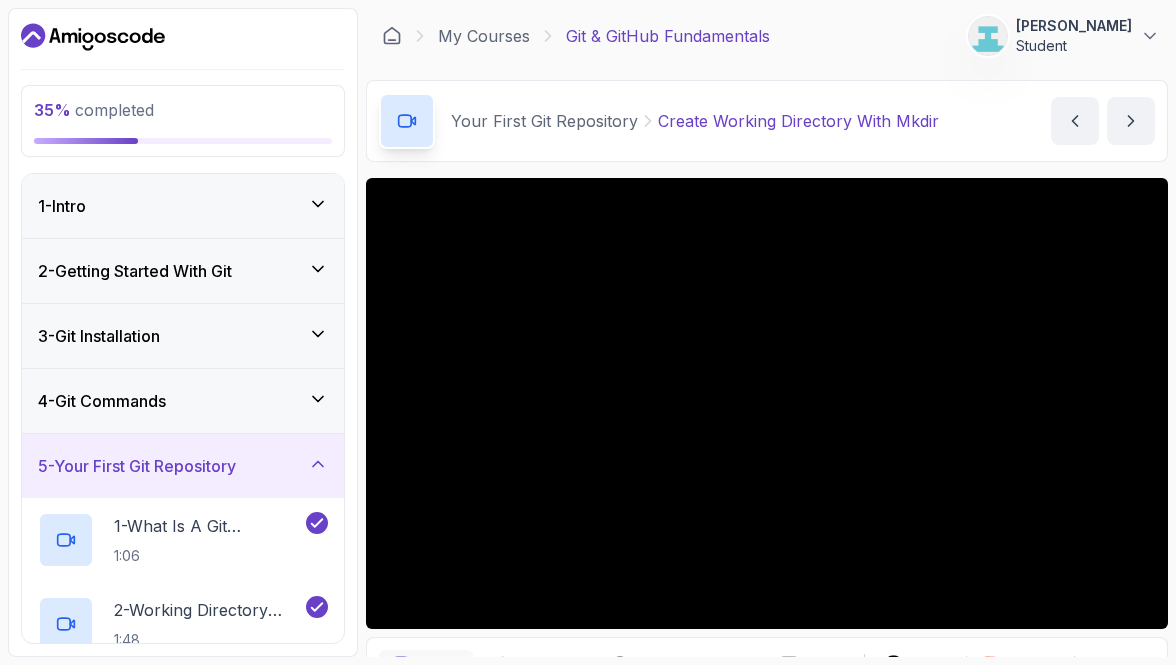 scroll, scrollTop: 0, scrollLeft: 0, axis: both 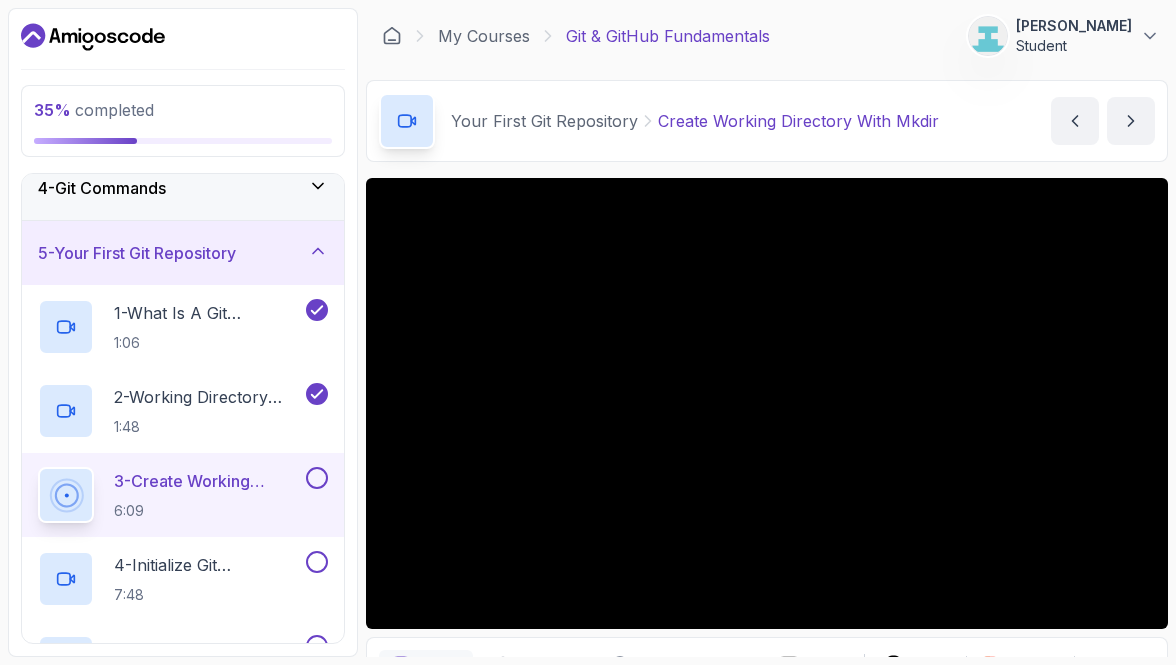 click on "6:09" at bounding box center [208, 511] 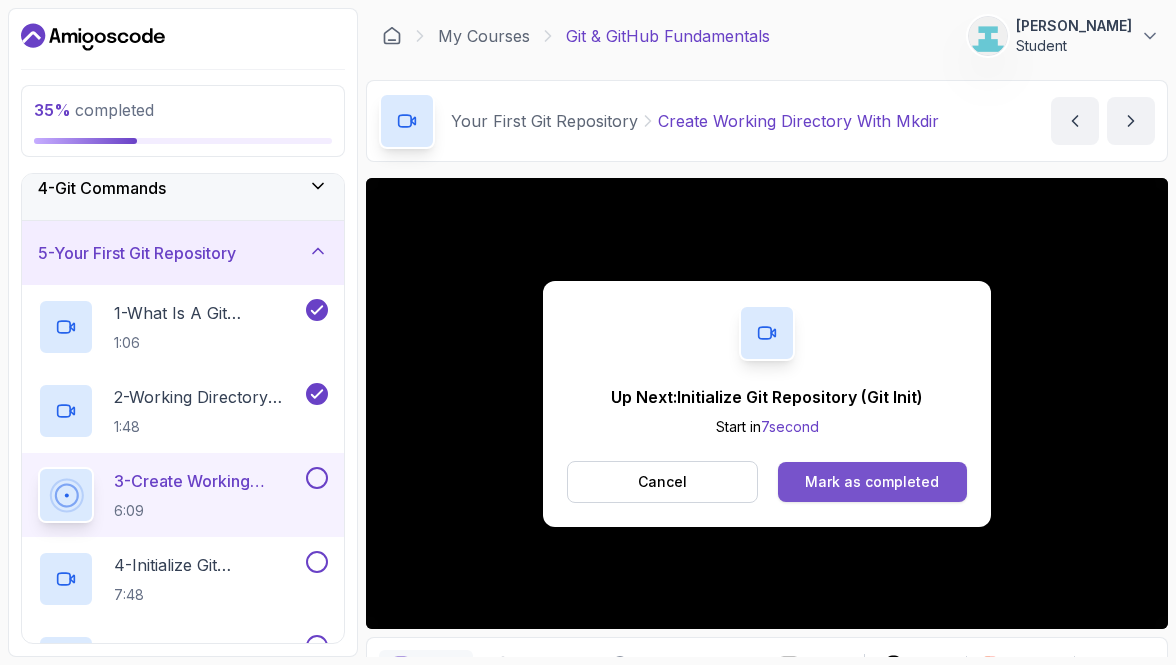 click on "Mark as completed" at bounding box center (872, 482) 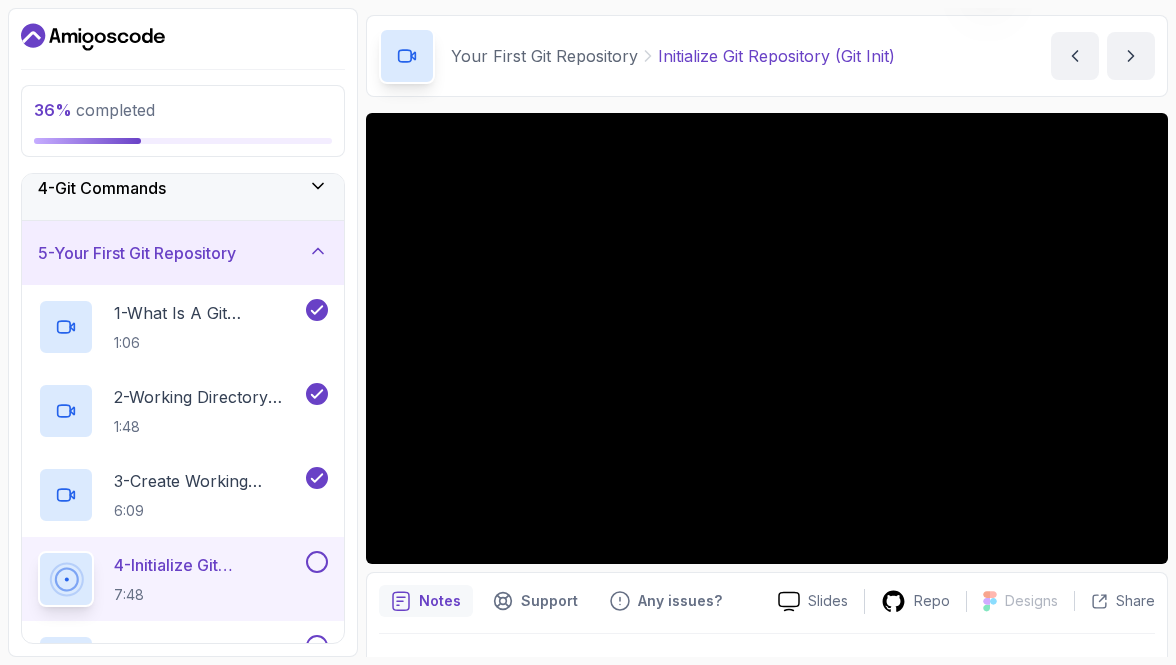 scroll, scrollTop: 70, scrollLeft: 0, axis: vertical 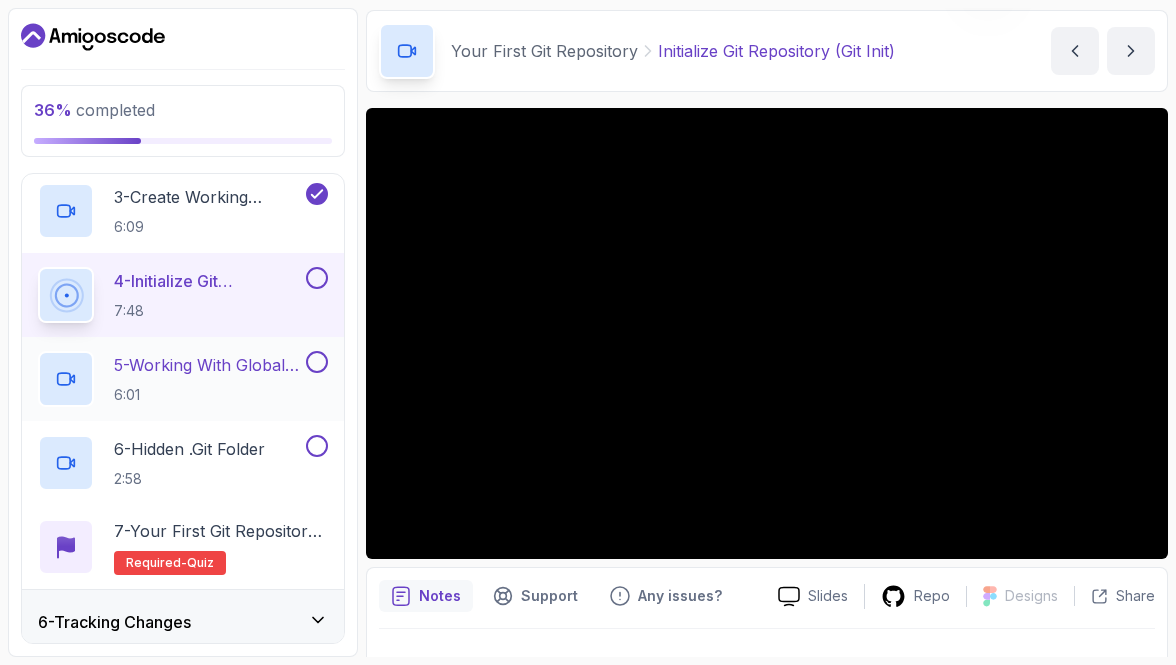 click on "5  -  Working With Global And Local Configuration" at bounding box center [208, 365] 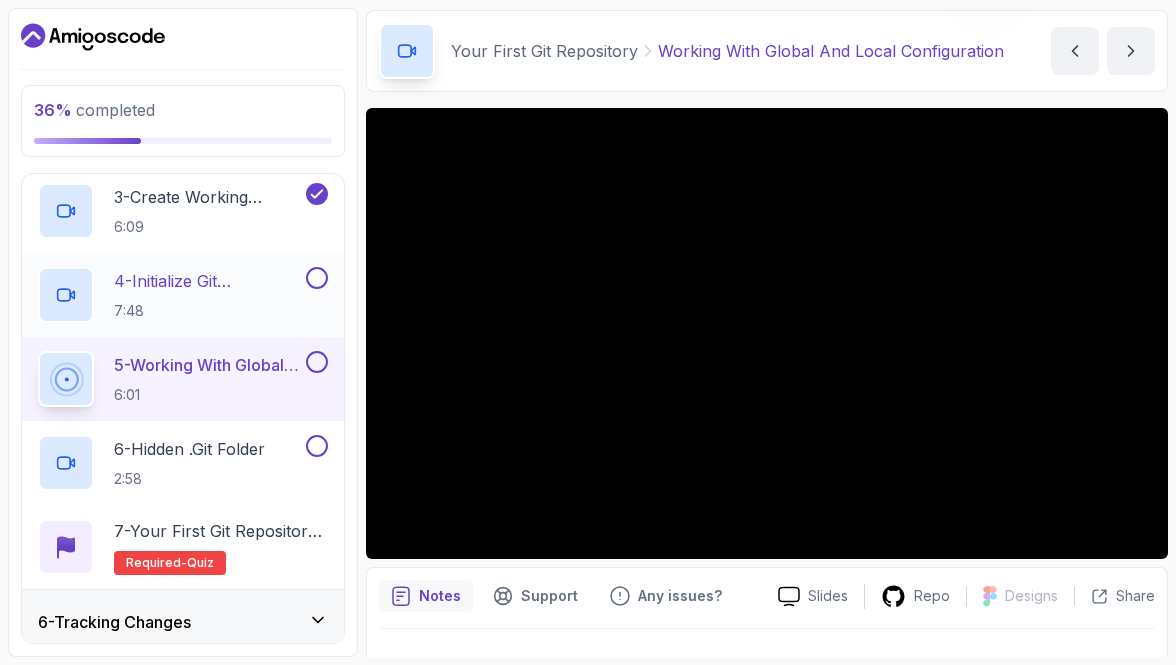 click at bounding box center [317, 278] 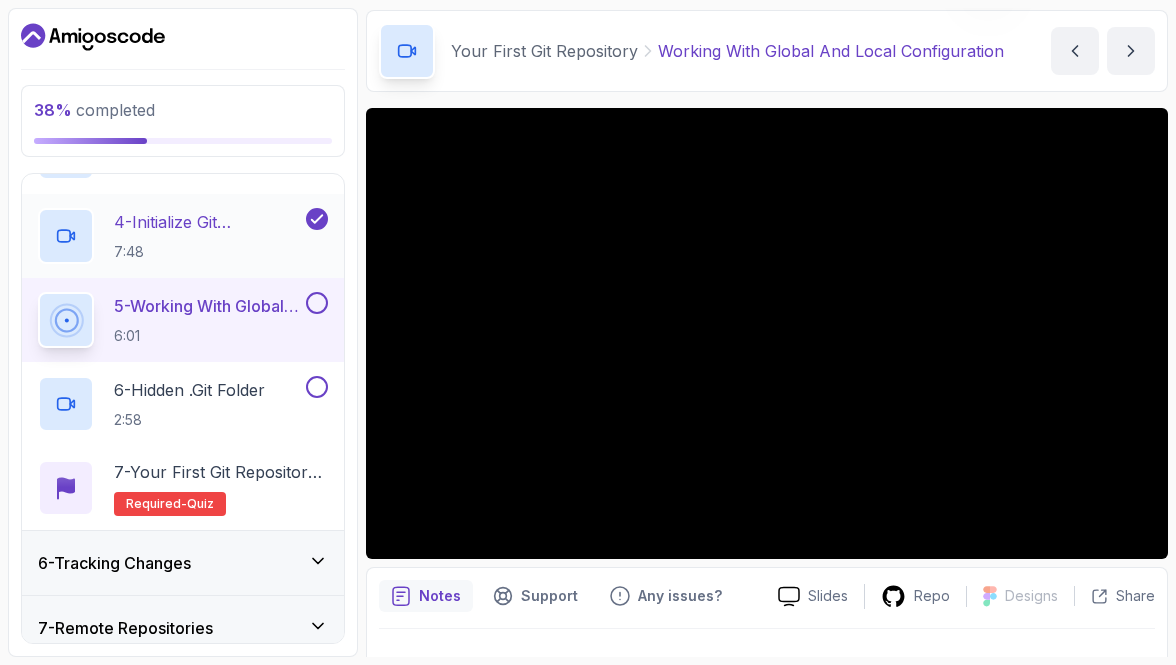 scroll, scrollTop: 700, scrollLeft: 0, axis: vertical 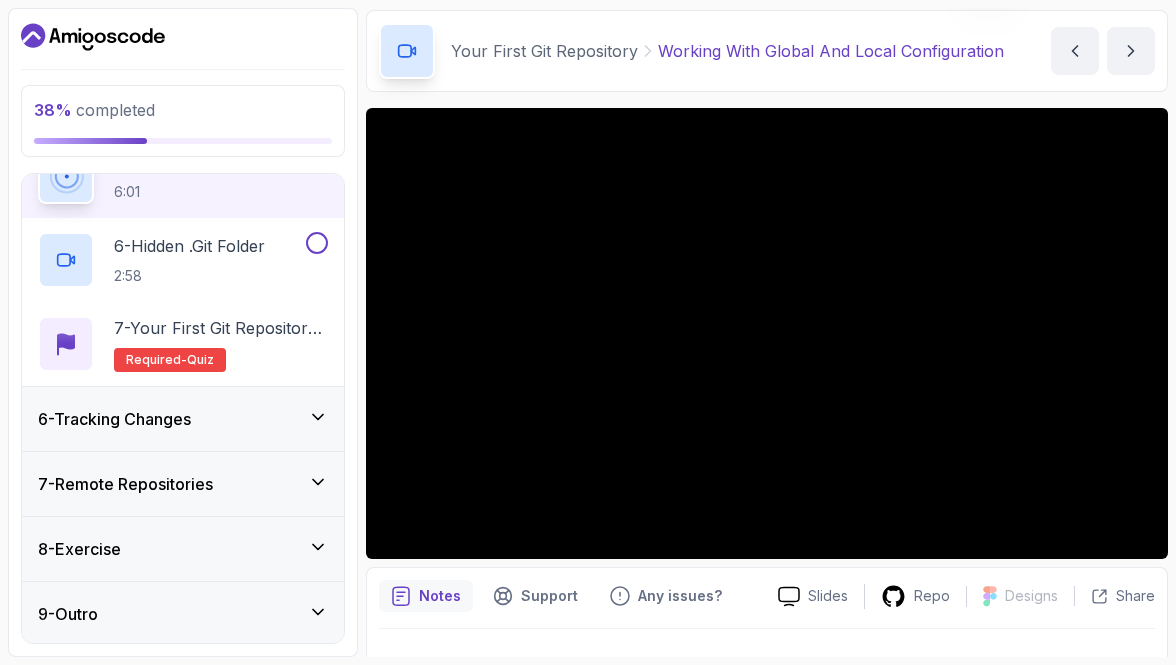 click 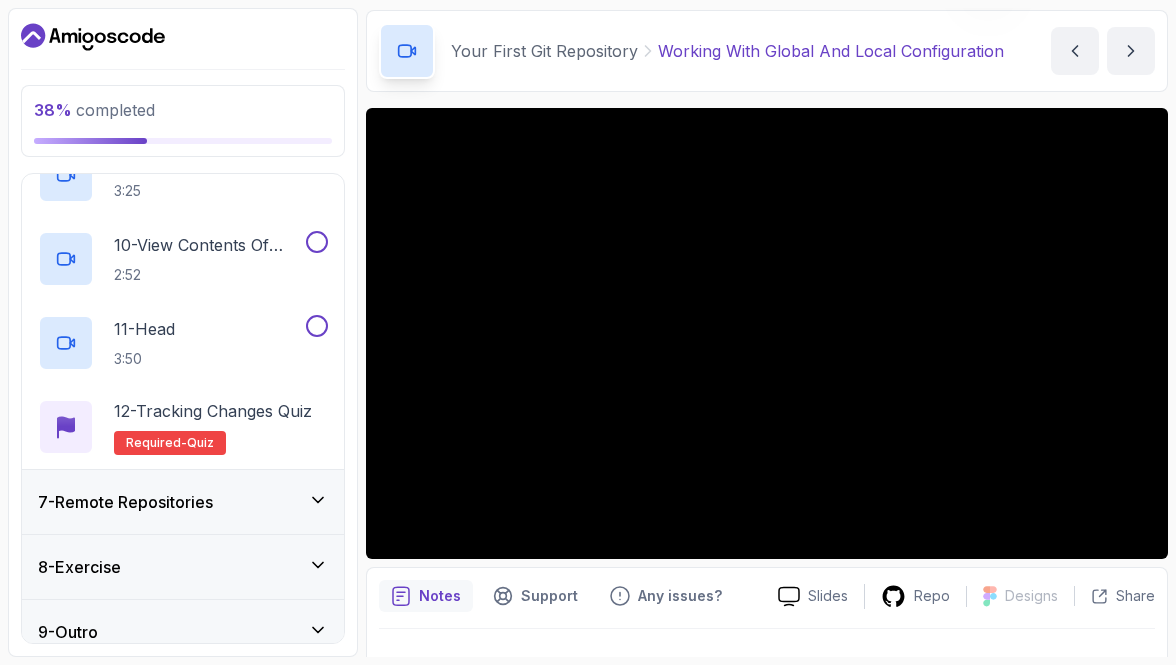 scroll, scrollTop: 1120, scrollLeft: 0, axis: vertical 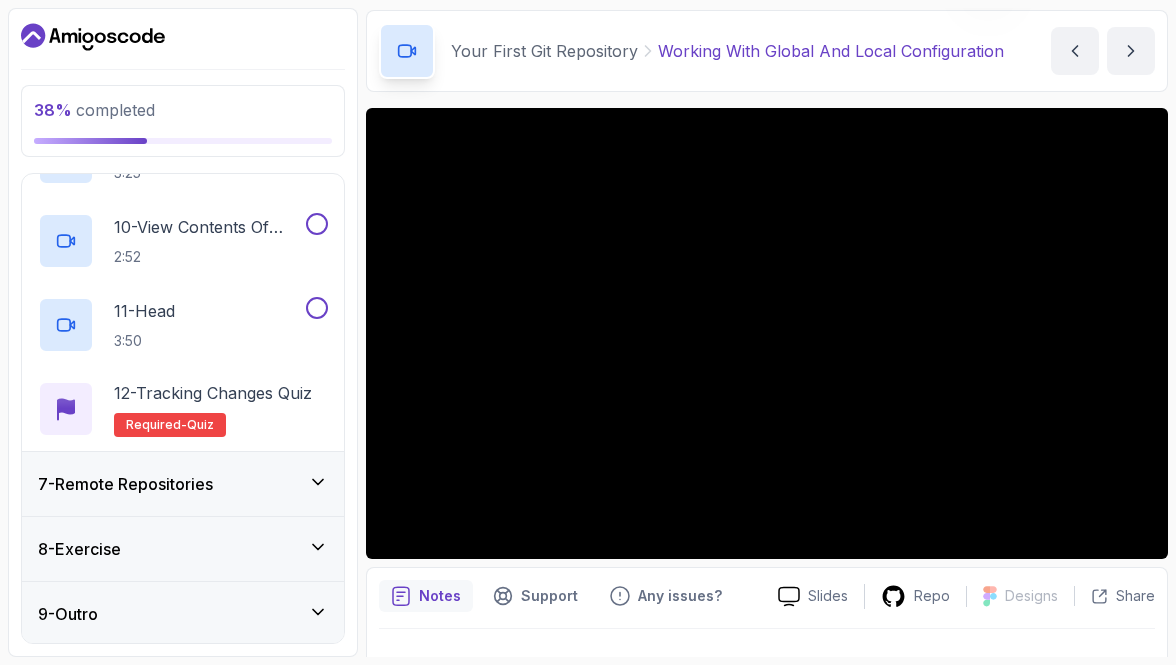 click 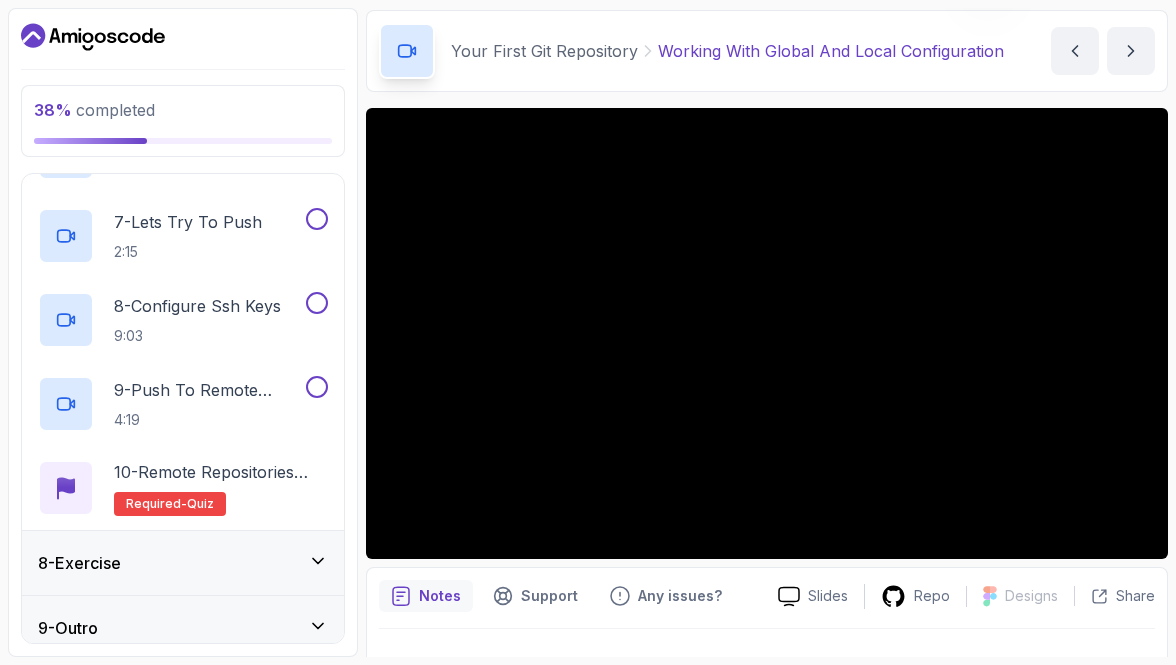 scroll, scrollTop: 952, scrollLeft: 0, axis: vertical 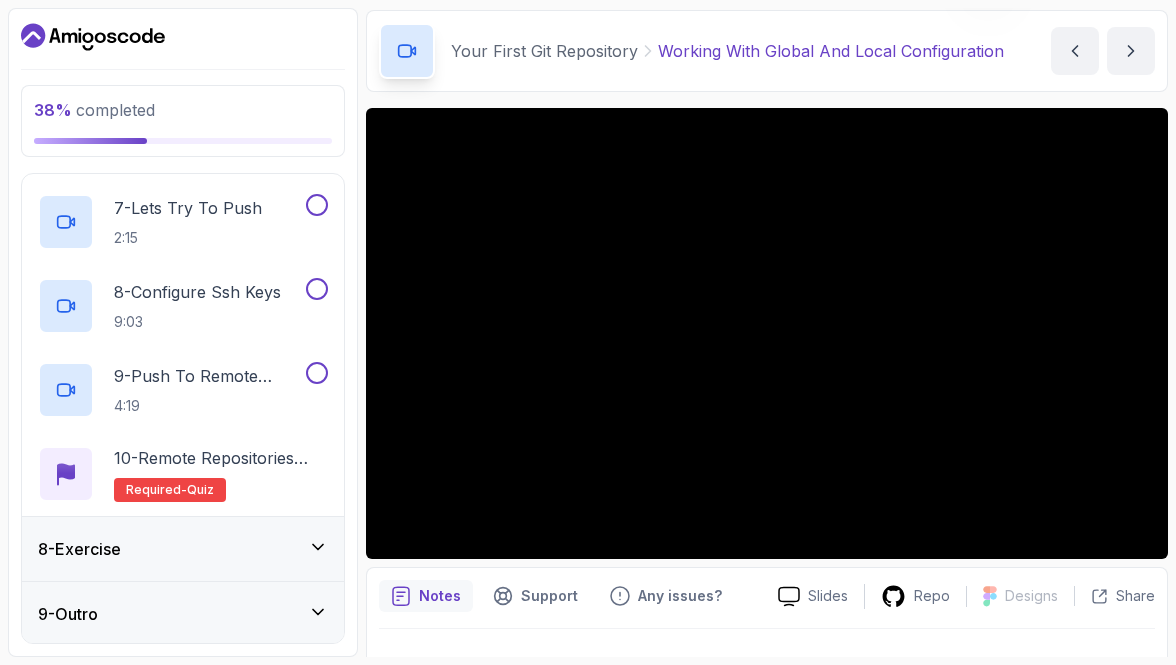 click 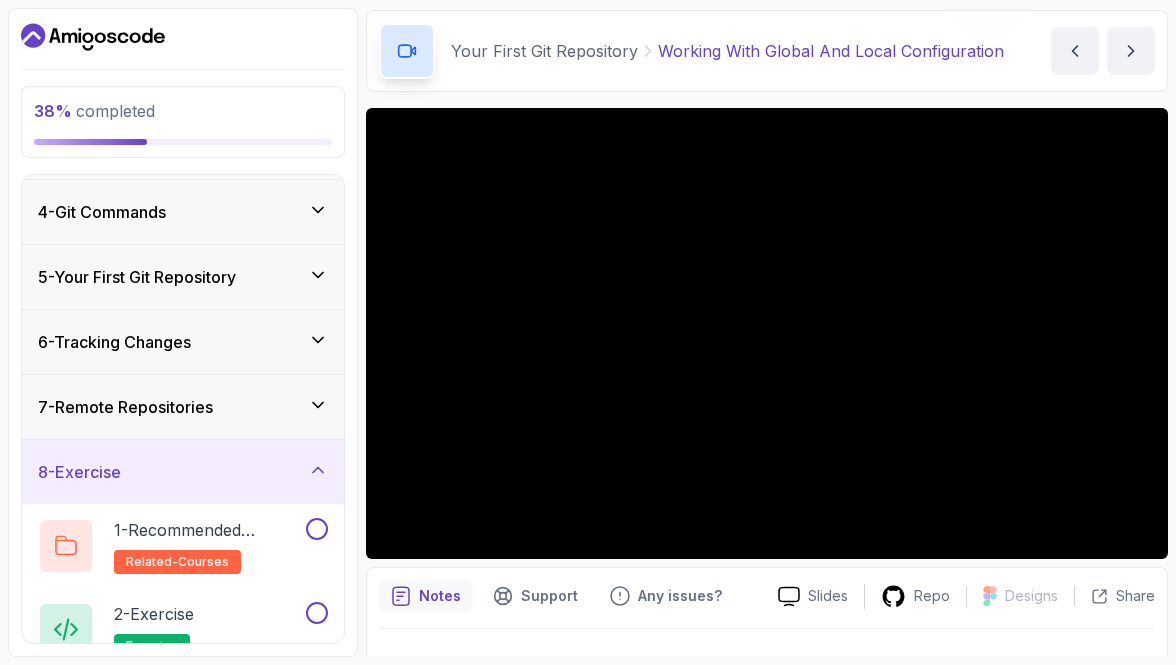 scroll, scrollTop: 364, scrollLeft: 0, axis: vertical 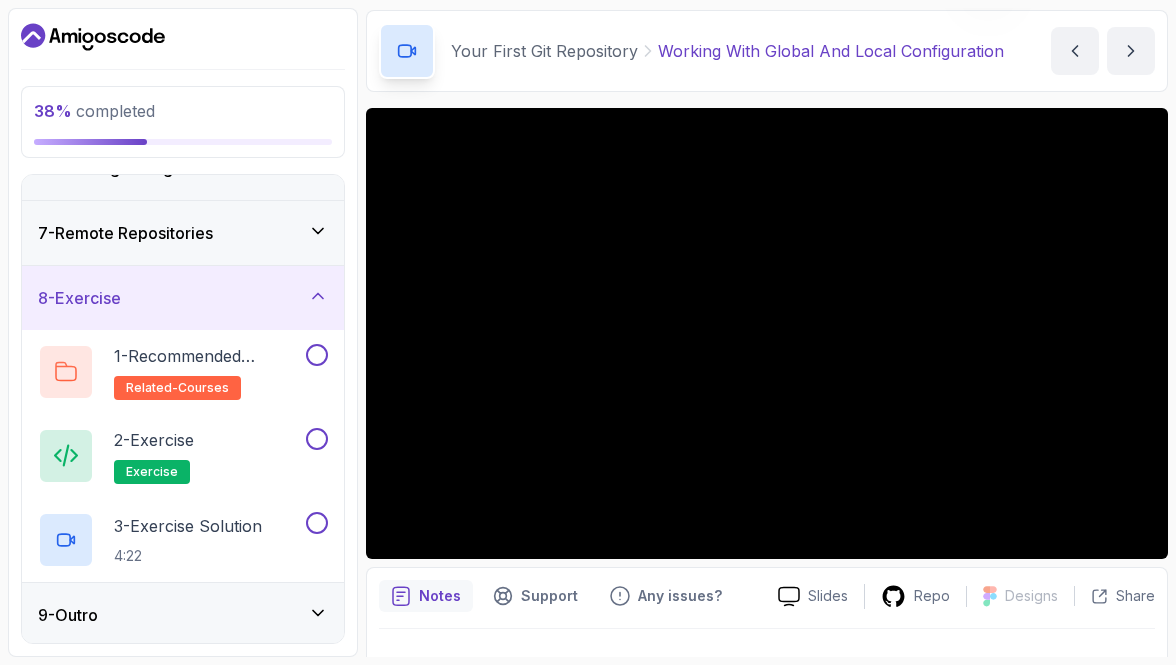 click on "9  -  Outro" at bounding box center [183, 615] 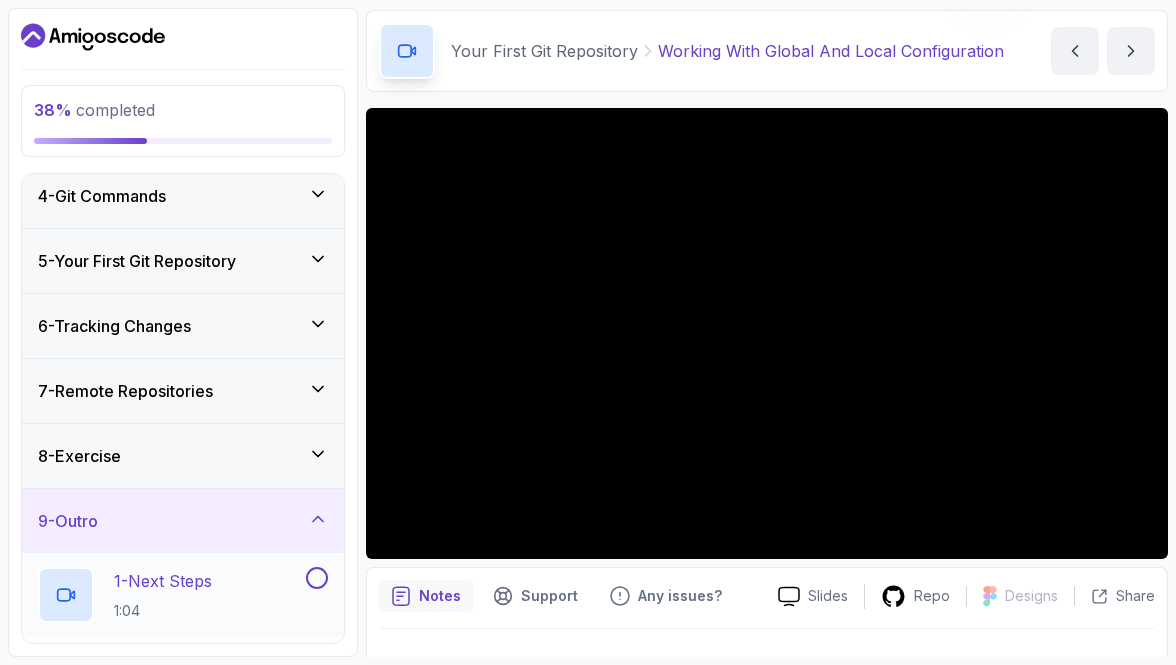 scroll, scrollTop: 295, scrollLeft: 0, axis: vertical 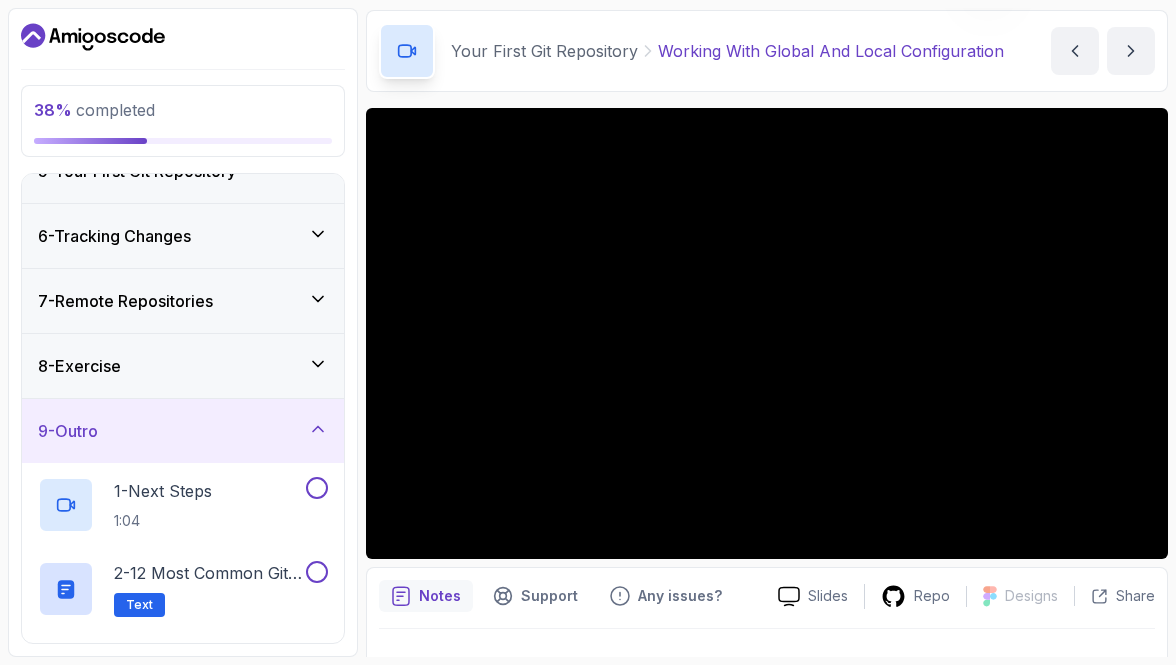 click 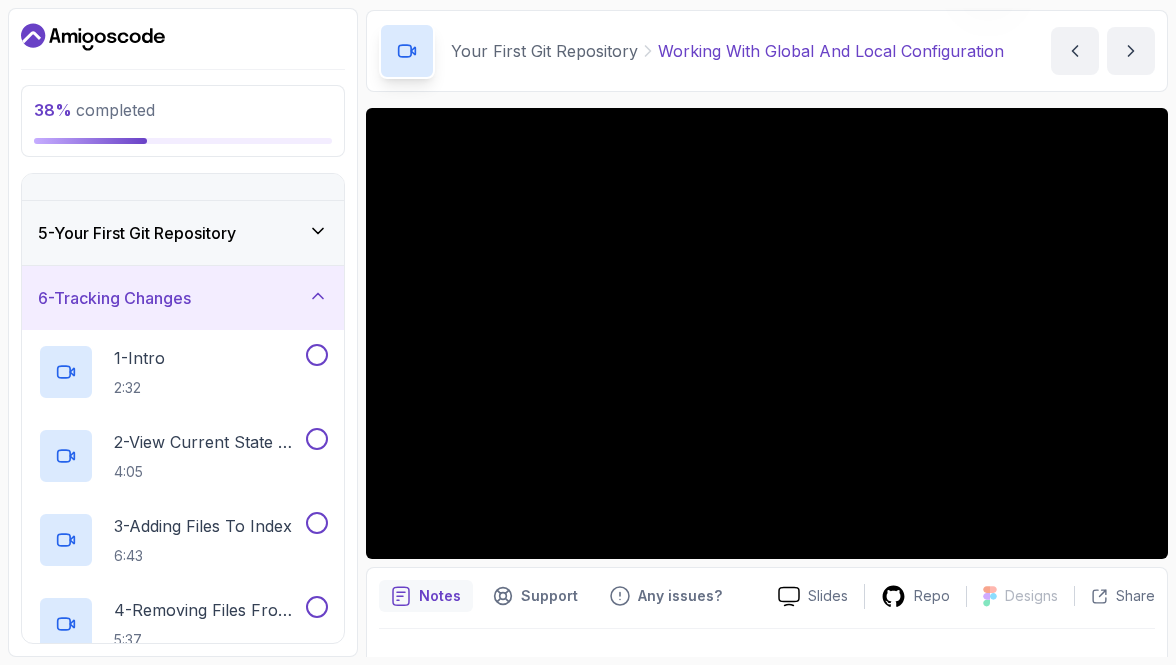 scroll, scrollTop: 220, scrollLeft: 0, axis: vertical 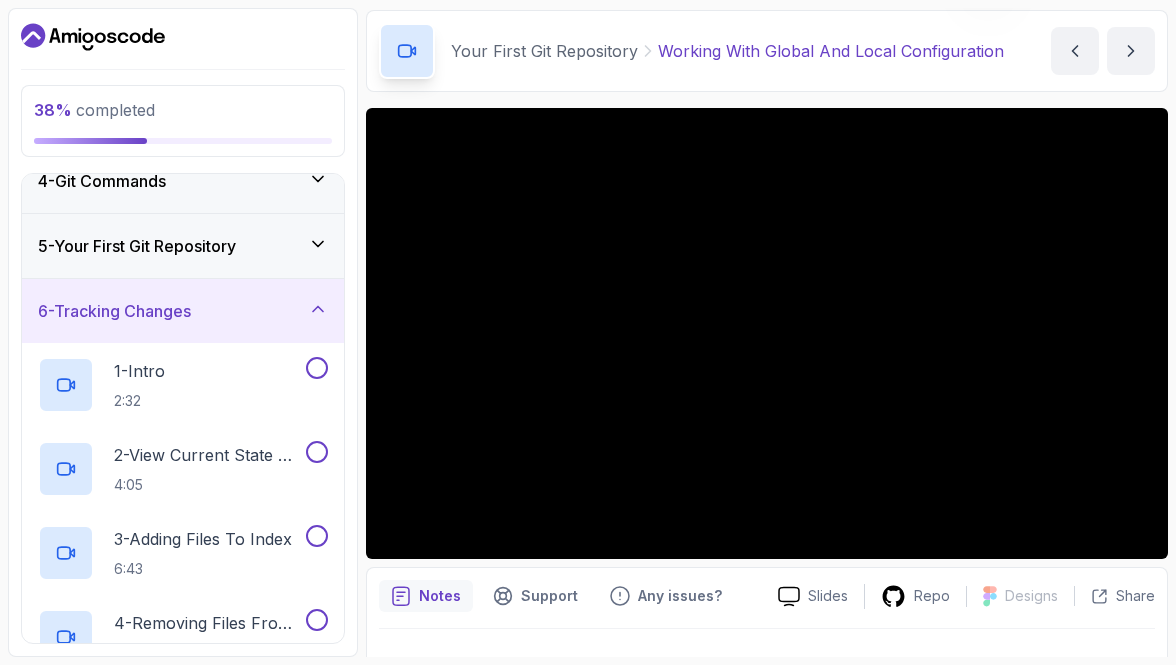 click 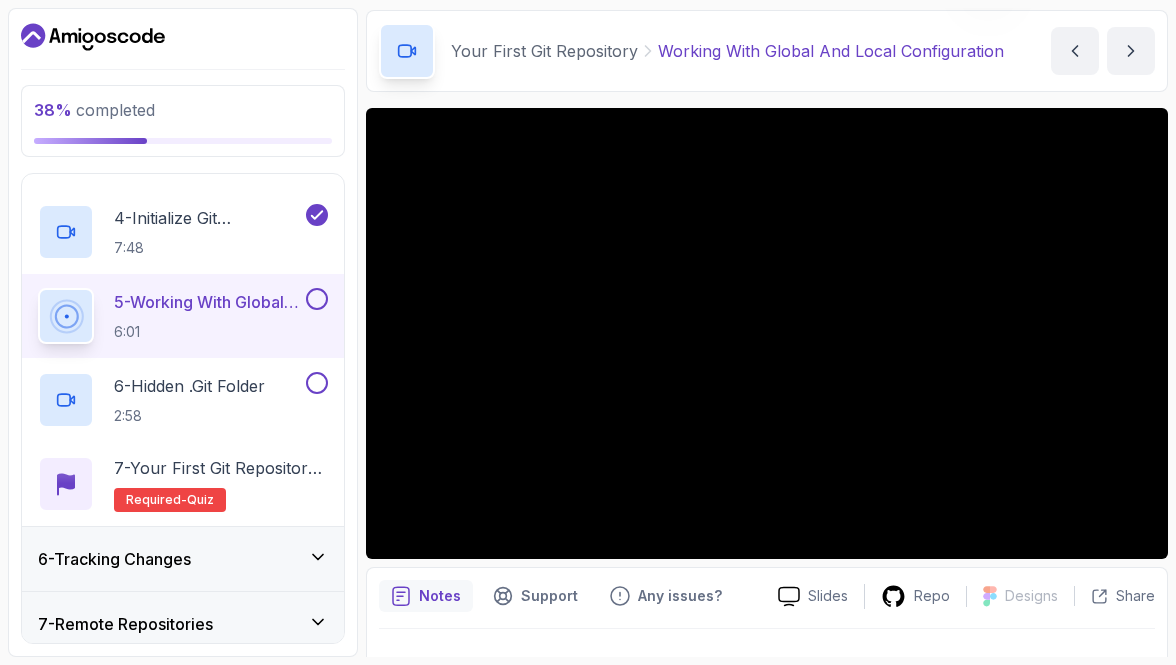 scroll, scrollTop: 595, scrollLeft: 0, axis: vertical 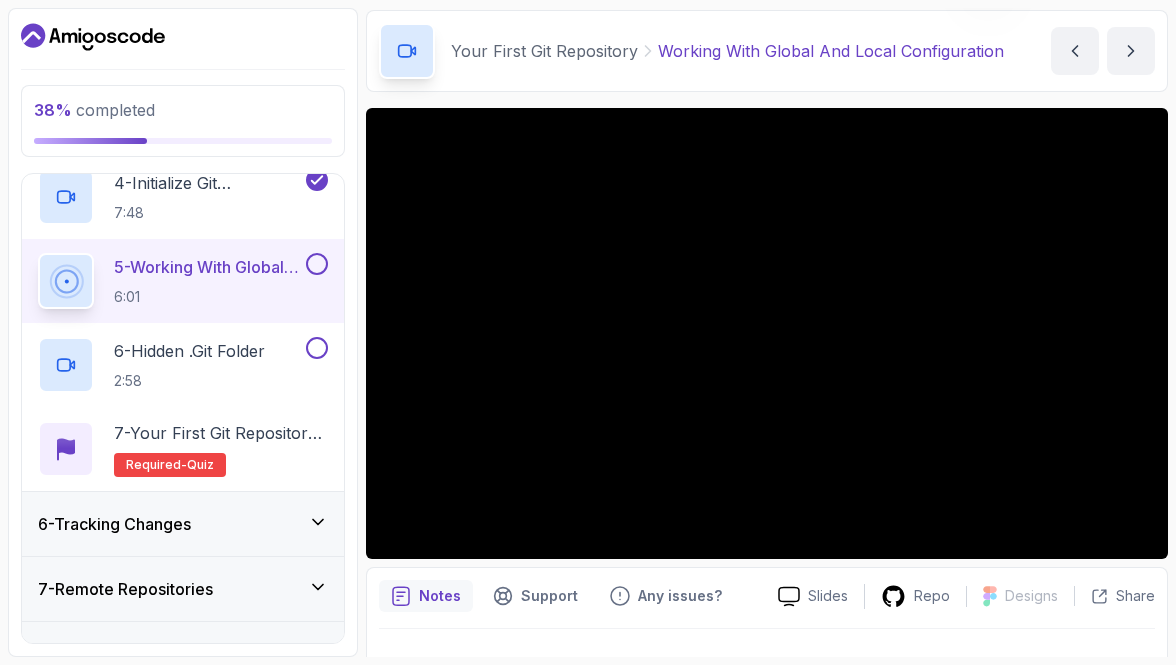 type 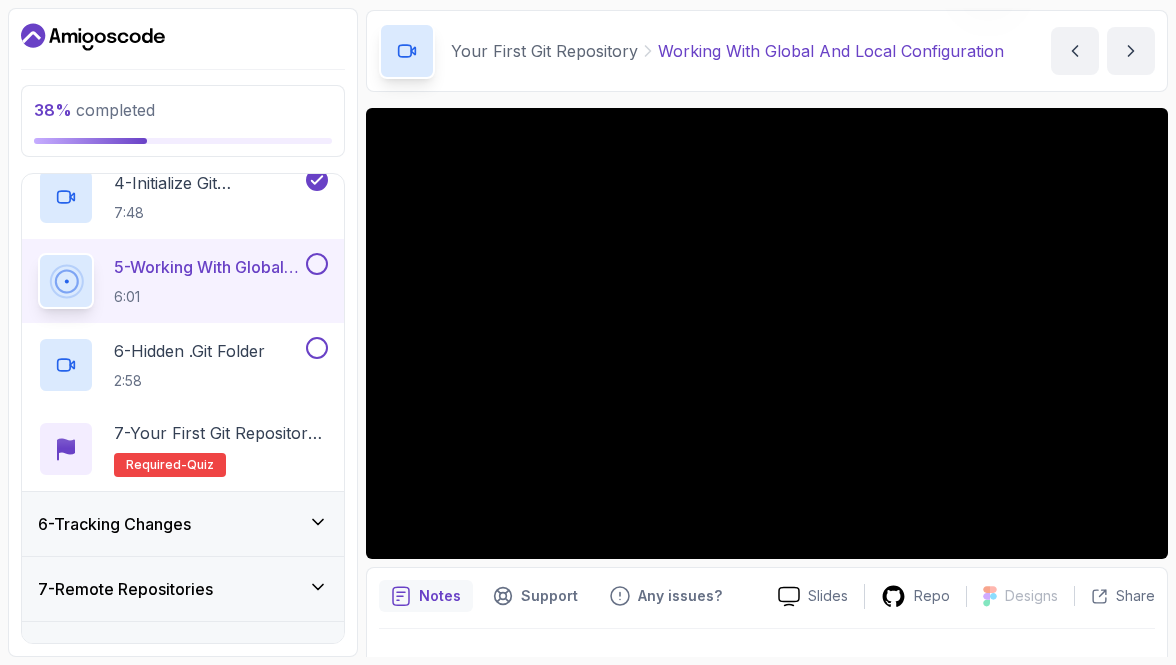 click on "5  -  Your First Git Repository" at bounding box center (183, -129) 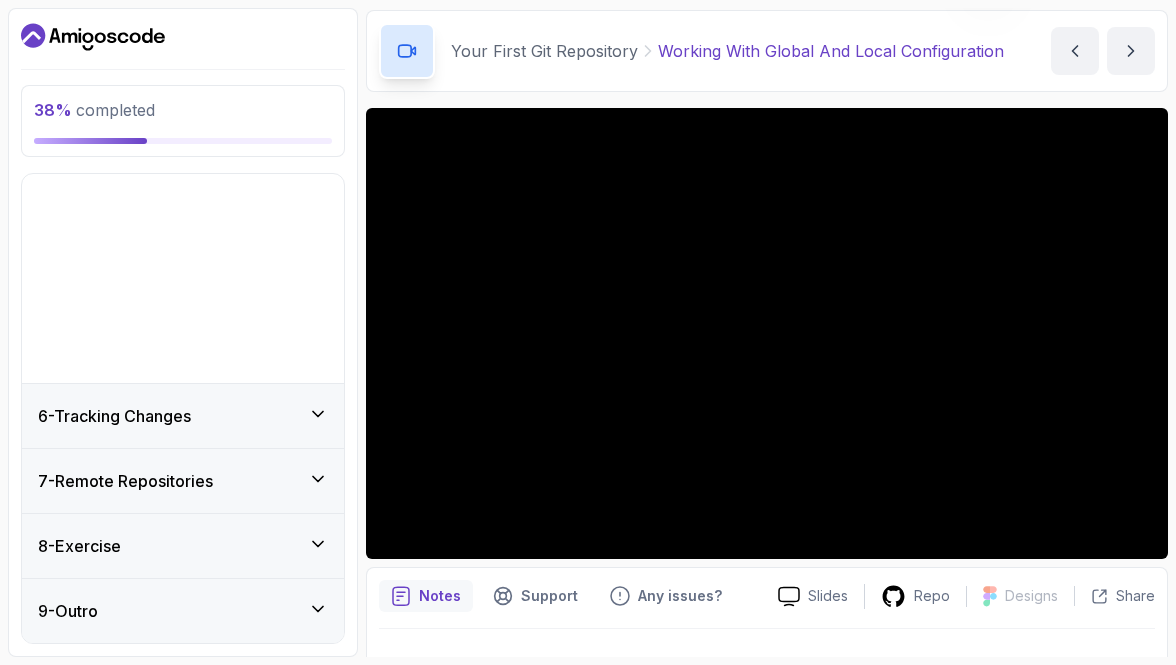 scroll, scrollTop: 113, scrollLeft: 0, axis: vertical 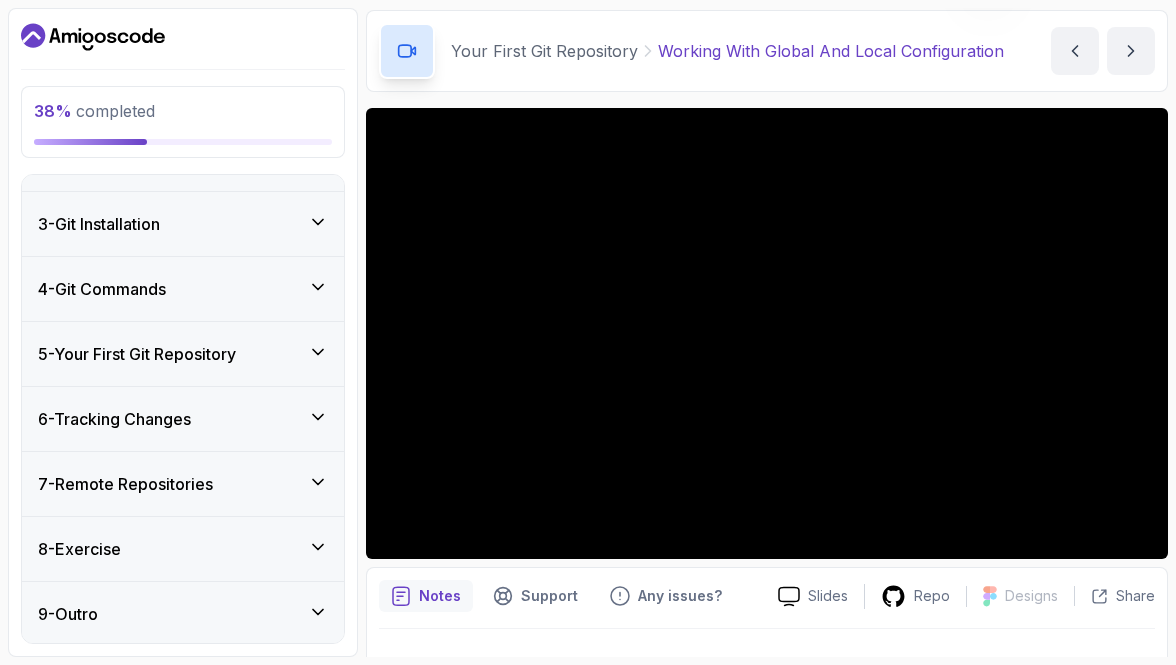click 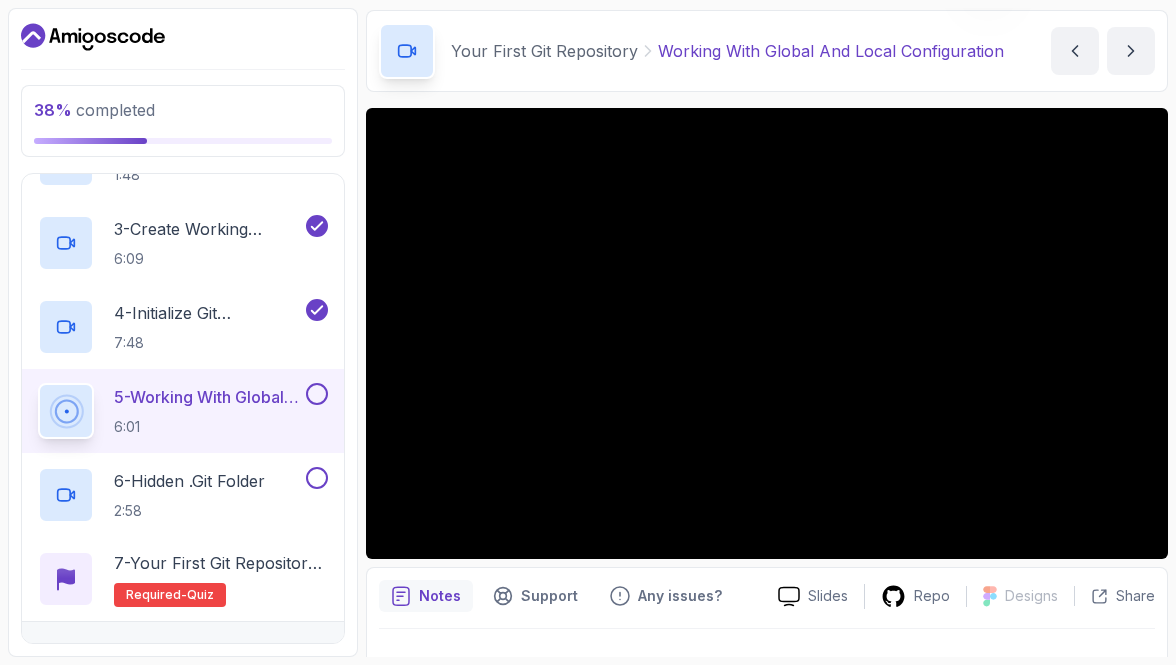 scroll, scrollTop: 478, scrollLeft: 0, axis: vertical 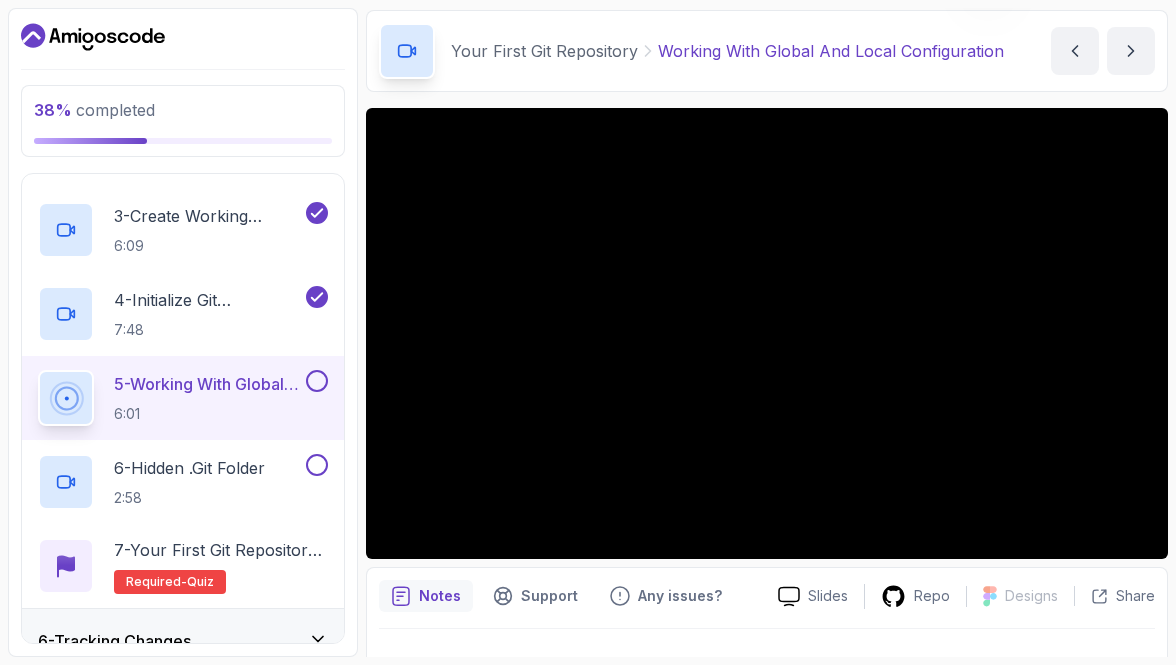 click on "5  -  Your First Git Repository" at bounding box center (183, -12) 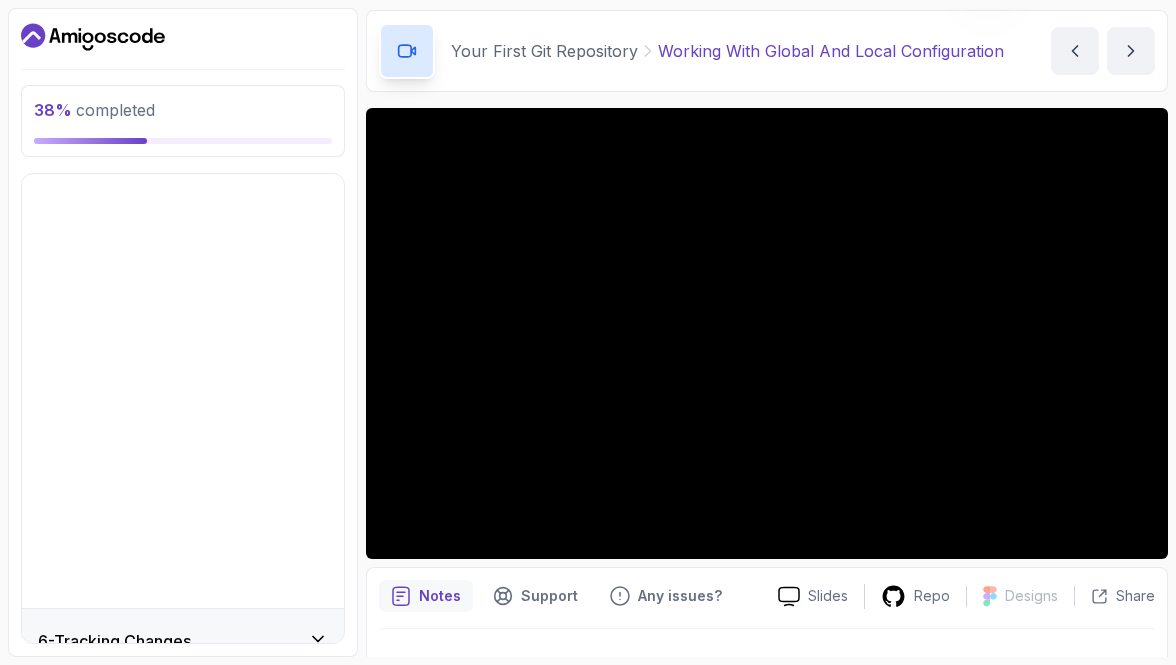 scroll, scrollTop: 113, scrollLeft: 0, axis: vertical 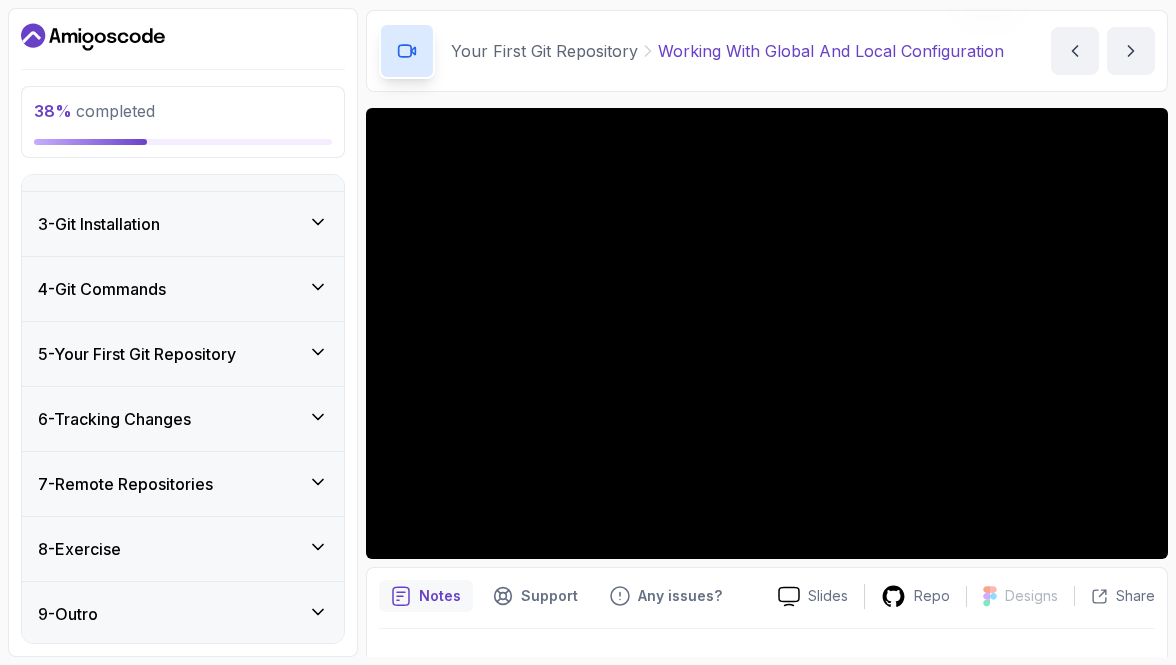 click on "5  -  Your First Git Repository" at bounding box center (183, 354) 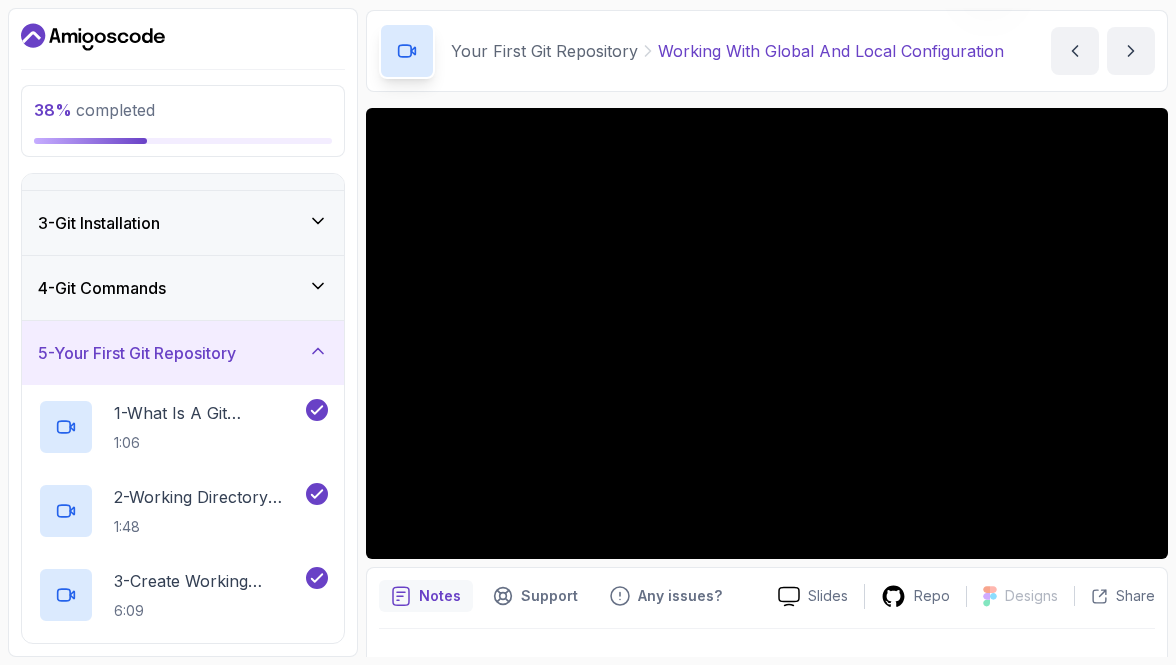 click on "5  -  Your First Git Repository" at bounding box center (183, 353) 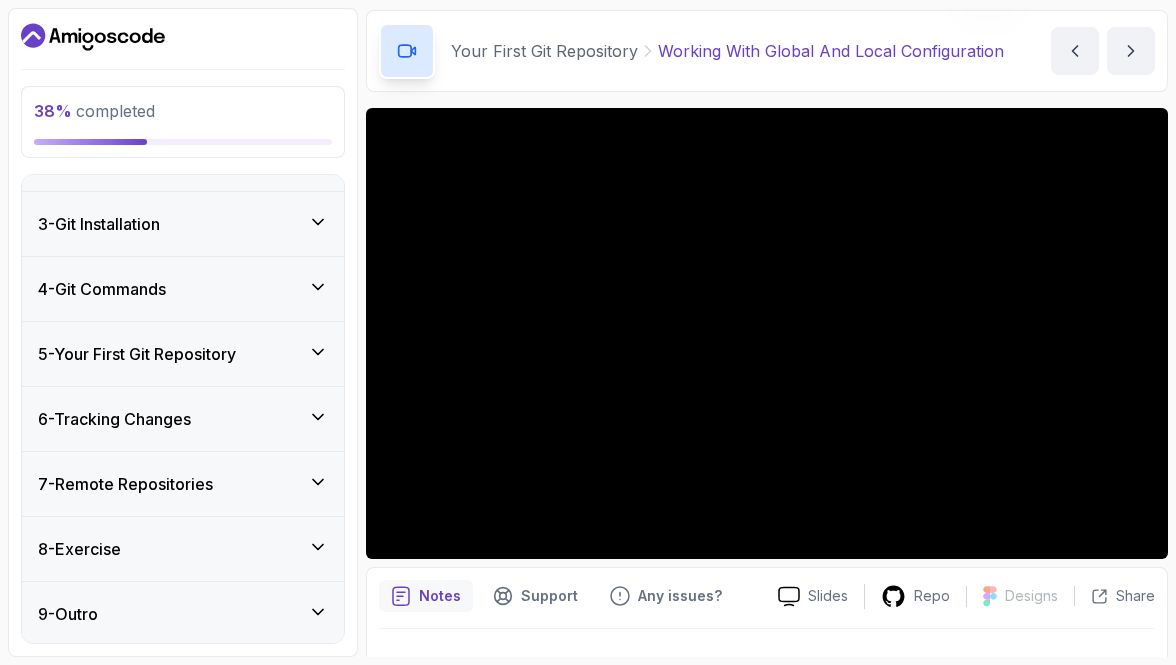 click 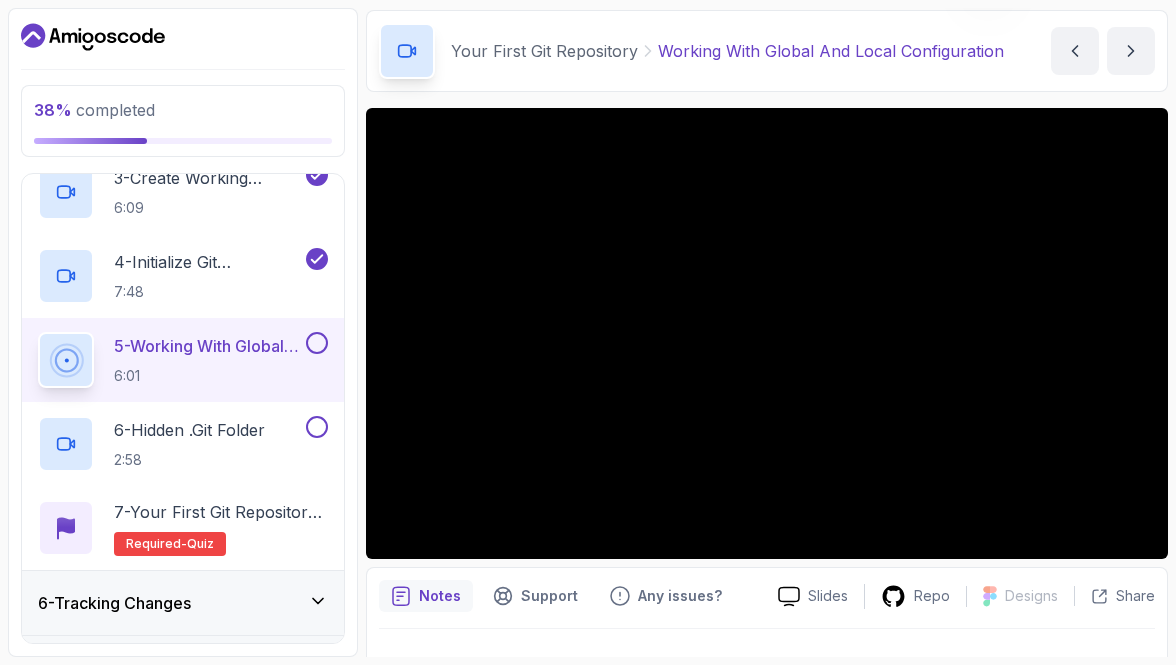 scroll, scrollTop: 515, scrollLeft: 0, axis: vertical 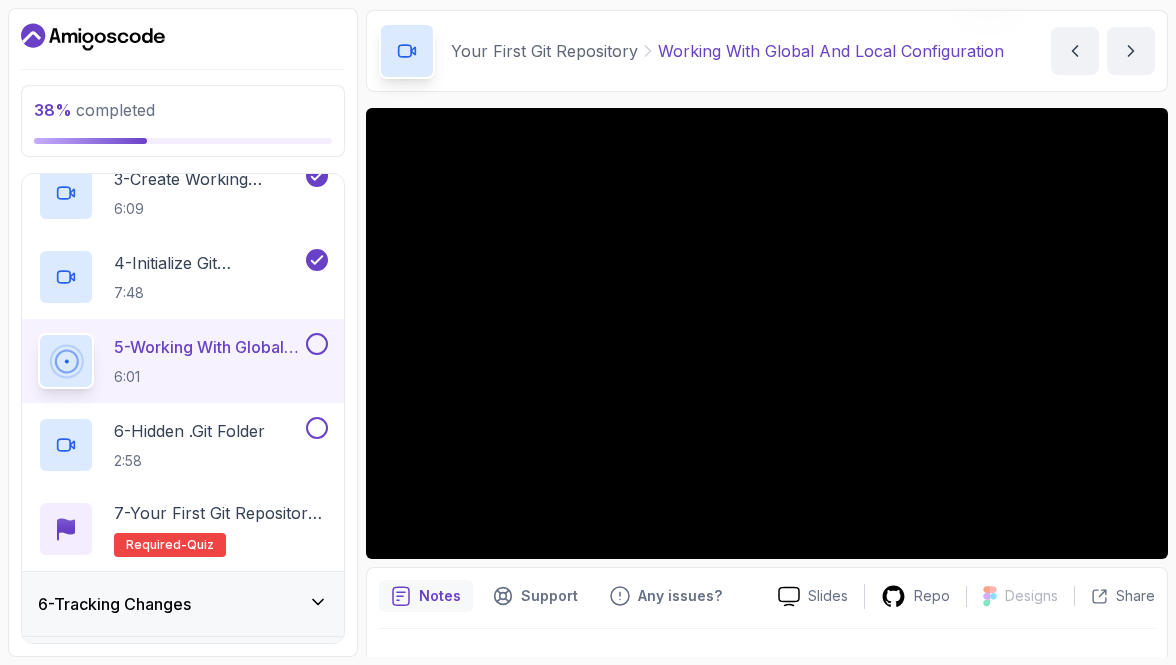 click on "5  -  Your First Git Repository" at bounding box center [183, -49] 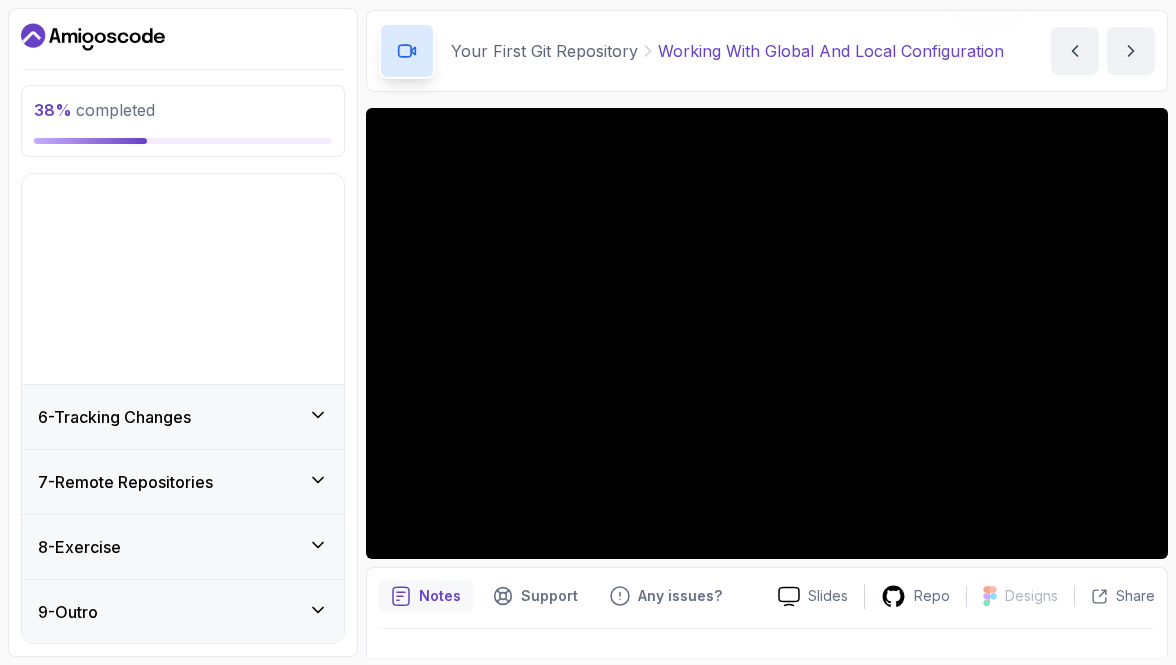 scroll, scrollTop: 113, scrollLeft: 0, axis: vertical 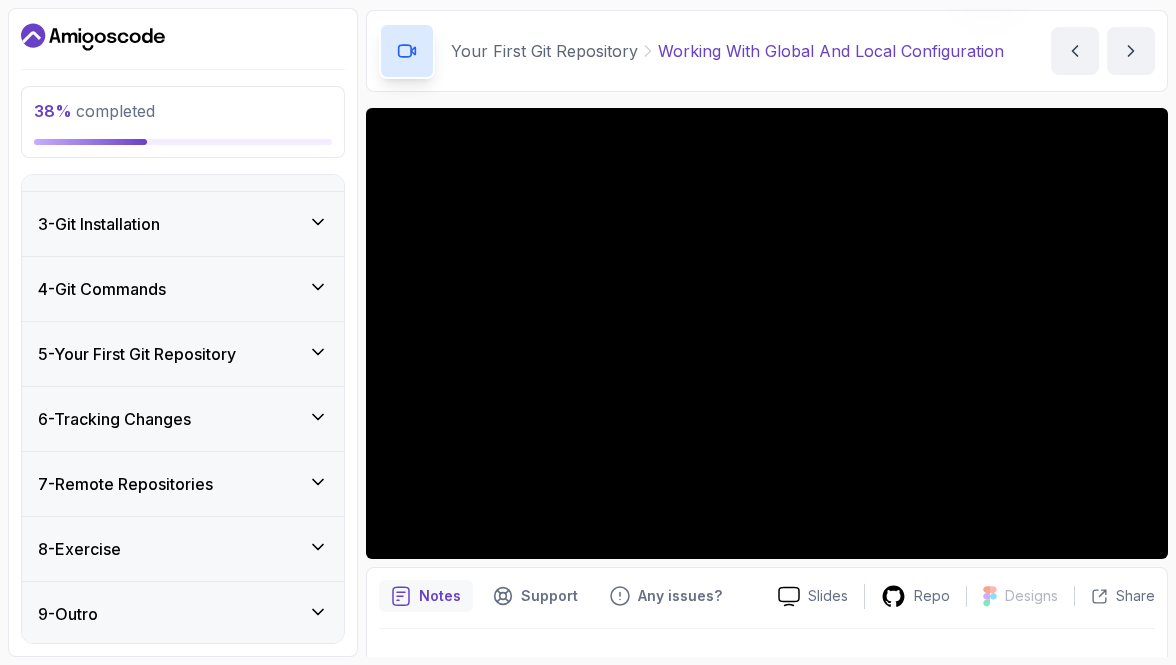 click on "5  -  Your First Git Repository" at bounding box center (183, 354) 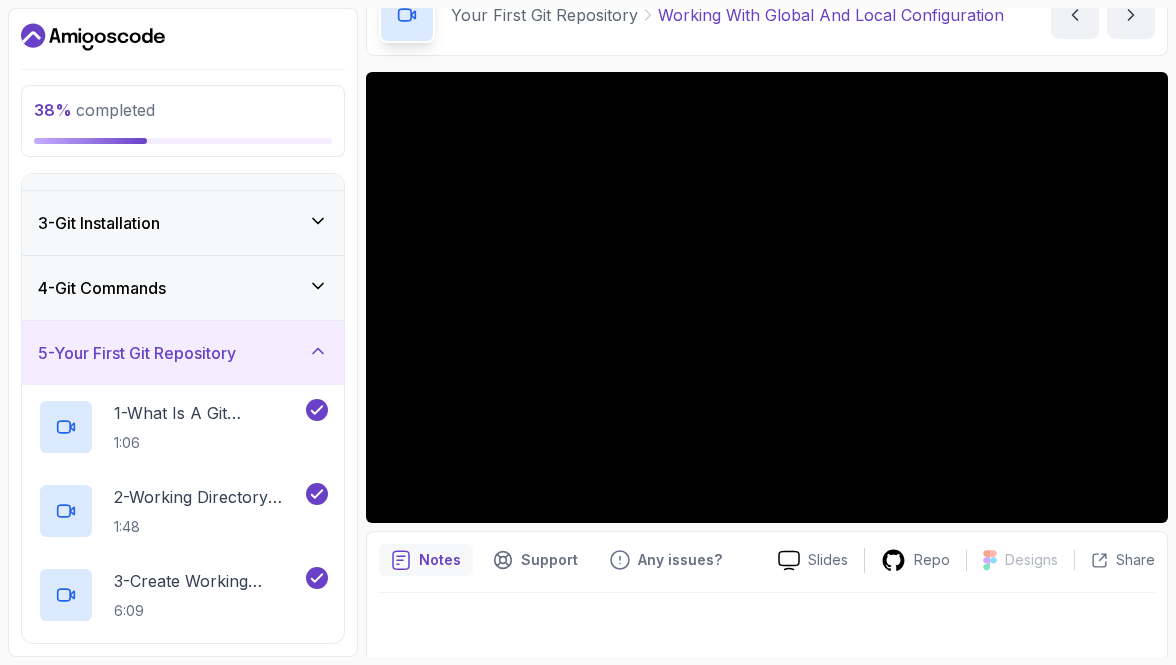 scroll, scrollTop: 110, scrollLeft: 0, axis: vertical 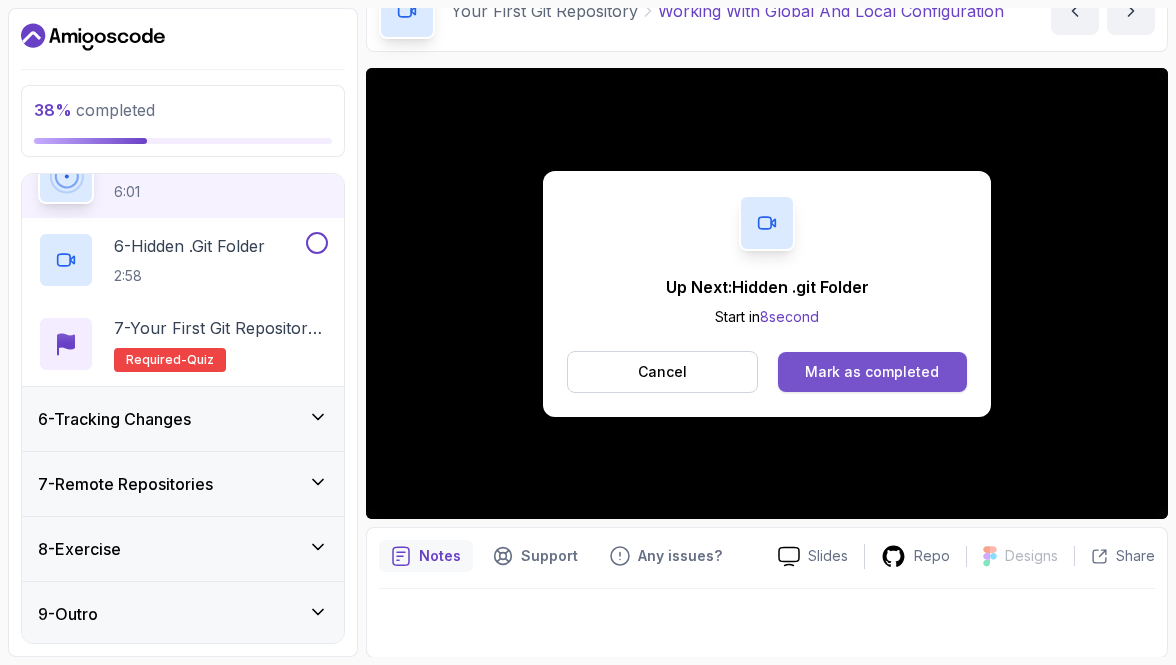 click on "Mark as completed" at bounding box center [872, 372] 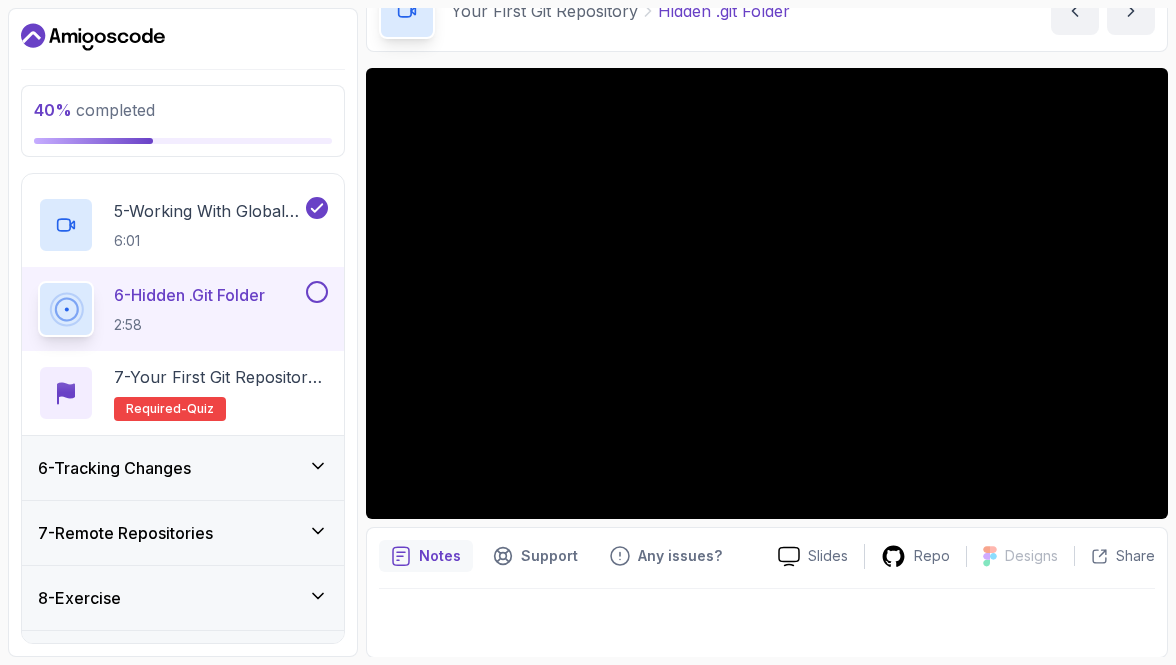 scroll, scrollTop: 649, scrollLeft: 0, axis: vertical 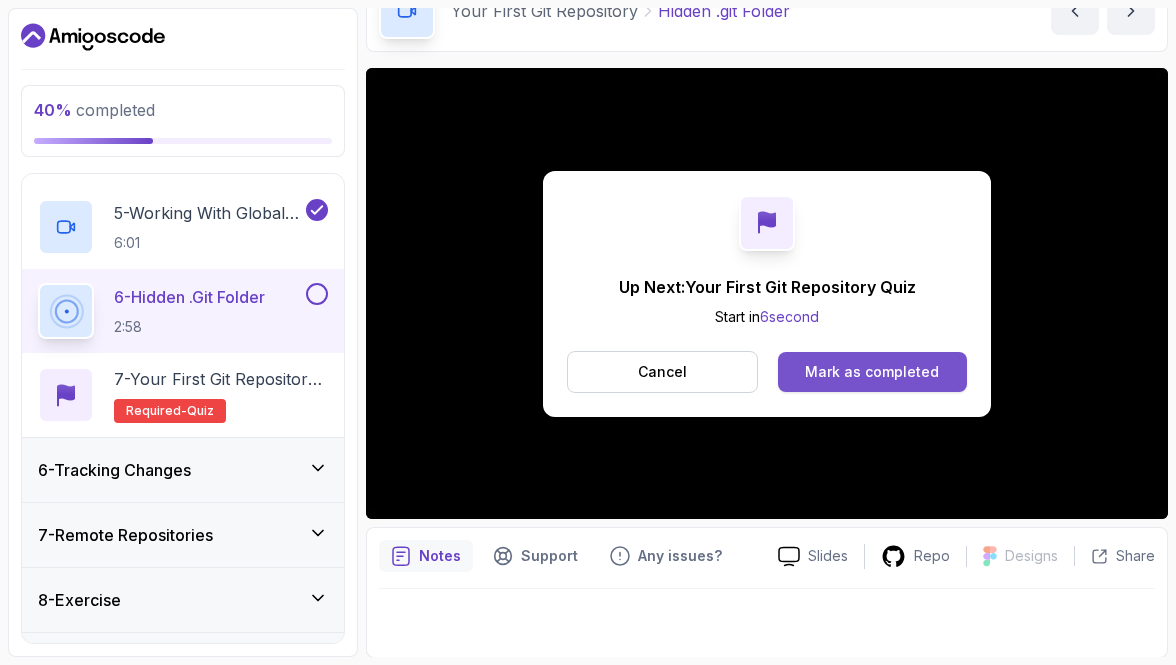 click on "Mark as completed" at bounding box center [872, 372] 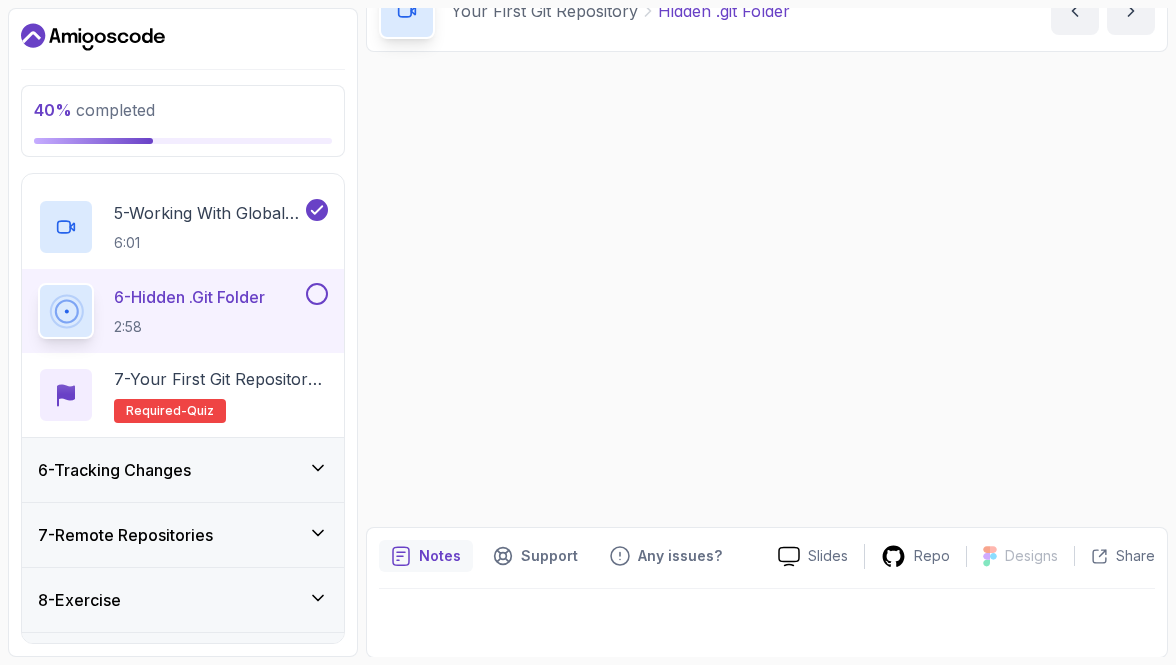 scroll, scrollTop: 0, scrollLeft: 0, axis: both 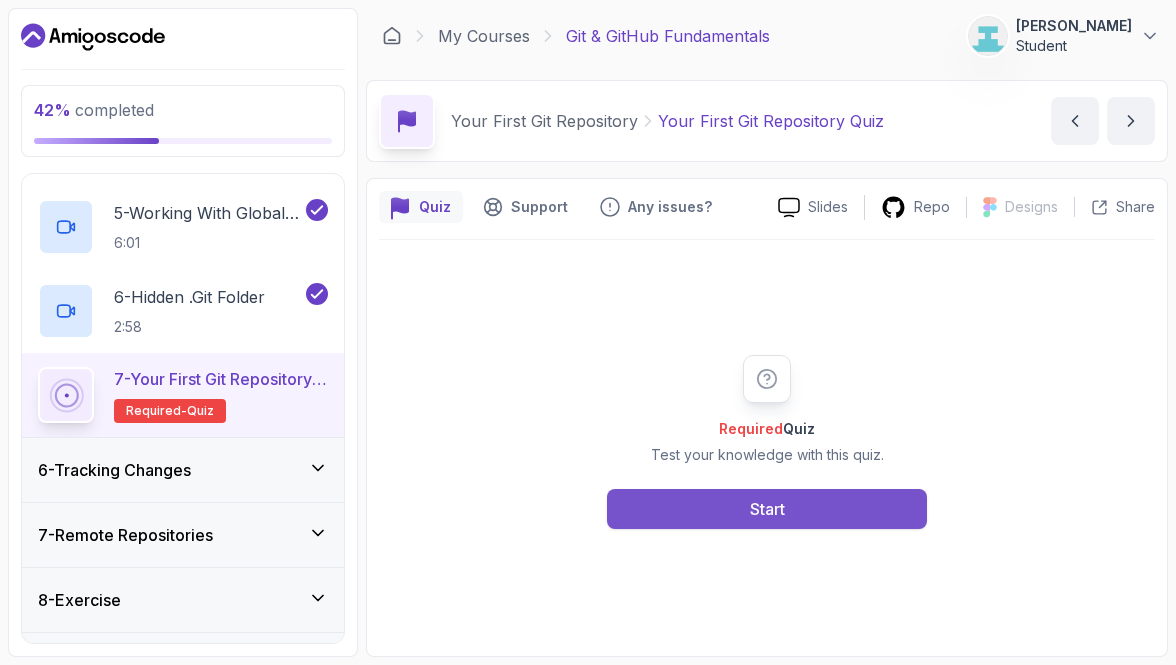 click on "Start" at bounding box center (767, 509) 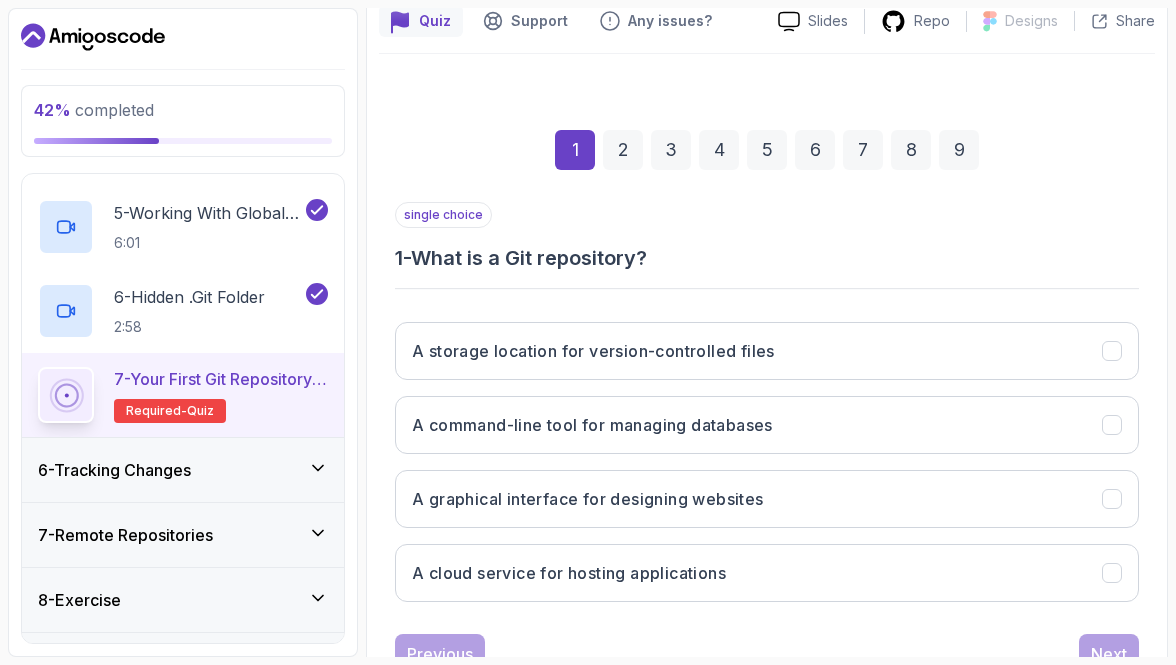 scroll, scrollTop: 188, scrollLeft: 0, axis: vertical 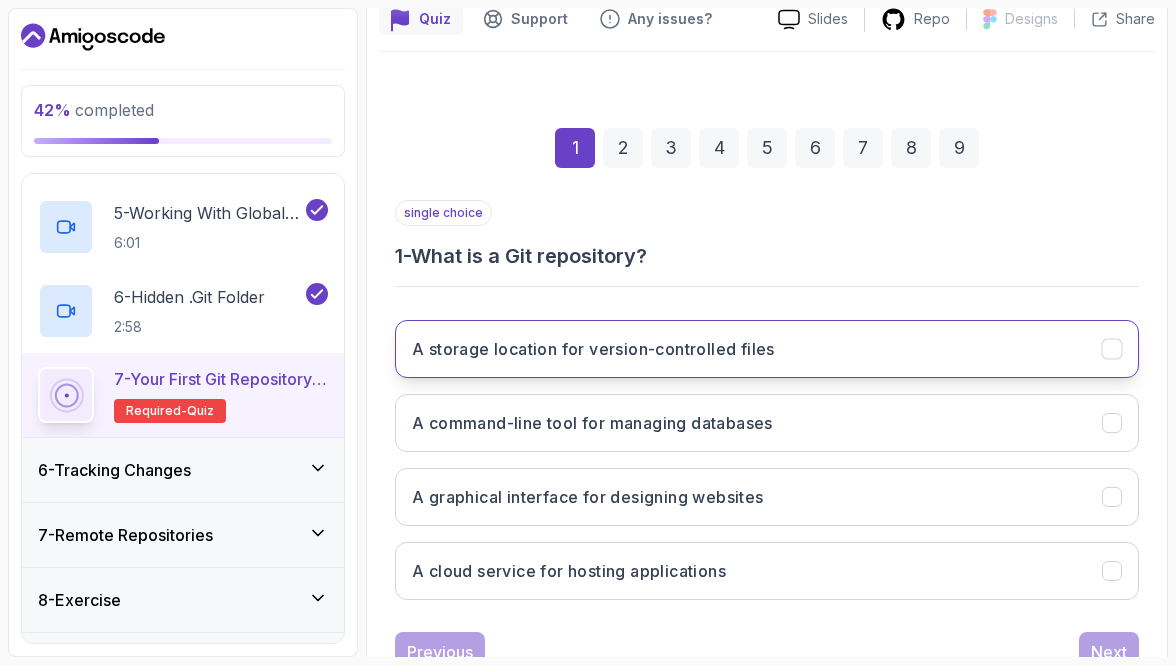 click on "A storage location for version-controlled files" at bounding box center (767, 349) 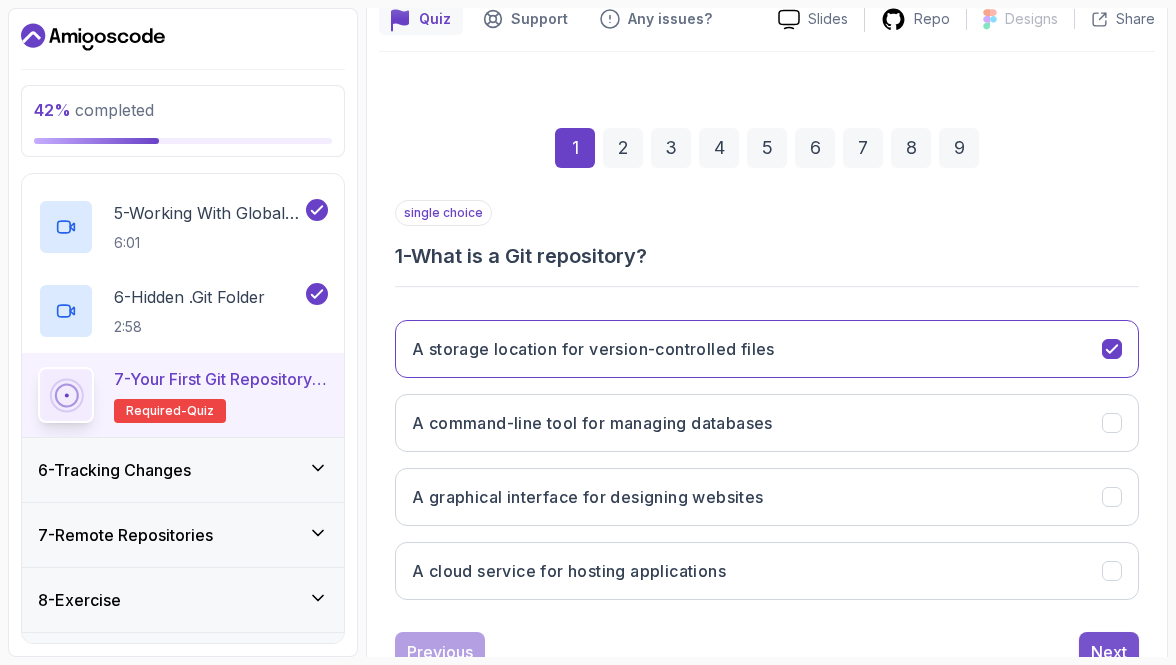 click on "Next" at bounding box center [1109, 652] 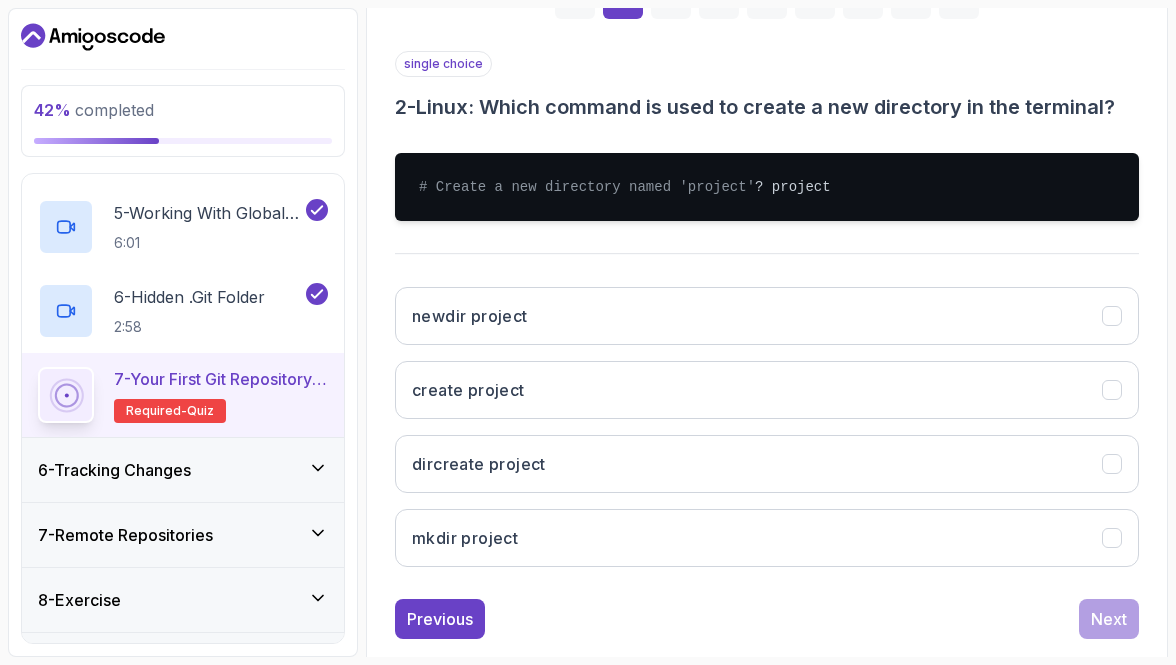 scroll, scrollTop: 328, scrollLeft: 0, axis: vertical 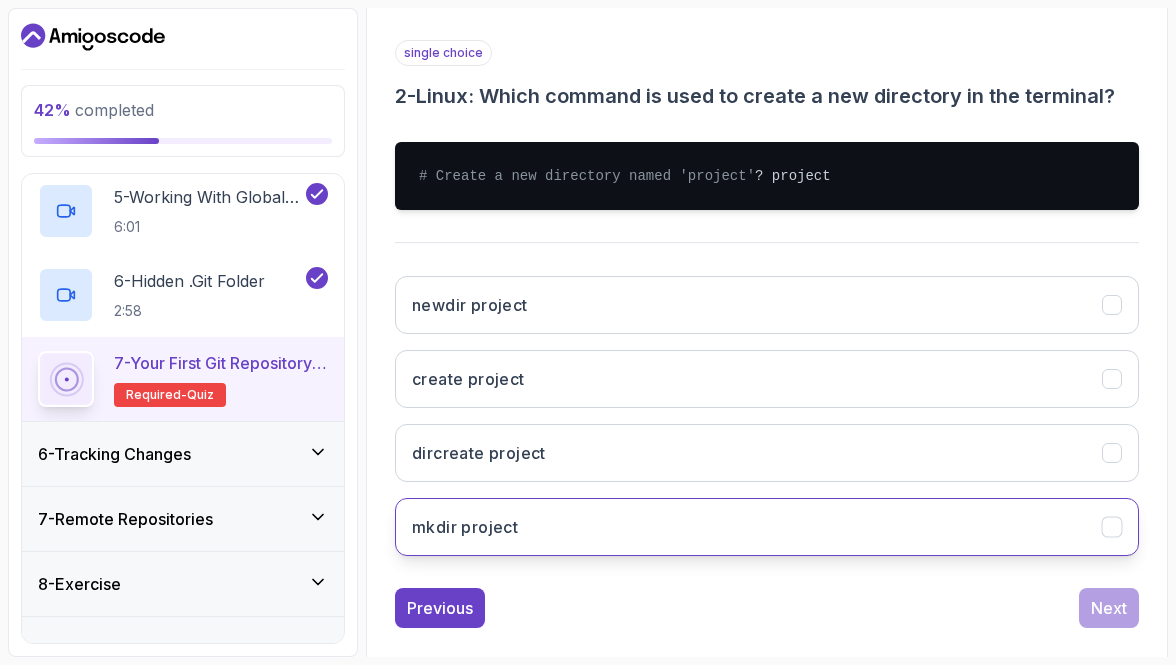 click on "mkdir project" at bounding box center (465, 527) 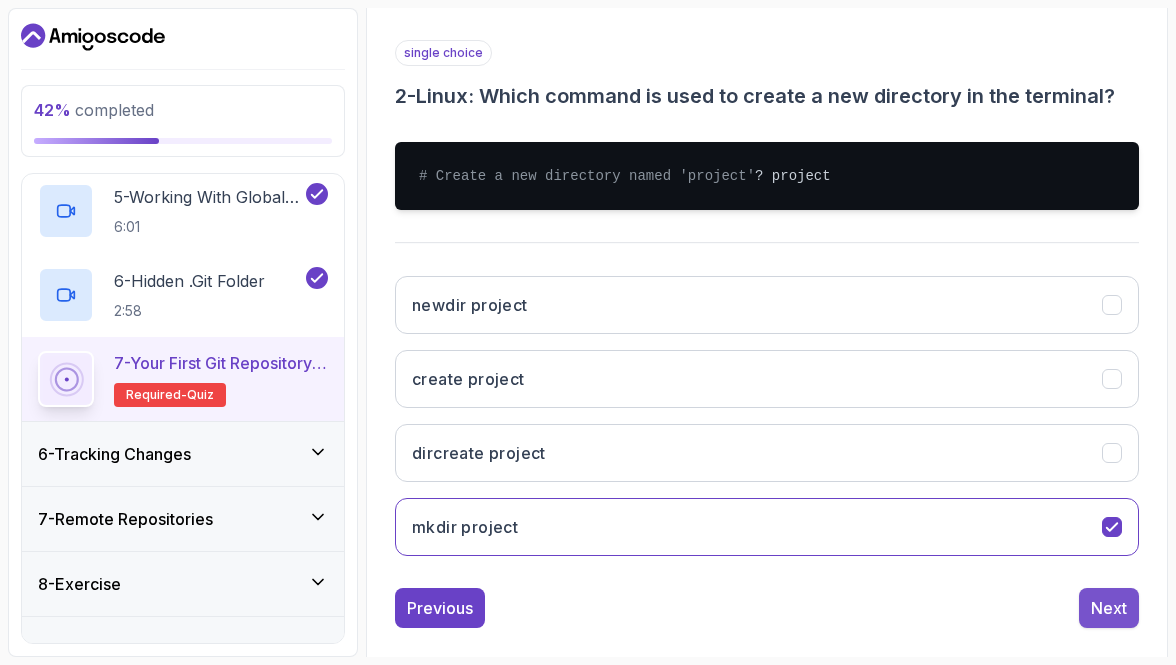 click on "Next" at bounding box center [1109, 608] 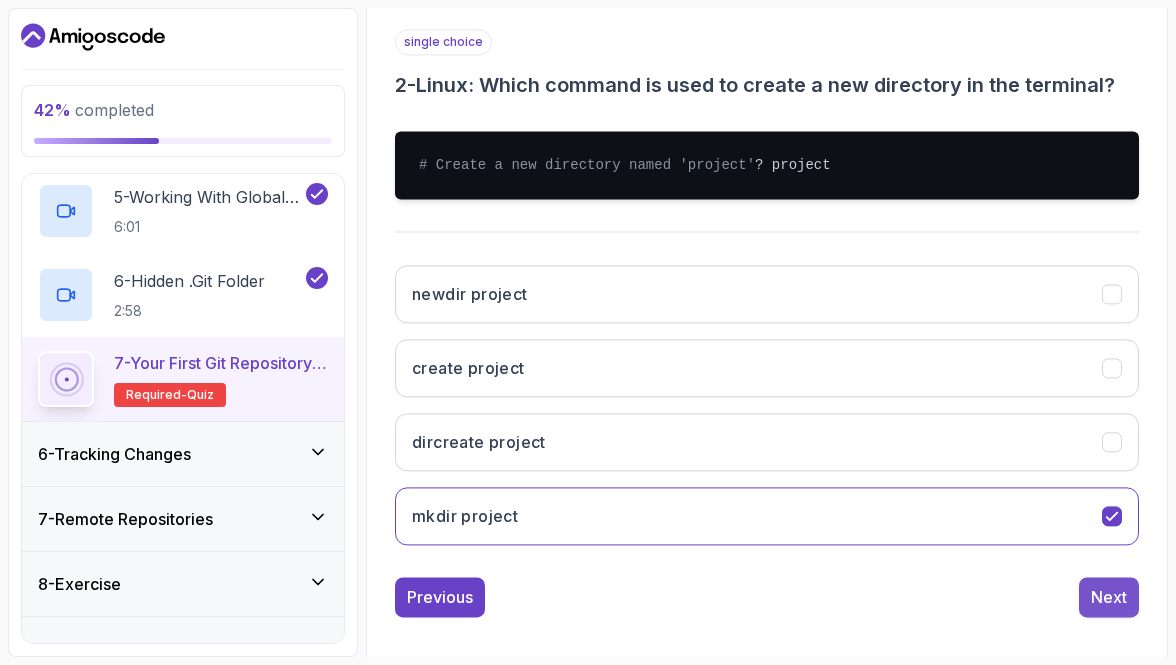 scroll, scrollTop: 257, scrollLeft: 0, axis: vertical 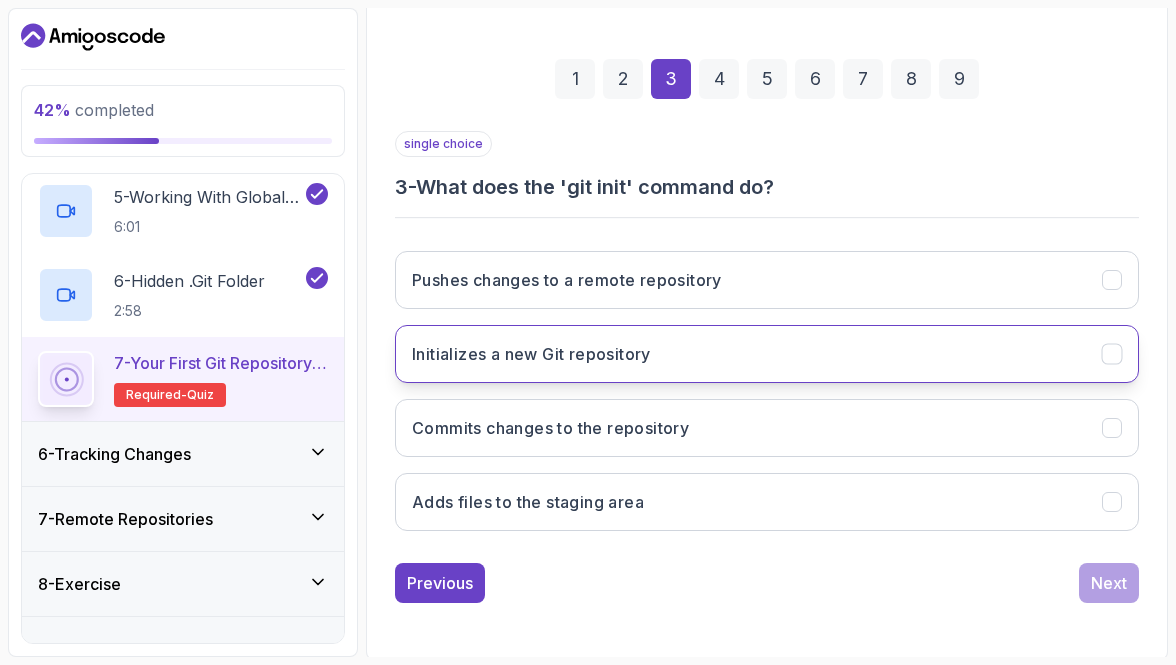 click on "Initializes a new Git repository" at bounding box center [531, 354] 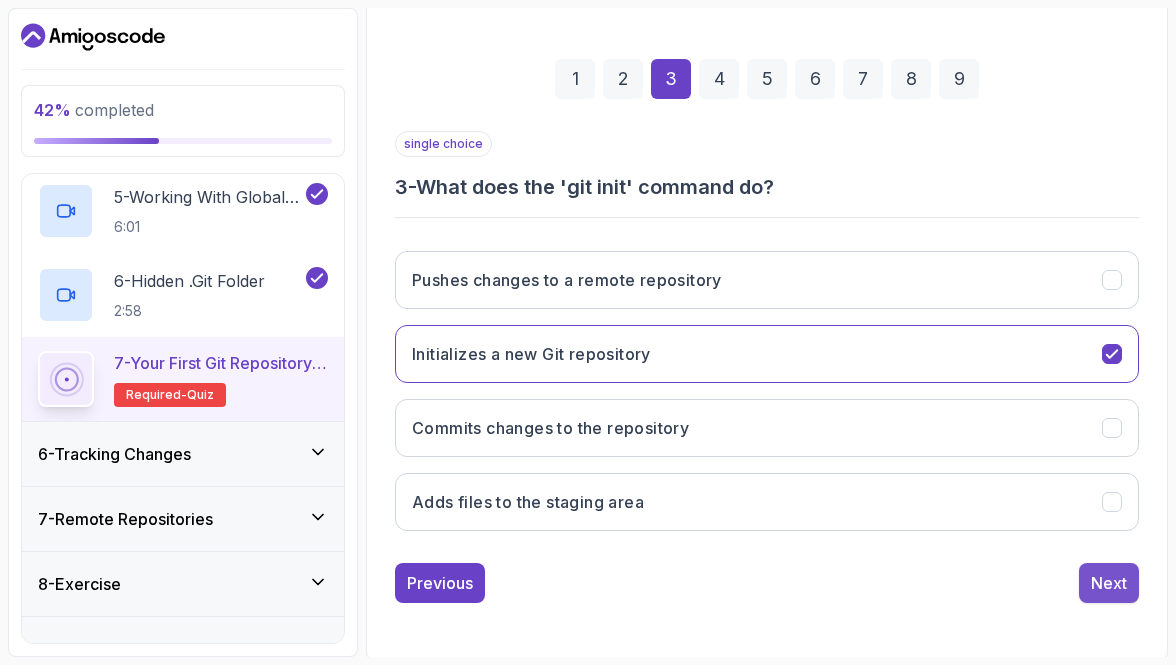 click on "Next" at bounding box center [1109, 583] 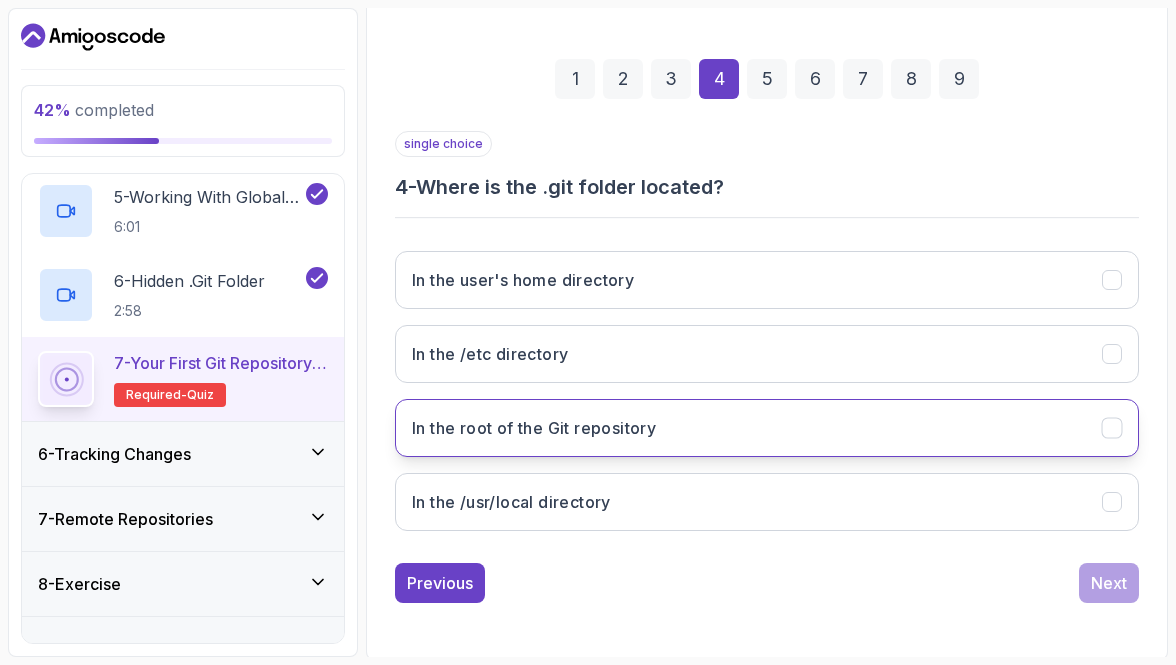 click on "In the root of the Git repository" at bounding box center [534, 428] 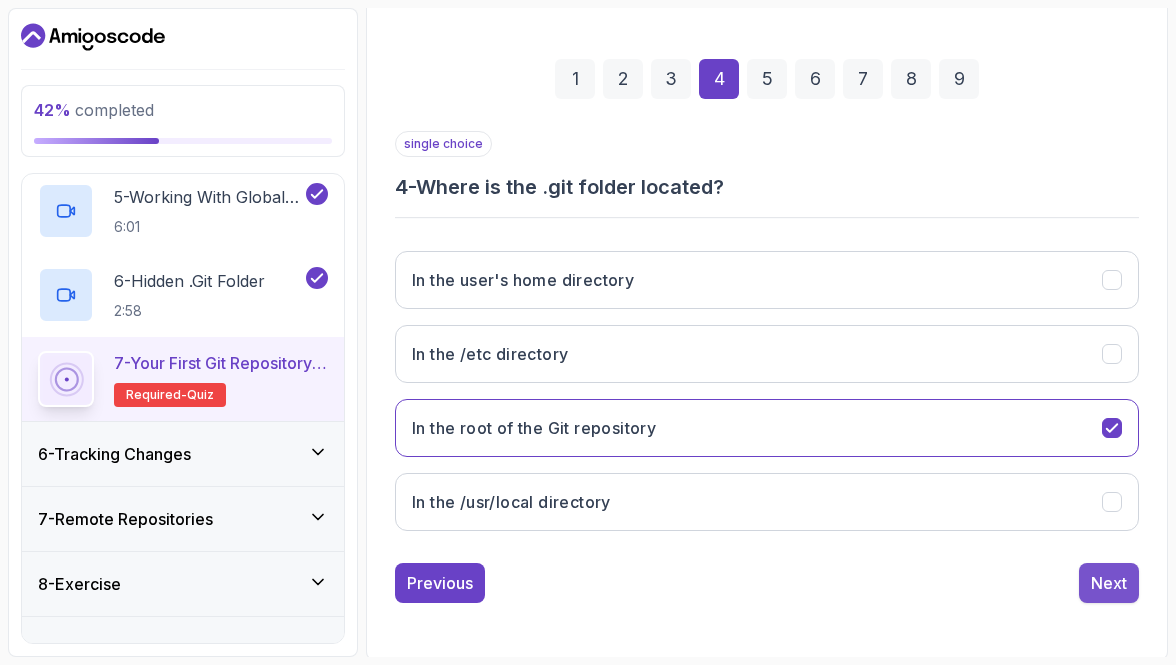 click on "Next" at bounding box center (1109, 583) 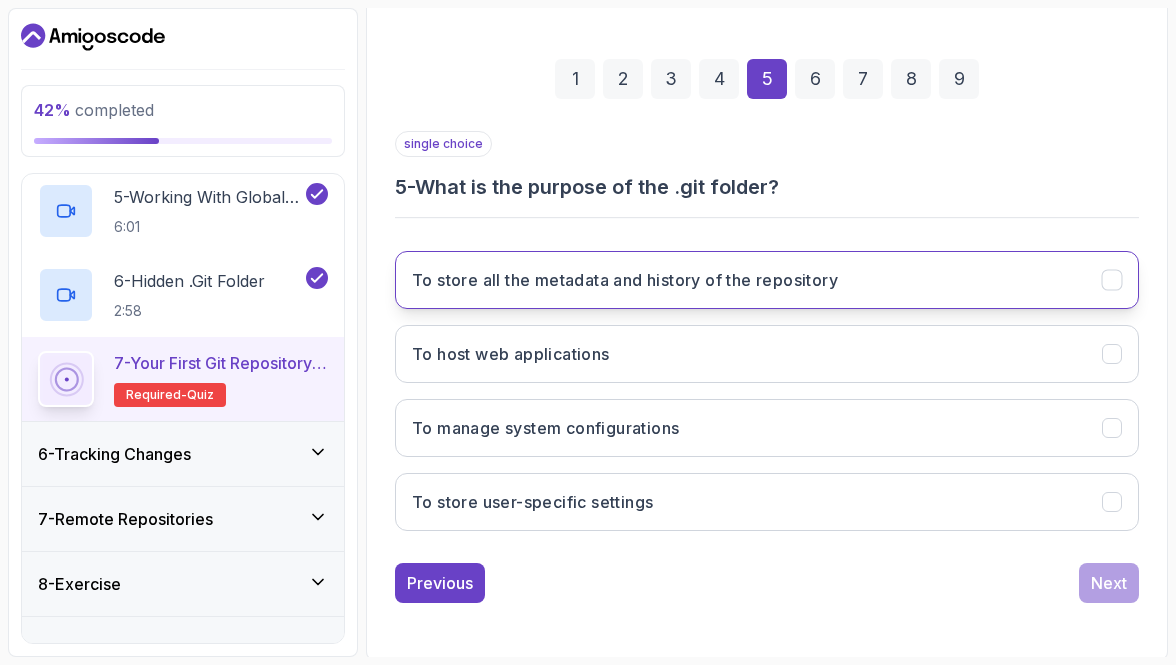 click on "To store all the metadata and history of the repository" at bounding box center [767, 280] 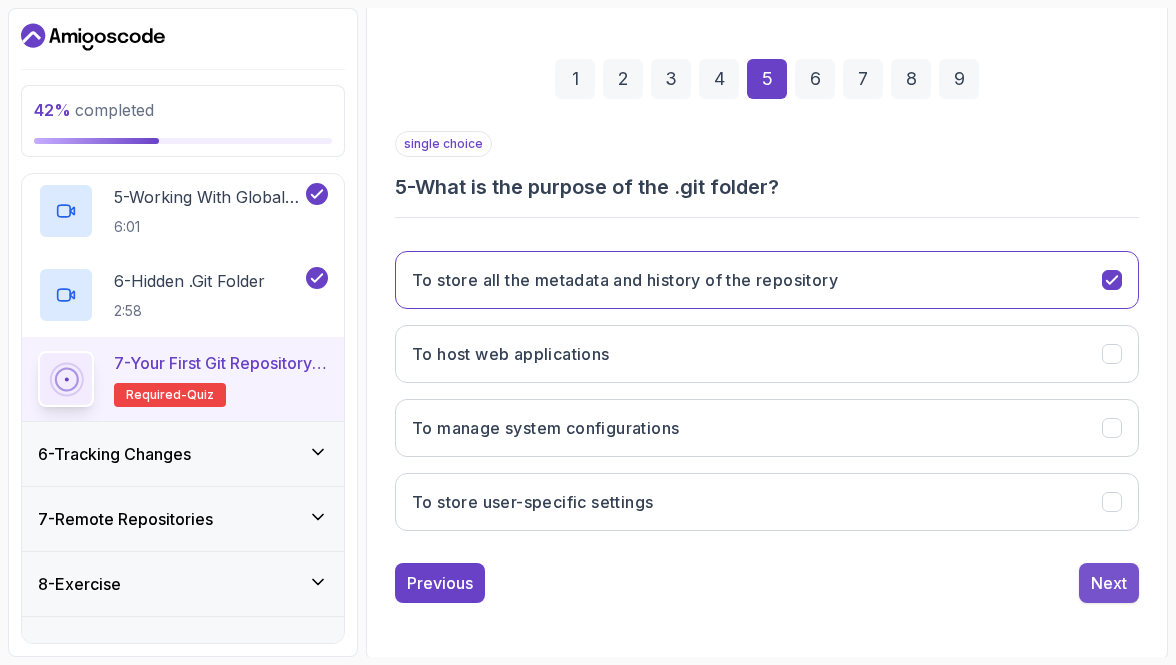 click on "Next" at bounding box center (1109, 583) 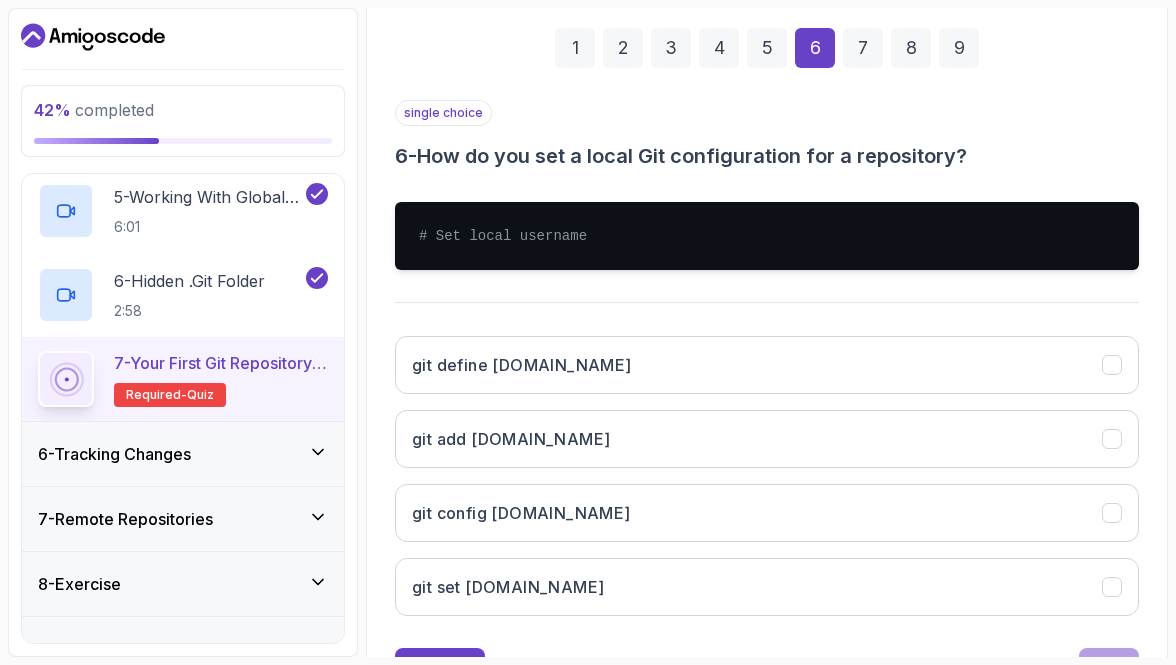 scroll, scrollTop: 308, scrollLeft: 0, axis: vertical 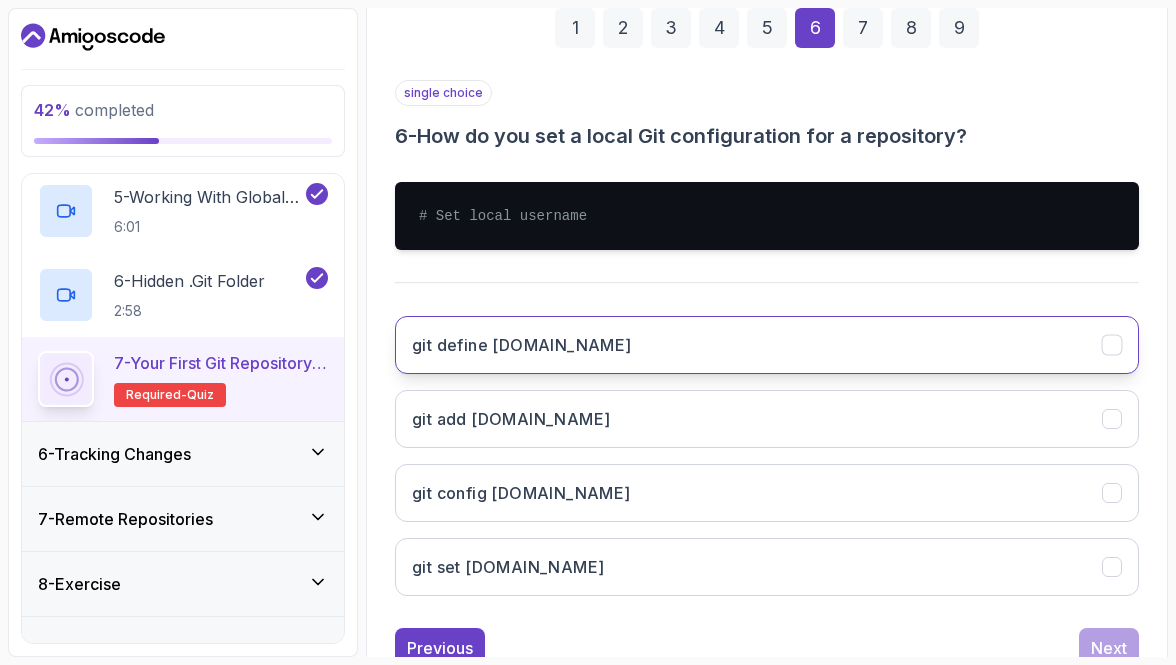 click on "git define [DOMAIN_NAME]" at bounding box center [767, 345] 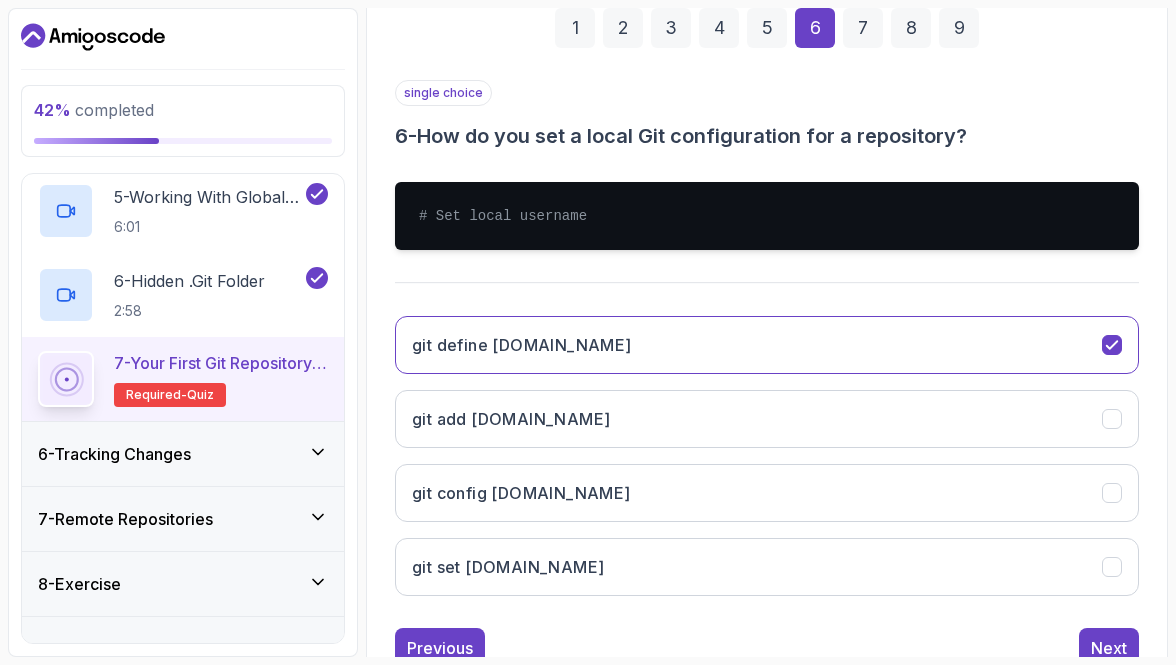 click on "git define [DOMAIN_NAME] git add [DOMAIN_NAME] git config [DOMAIN_NAME] git set [DOMAIN_NAME]" at bounding box center (767, 456) 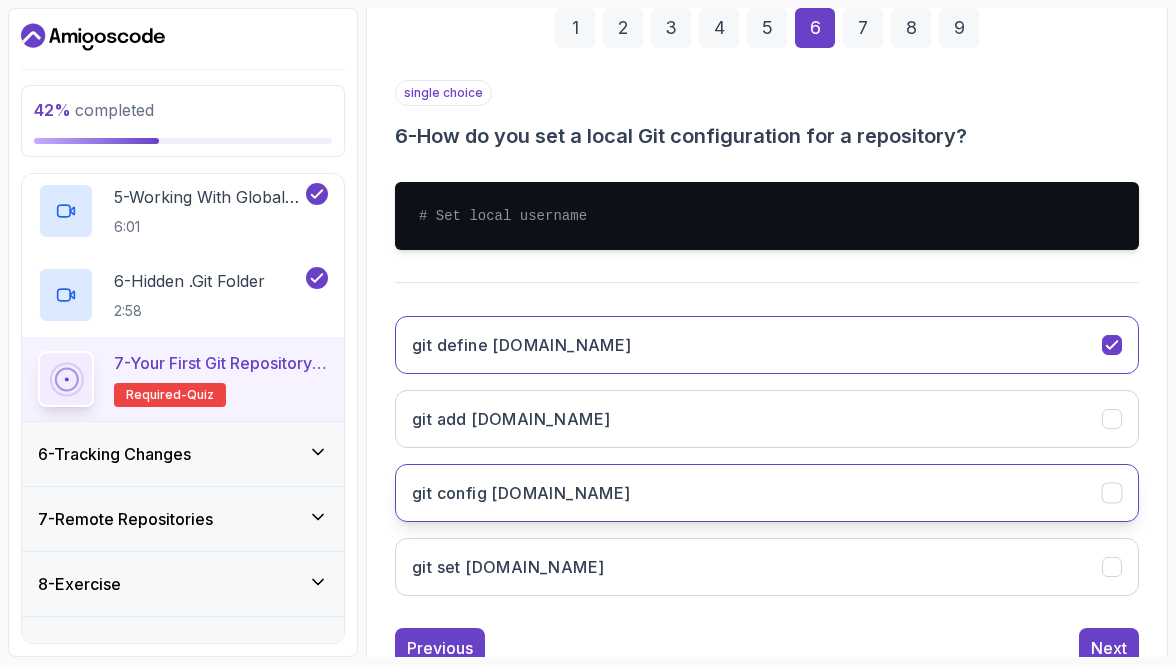 click on "git config [DOMAIN_NAME]" at bounding box center [767, 493] 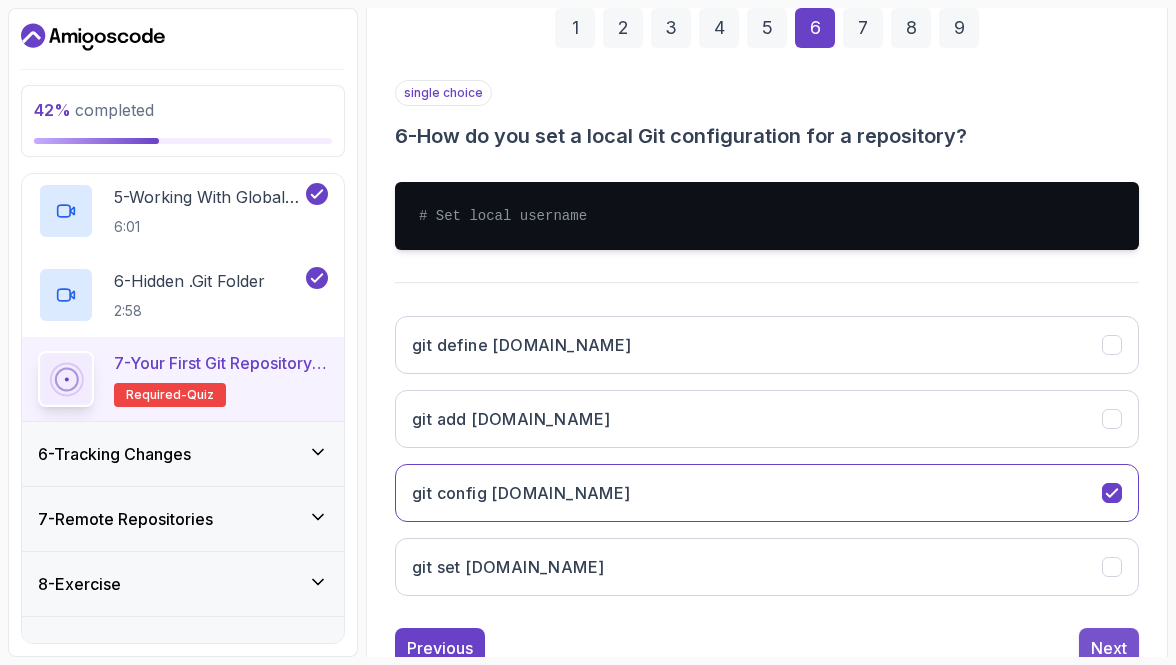 click on "Next" at bounding box center (1109, 648) 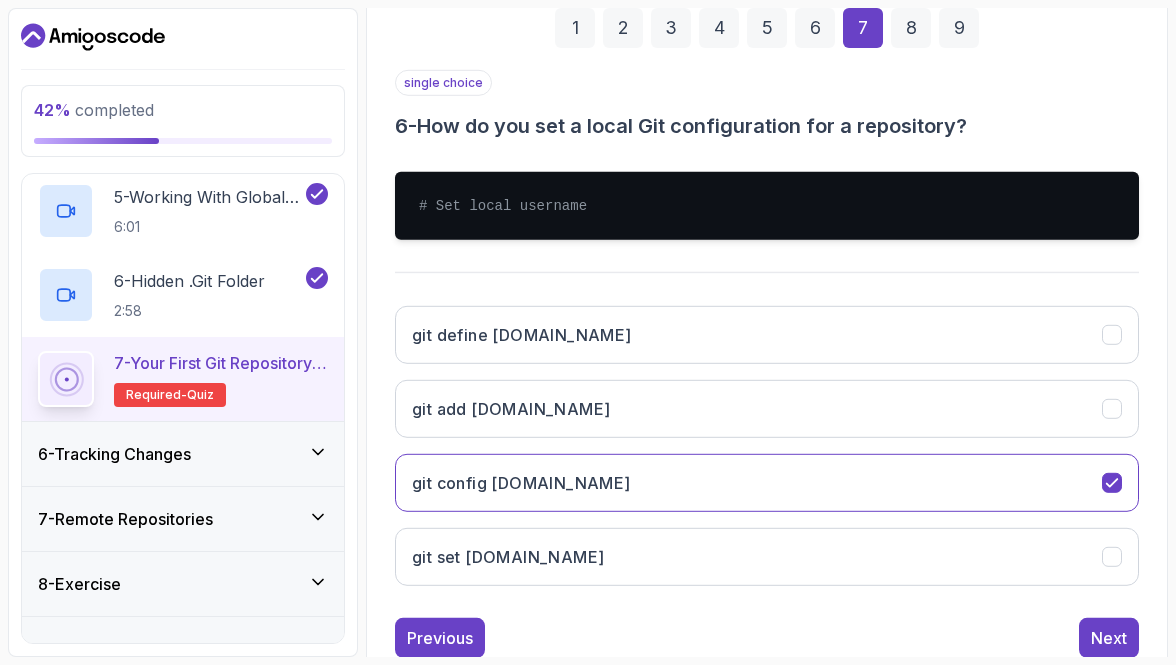 scroll, scrollTop: 305, scrollLeft: 0, axis: vertical 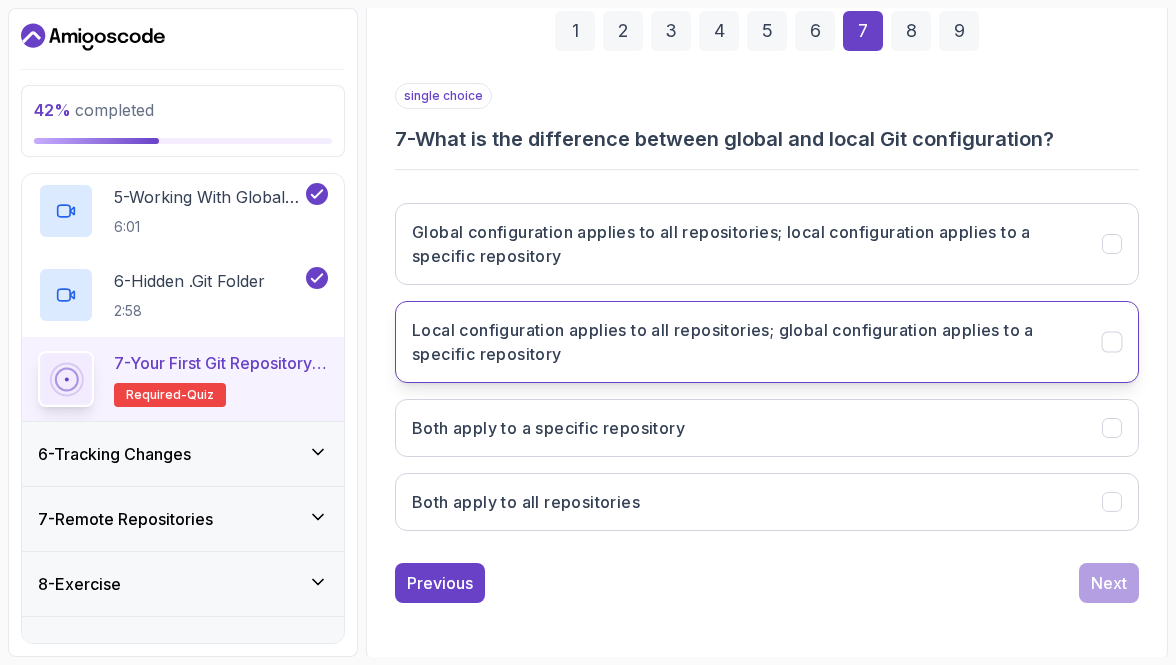 click on "Local configuration applies to all repositories; global configuration applies to a specific repository" at bounding box center (767, 342) 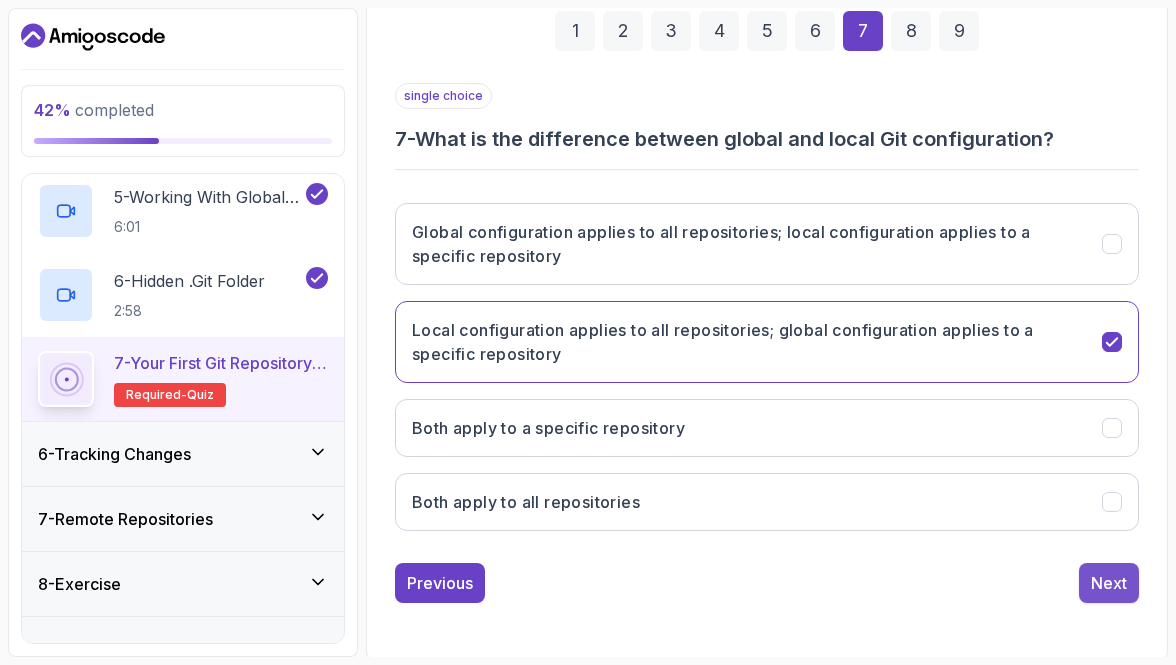 click on "Next" at bounding box center (1109, 583) 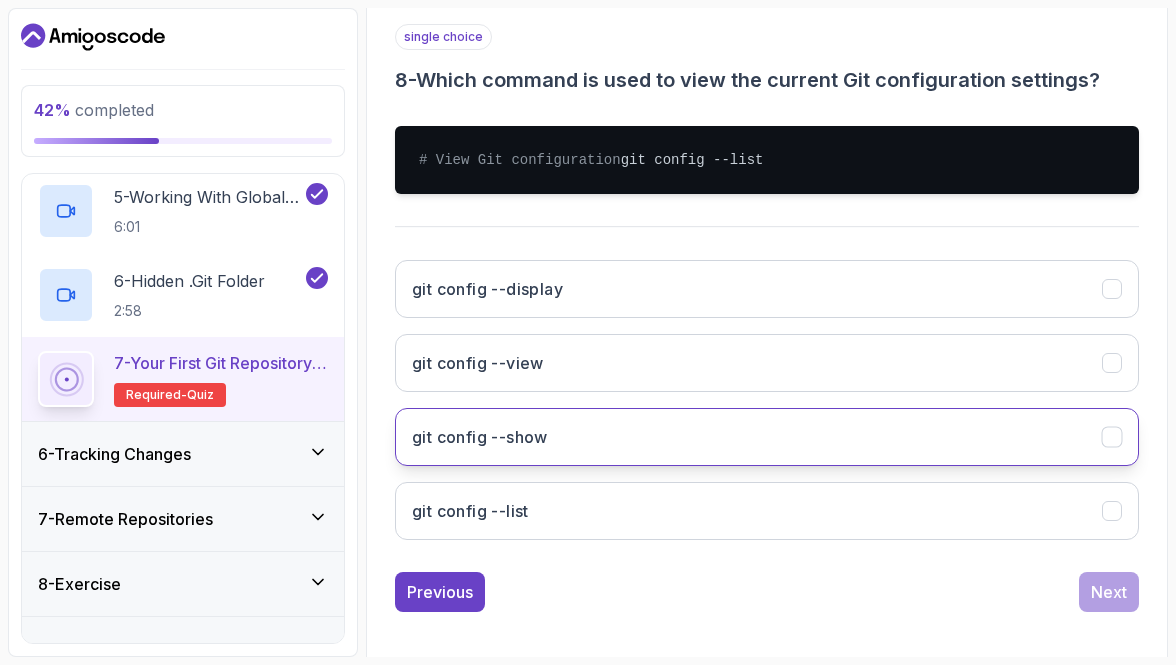scroll, scrollTop: 393, scrollLeft: 0, axis: vertical 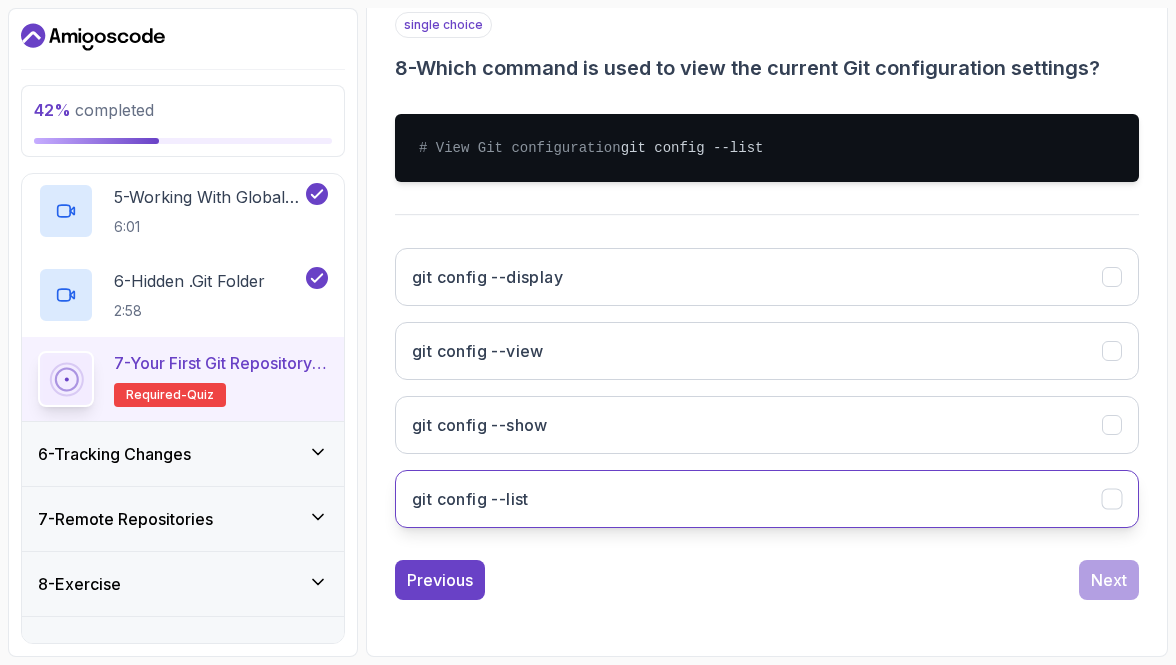 click on "git config --list" at bounding box center (767, 499) 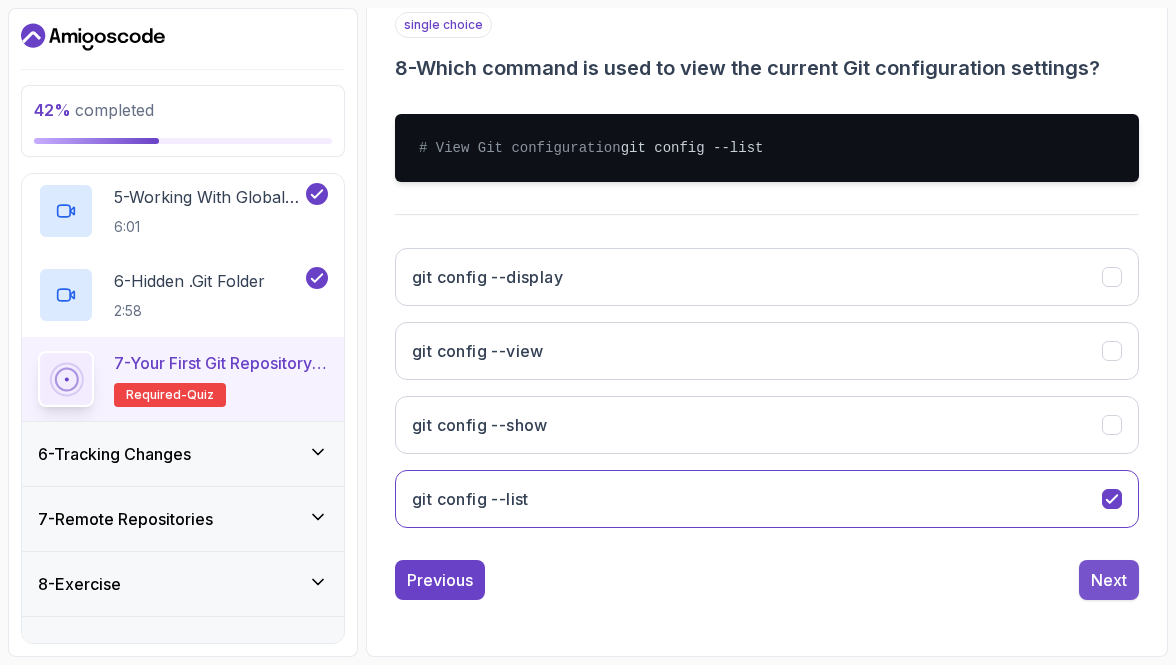 click on "Next" at bounding box center (1109, 580) 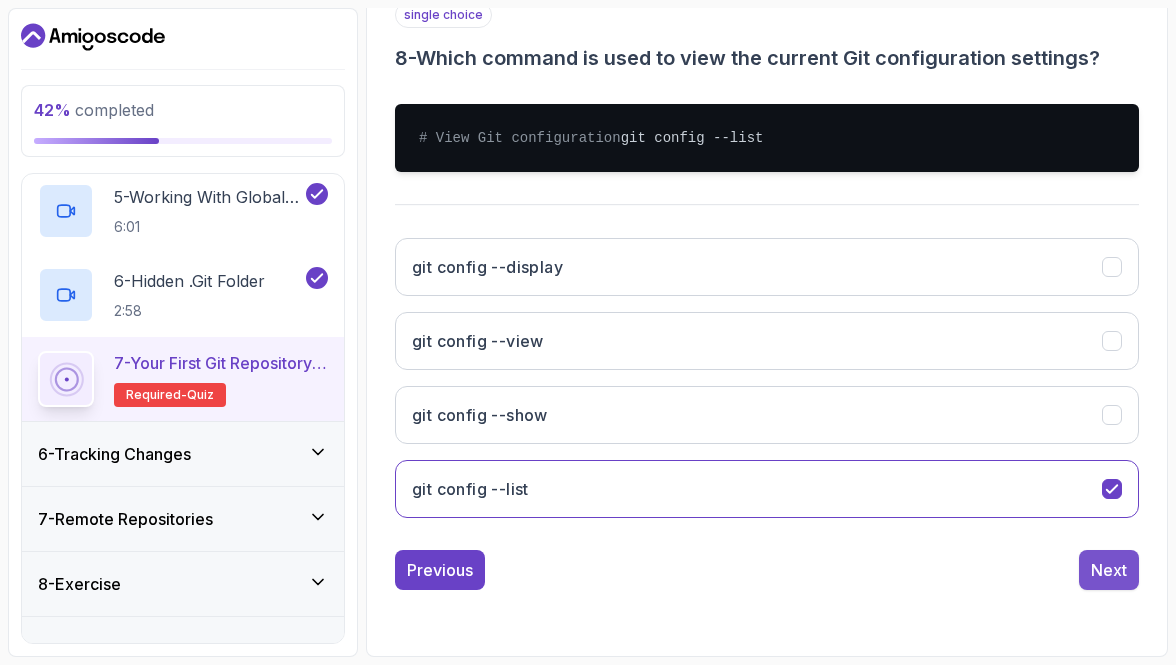 scroll, scrollTop: 285, scrollLeft: 0, axis: vertical 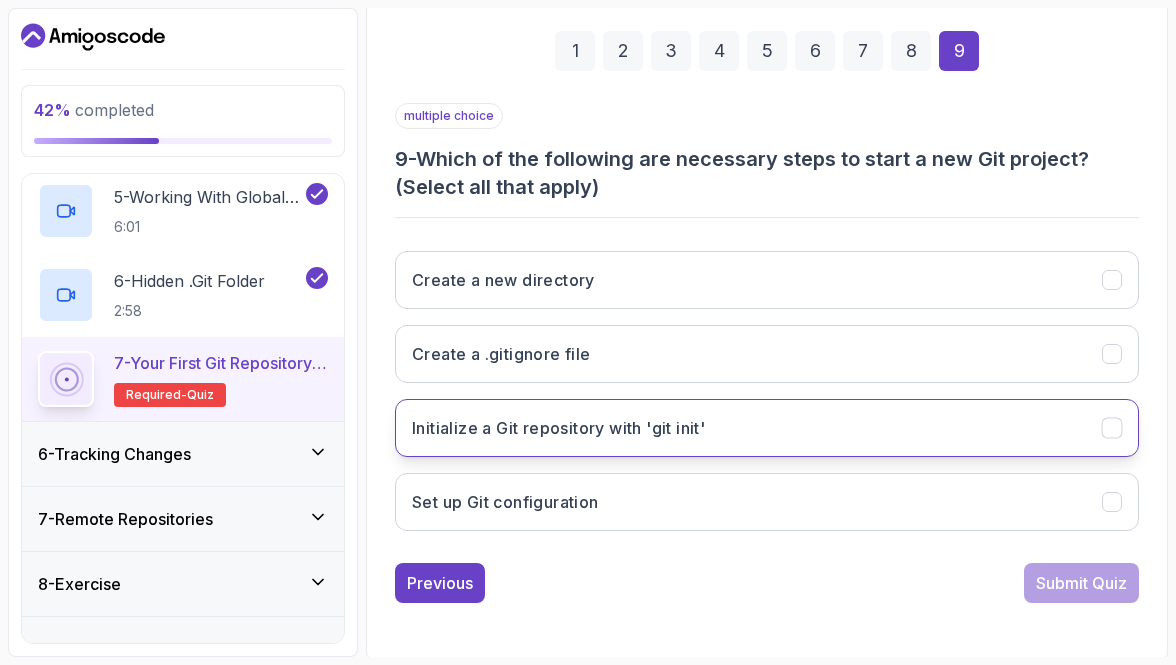click on "Initialize a Git repository with 'git init'" at bounding box center (558, 428) 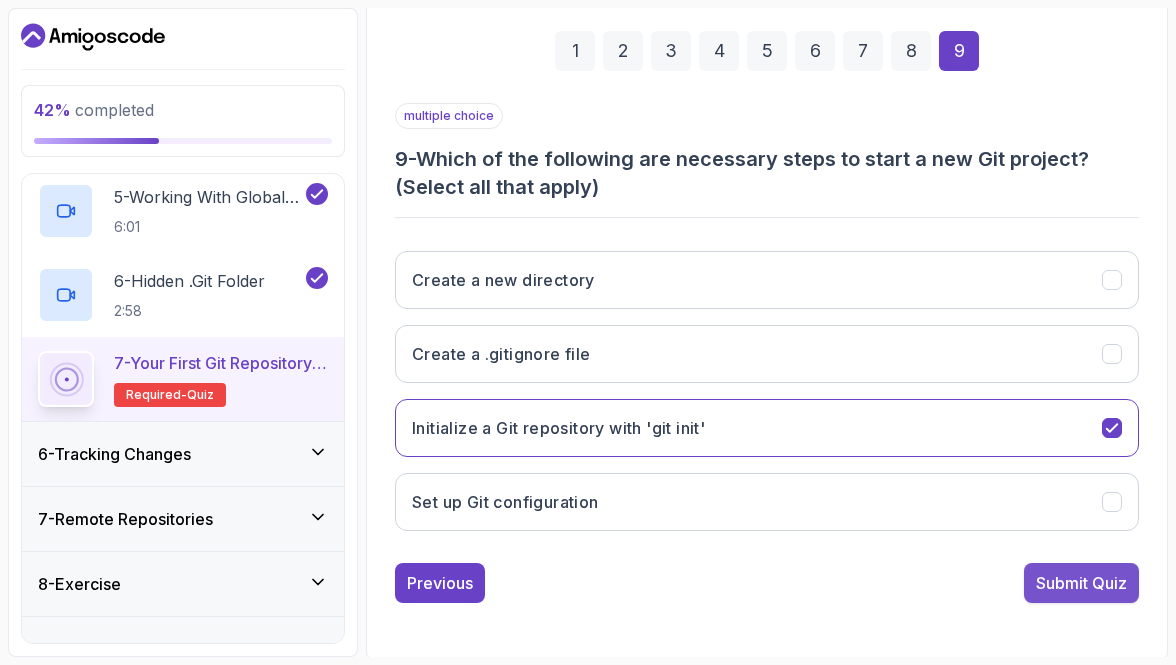 click on "Submit Quiz" at bounding box center [1081, 583] 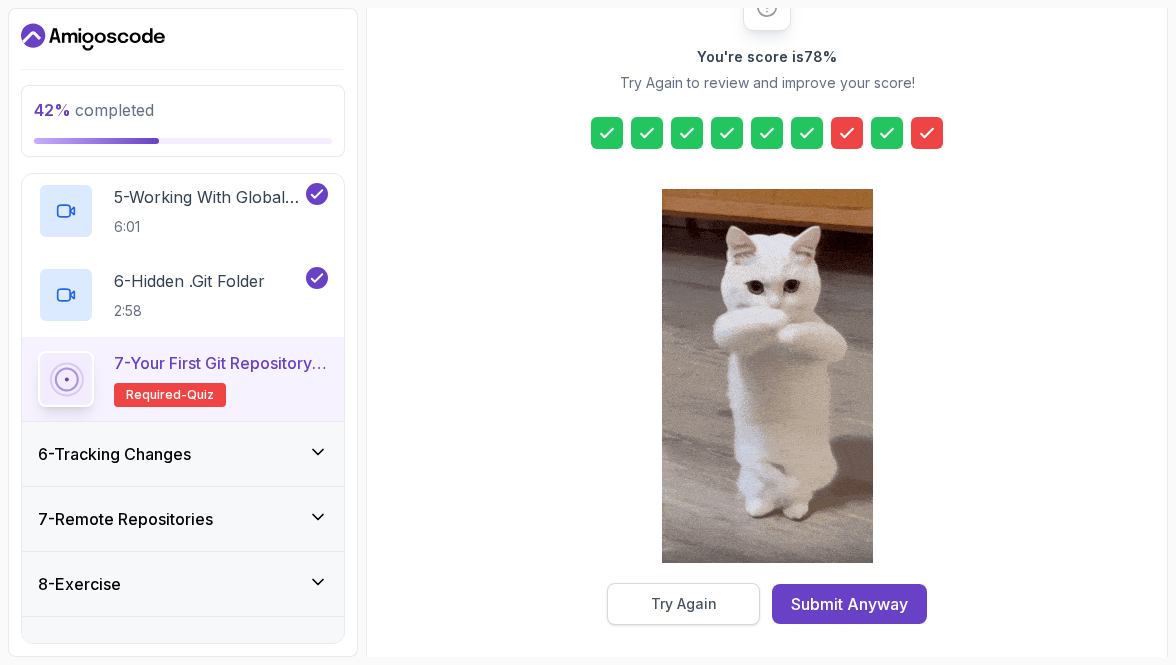 click on "Try Again" at bounding box center [683, 604] 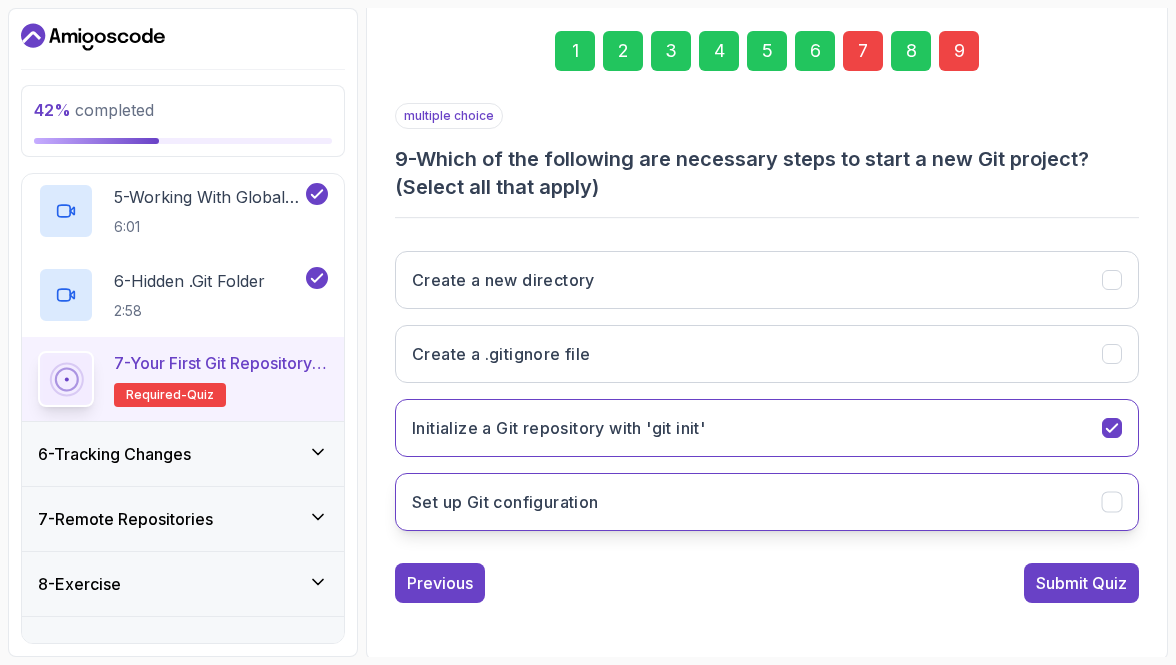 click on "Set up Git configuration" at bounding box center [767, 502] 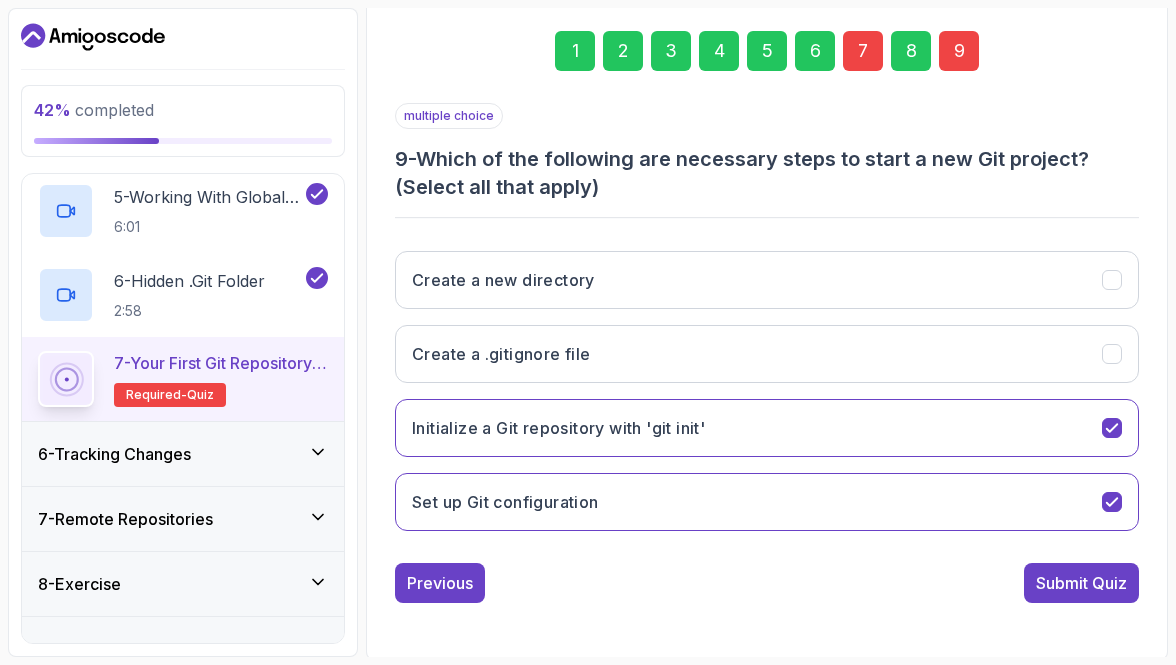 click on "7" at bounding box center [863, 51] 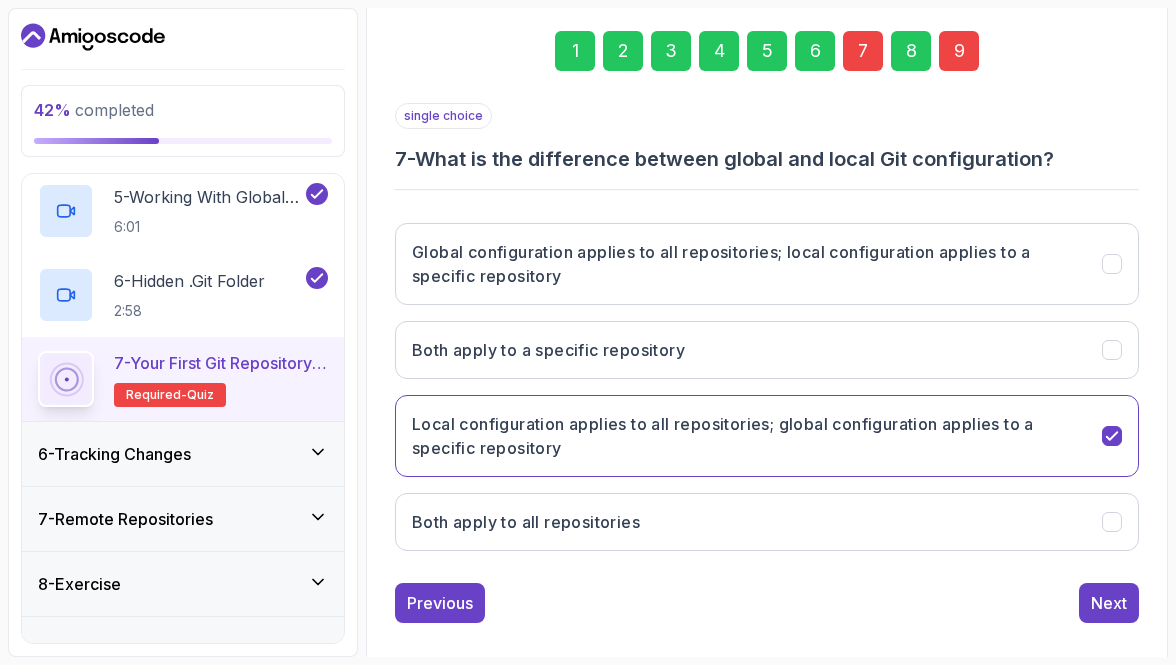 click on "9" at bounding box center (959, 51) 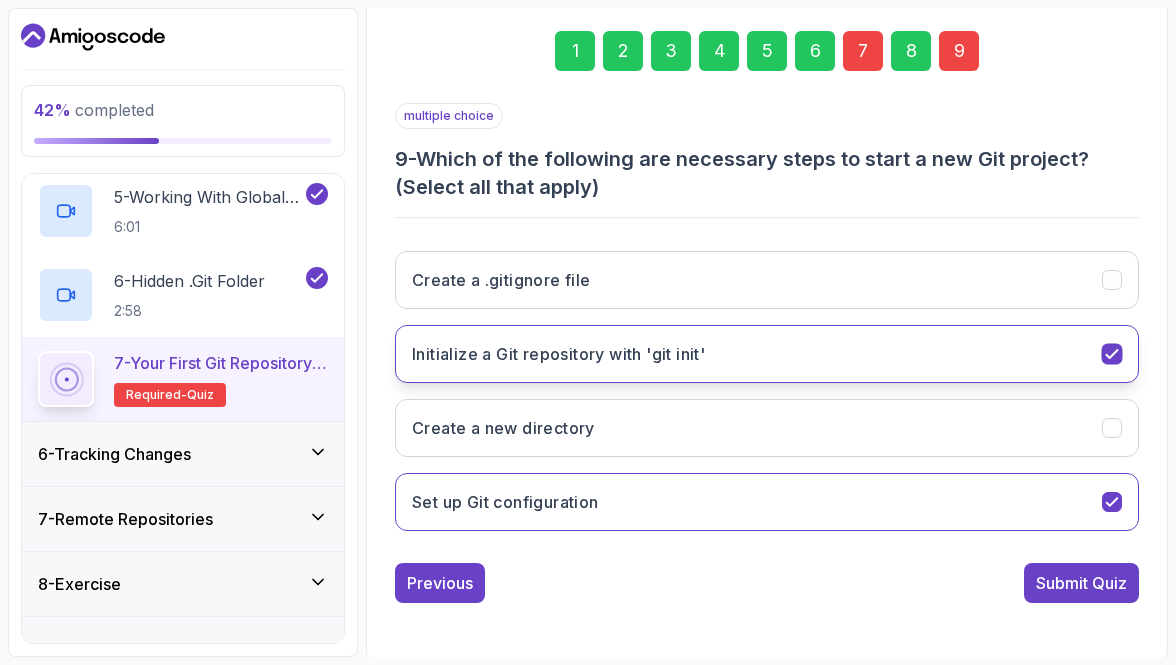 click 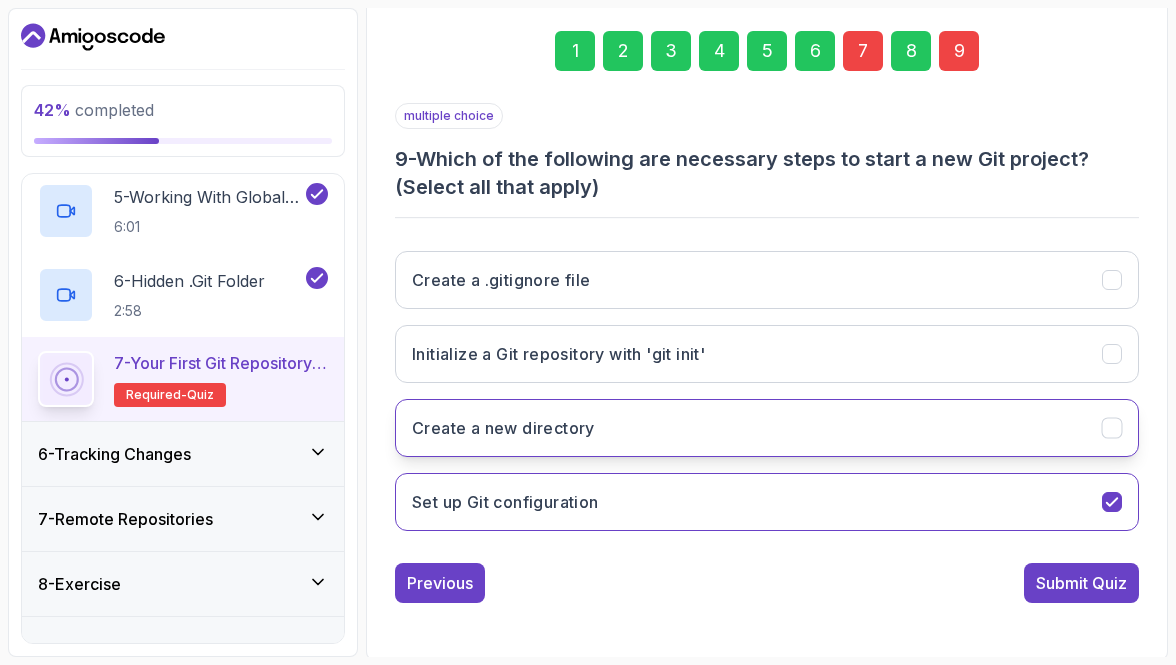 click 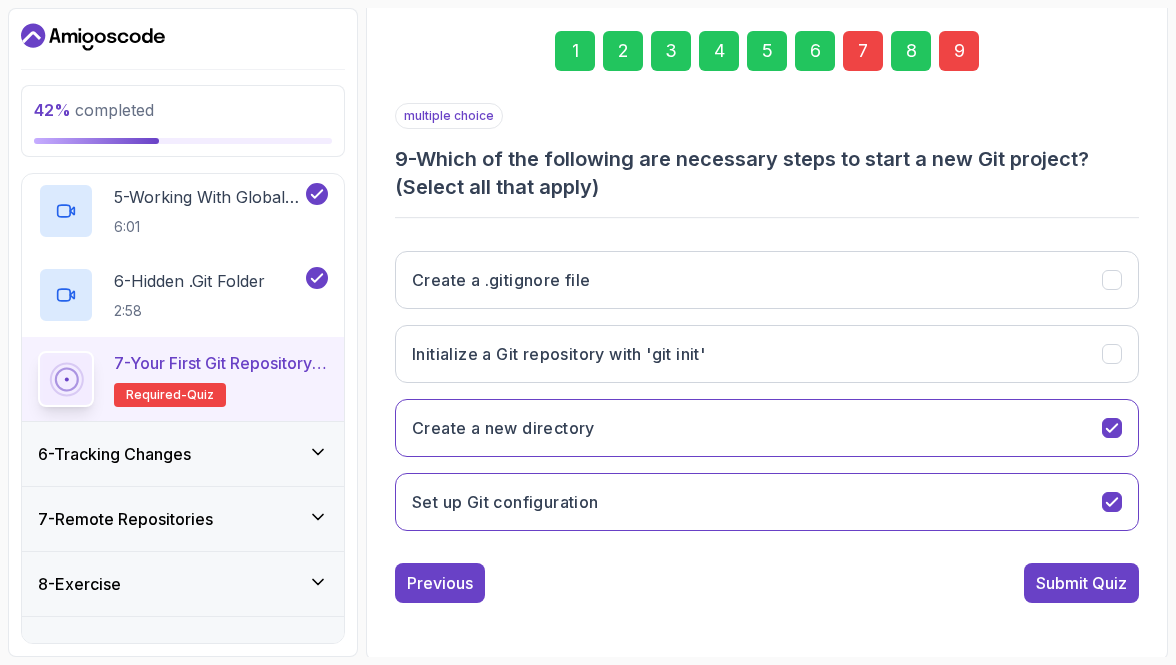 click on "7" at bounding box center [863, 51] 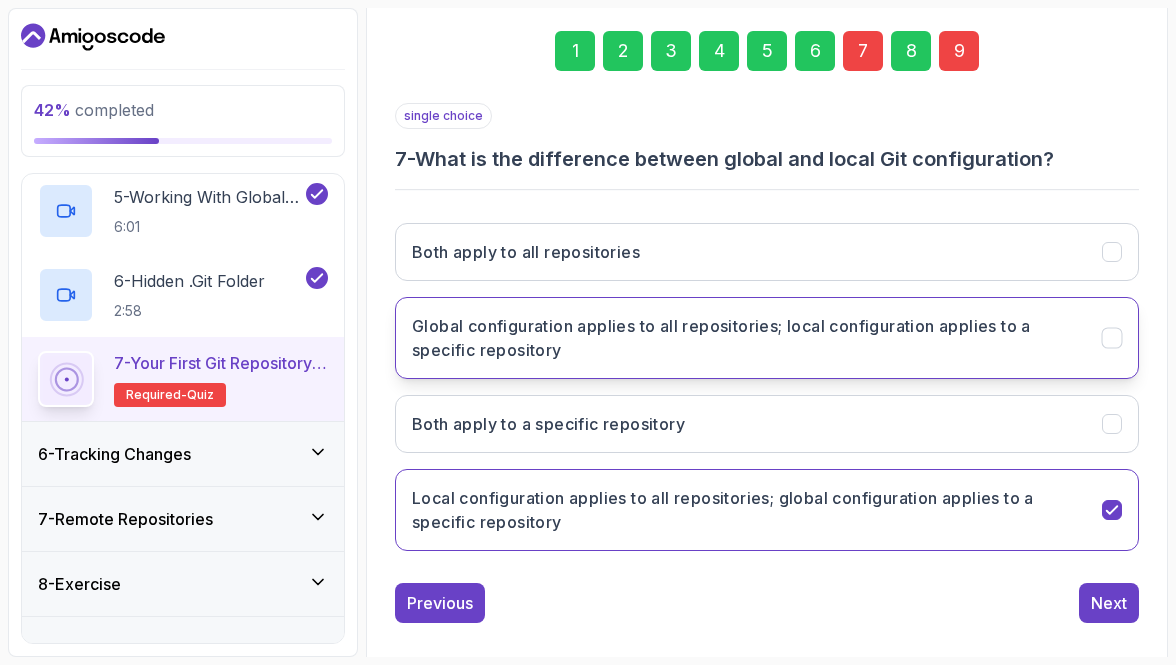 click 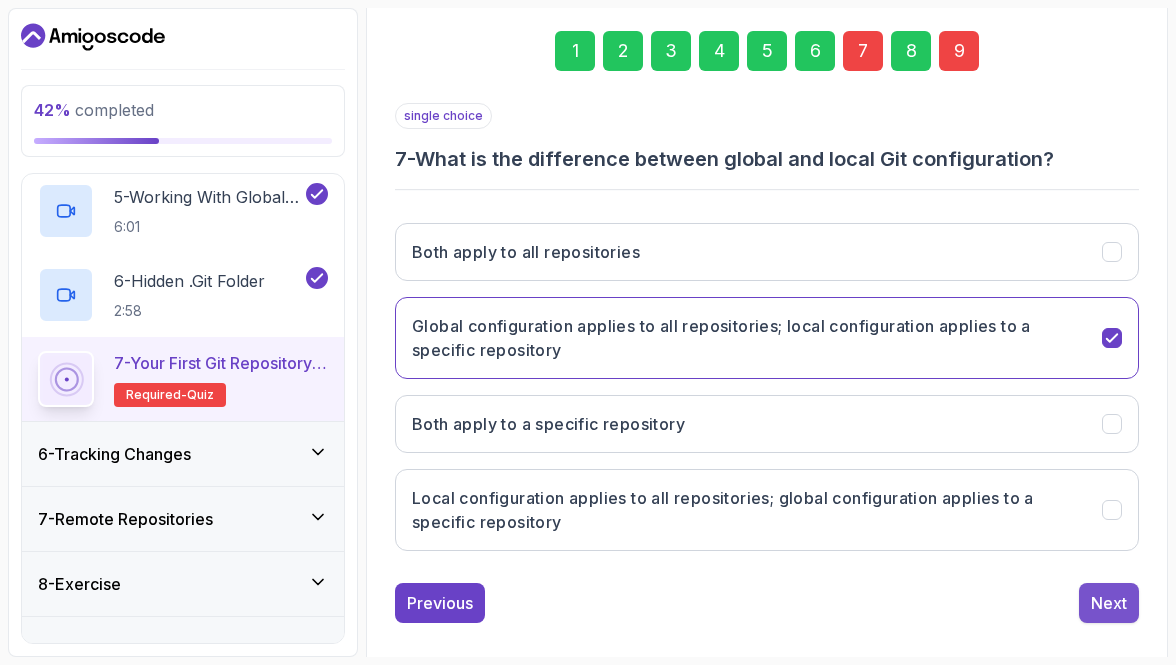 click on "Next" at bounding box center (1109, 603) 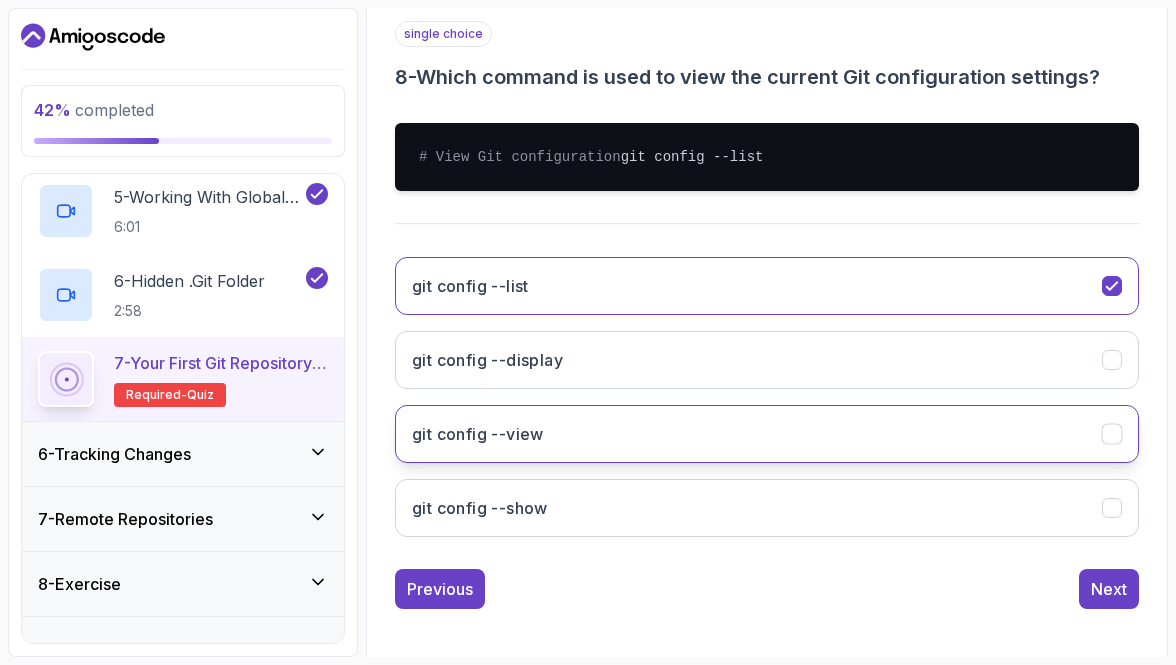 scroll, scrollTop: 393, scrollLeft: 0, axis: vertical 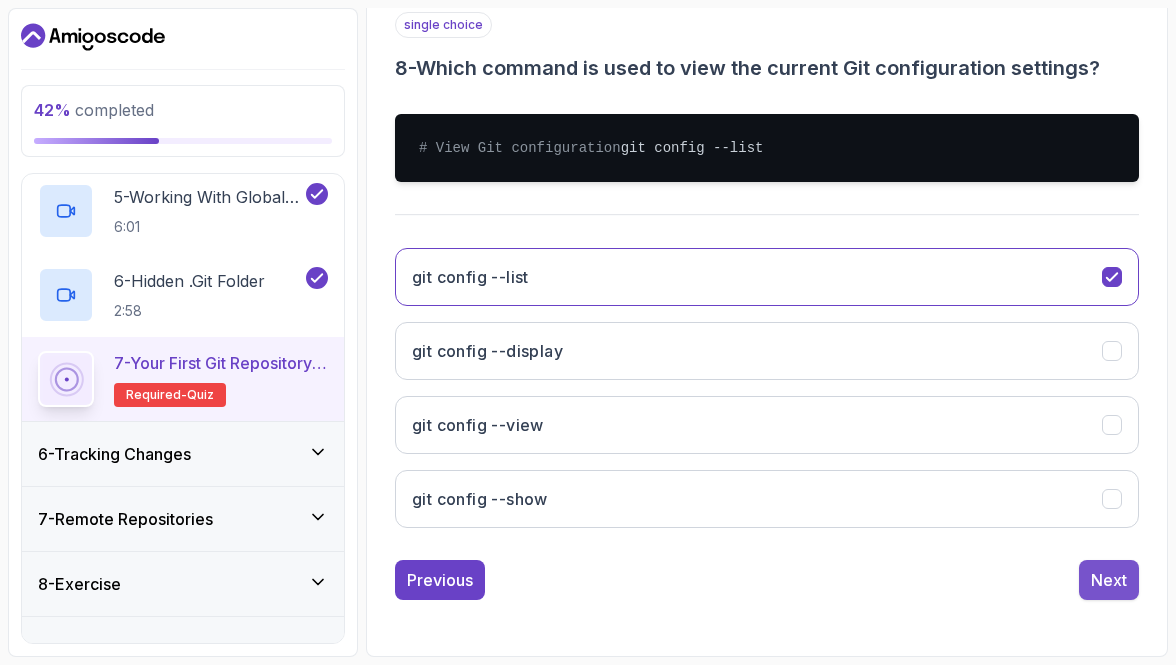 click on "Next" at bounding box center [1109, 580] 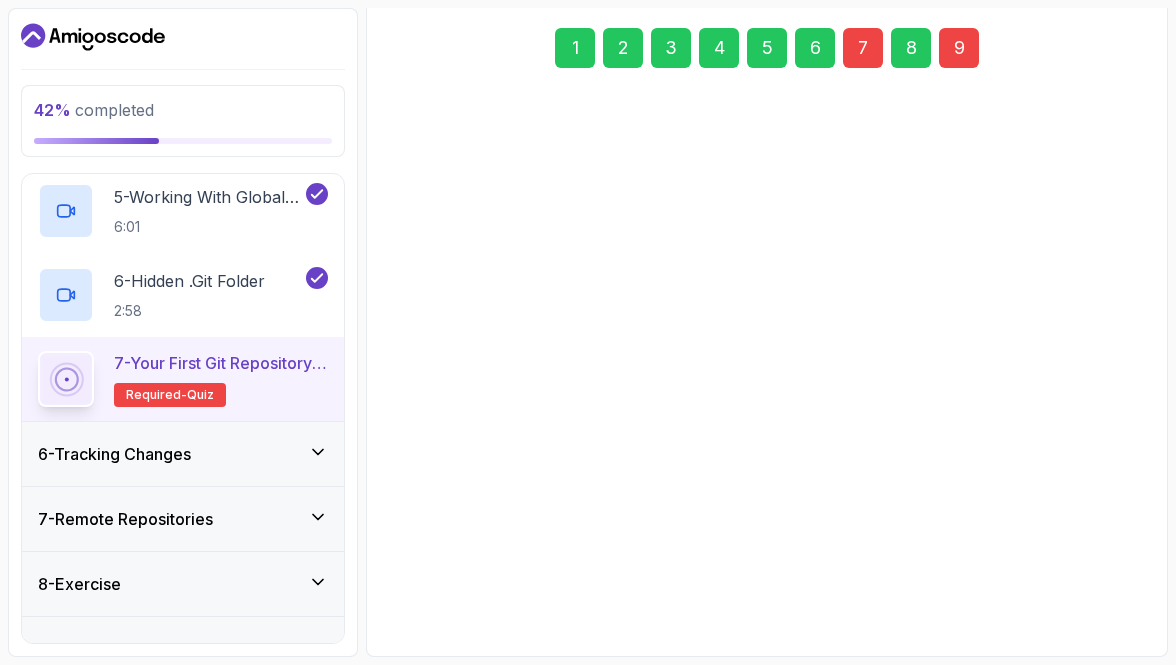 scroll, scrollTop: 285, scrollLeft: 0, axis: vertical 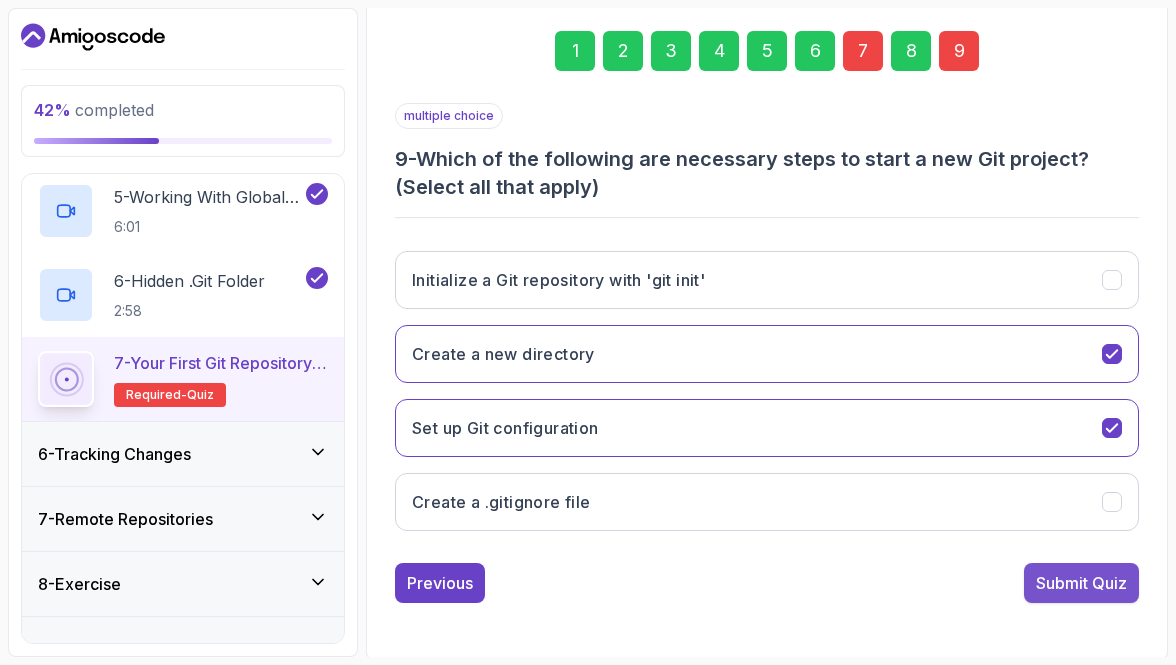 click on "Submit Quiz" at bounding box center (1081, 583) 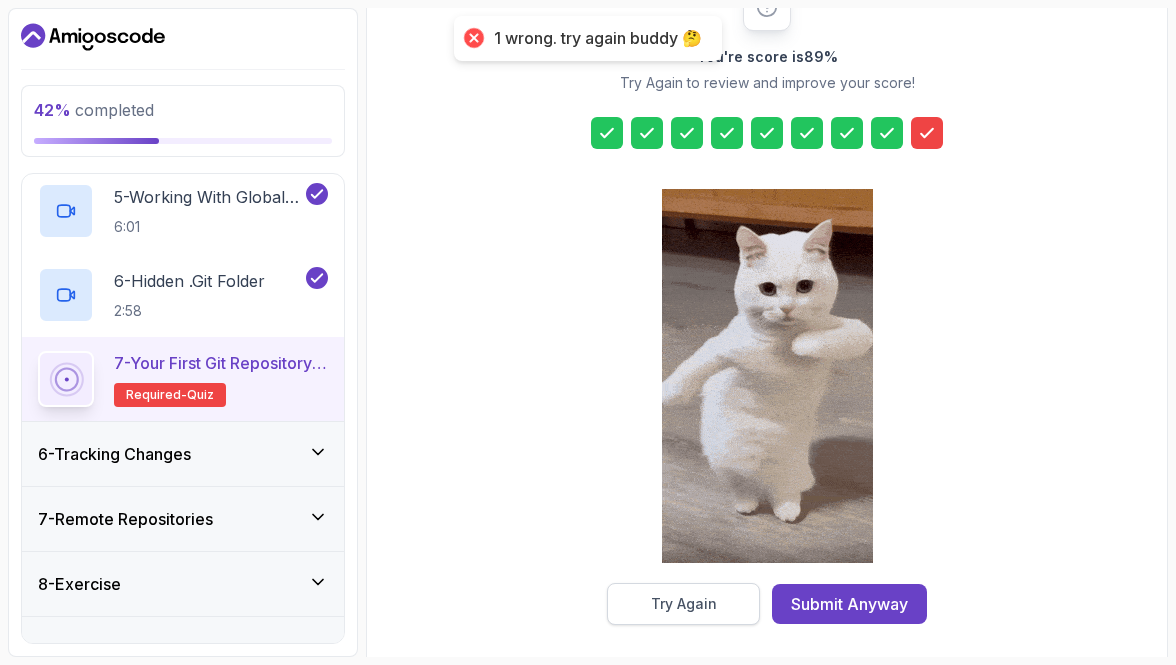 click on "Try Again" at bounding box center (683, 604) 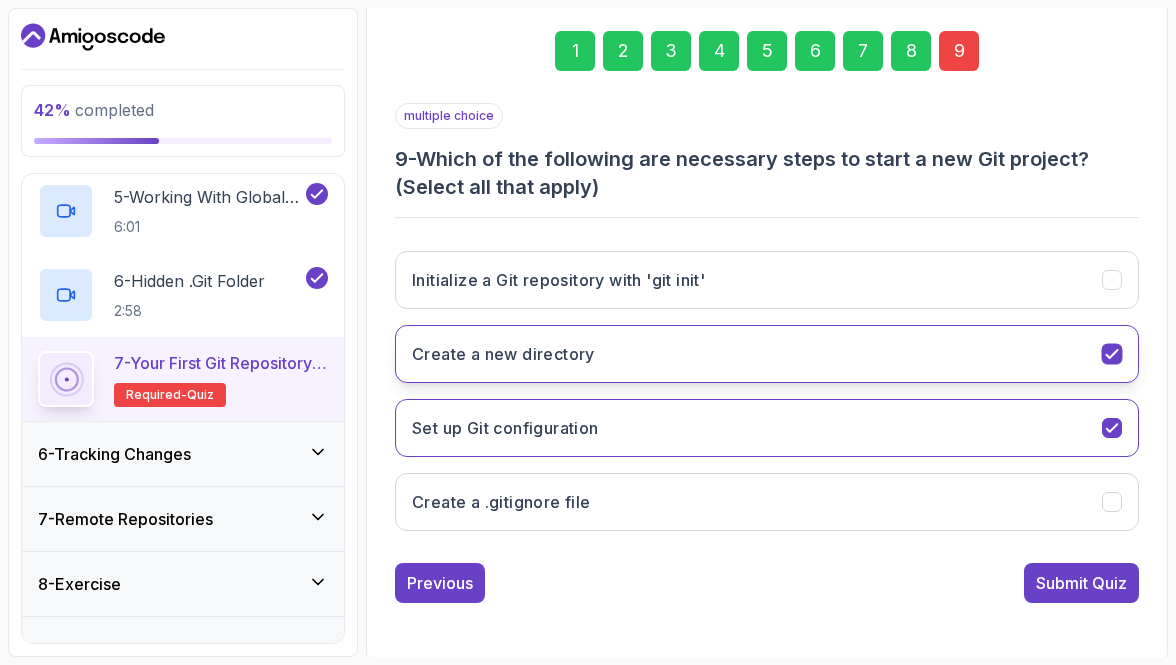 click 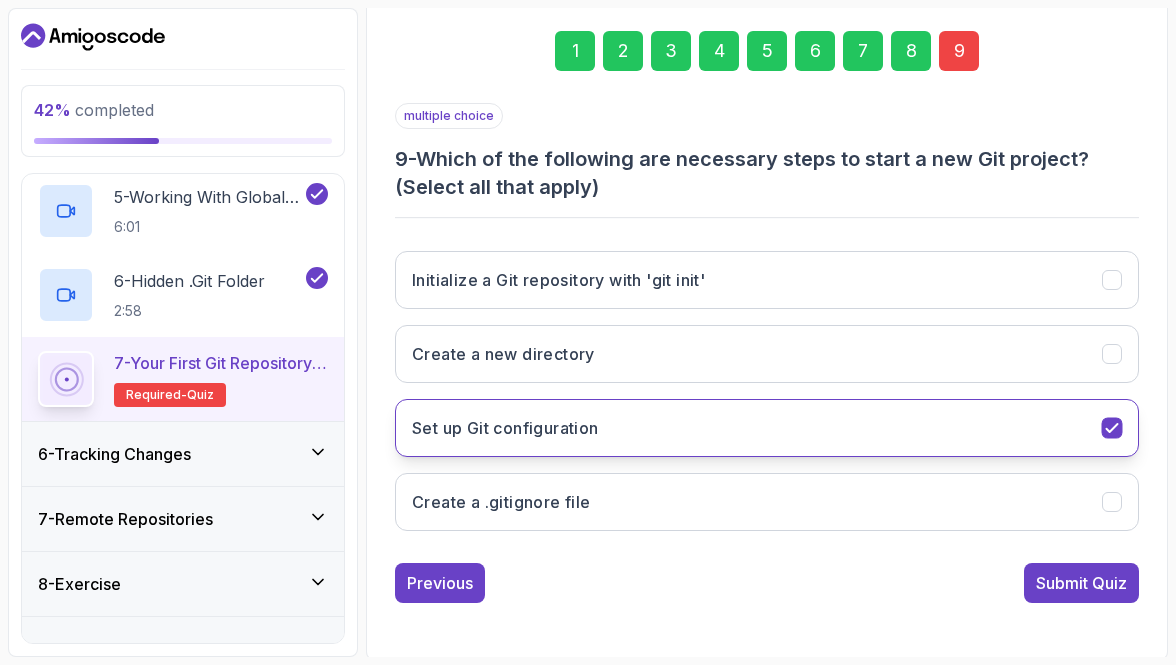 click 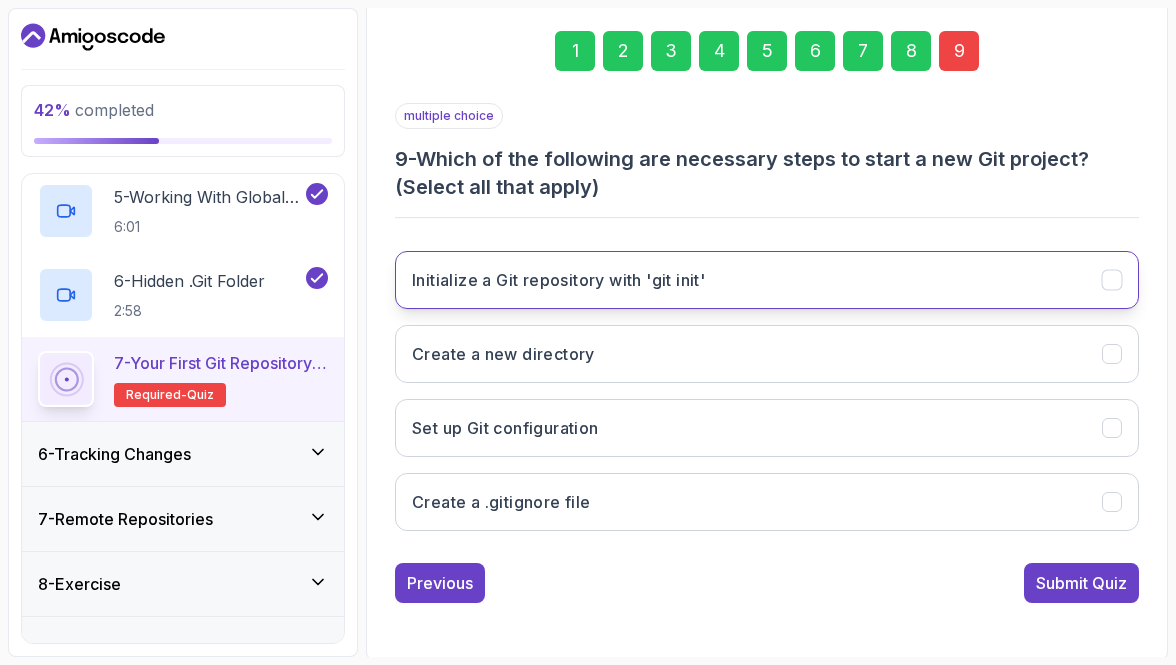 click at bounding box center [1112, 280] 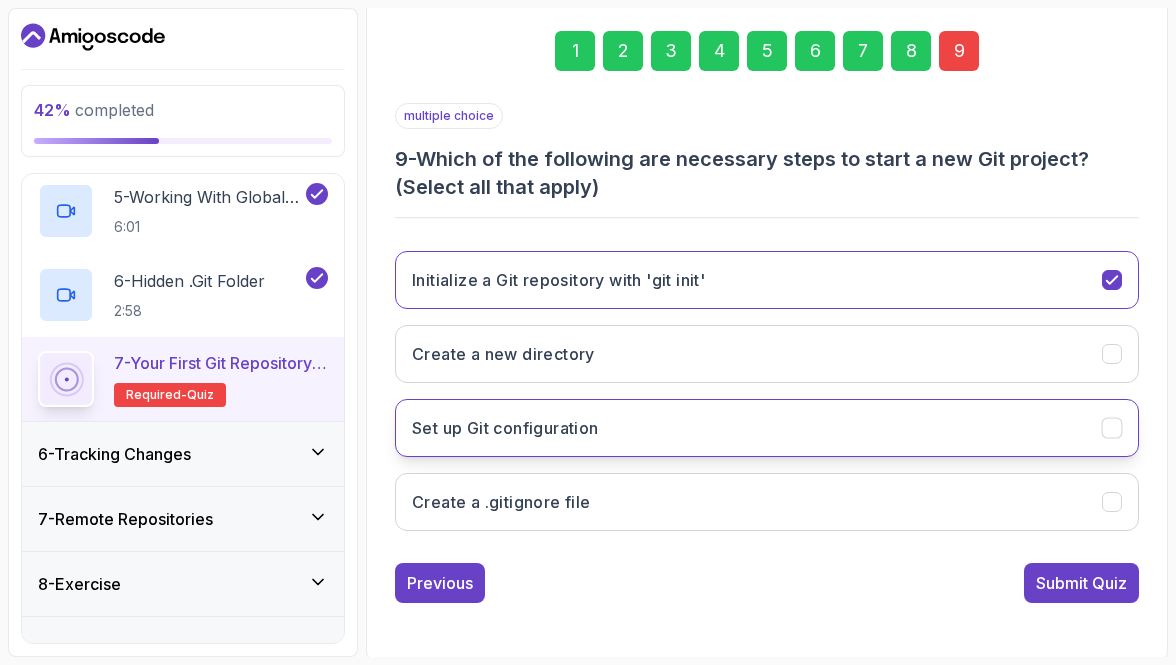 click on "Set up Git configuration" at bounding box center [767, 428] 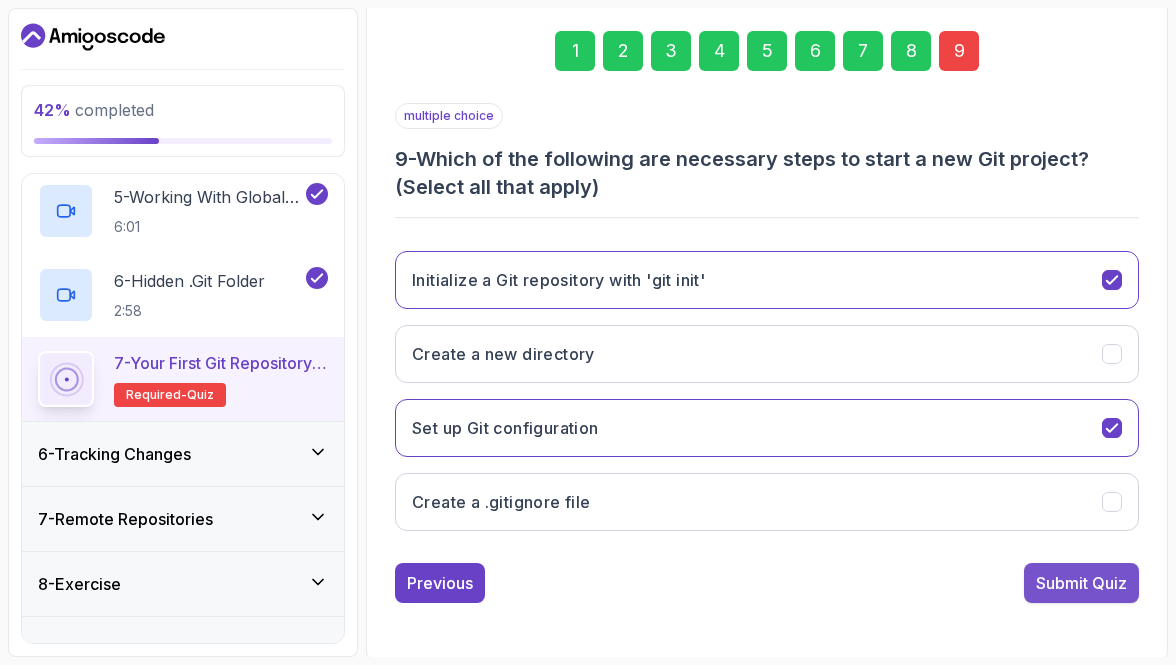 click on "Submit Quiz" at bounding box center (1081, 583) 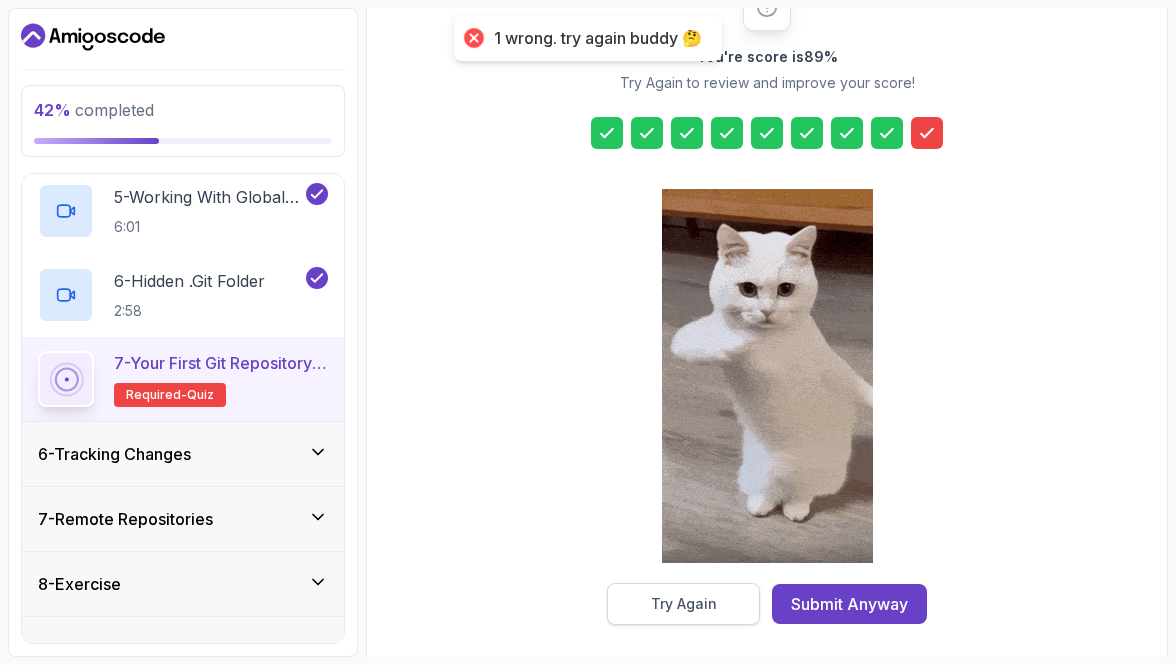 click on "Try Again" at bounding box center (684, 604) 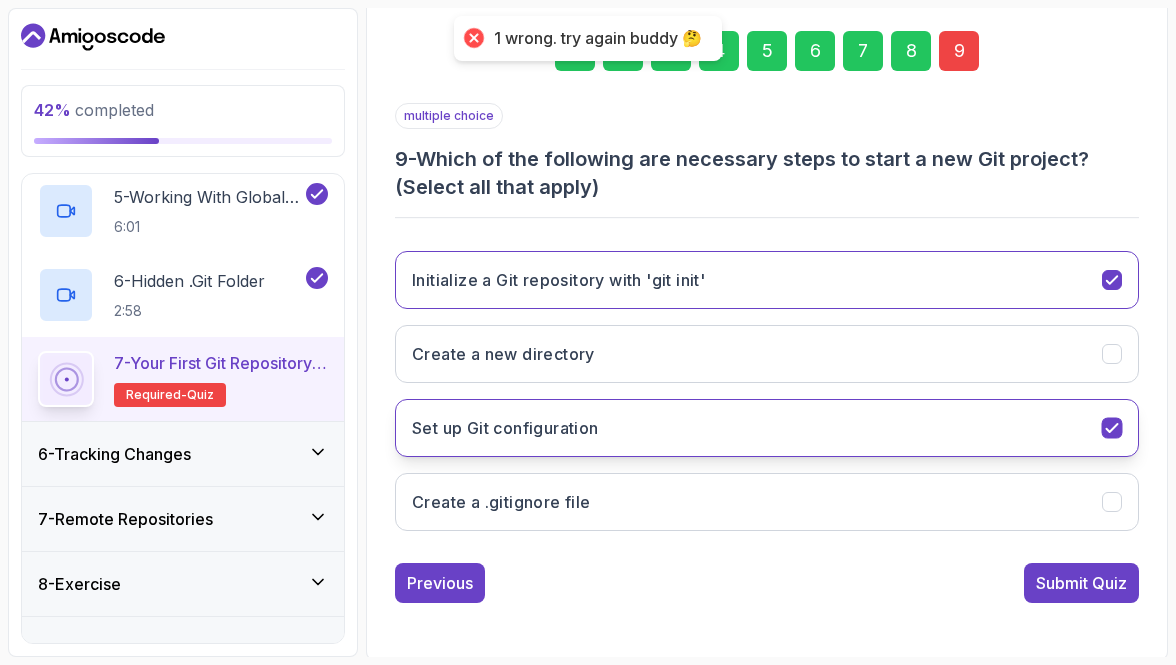 click 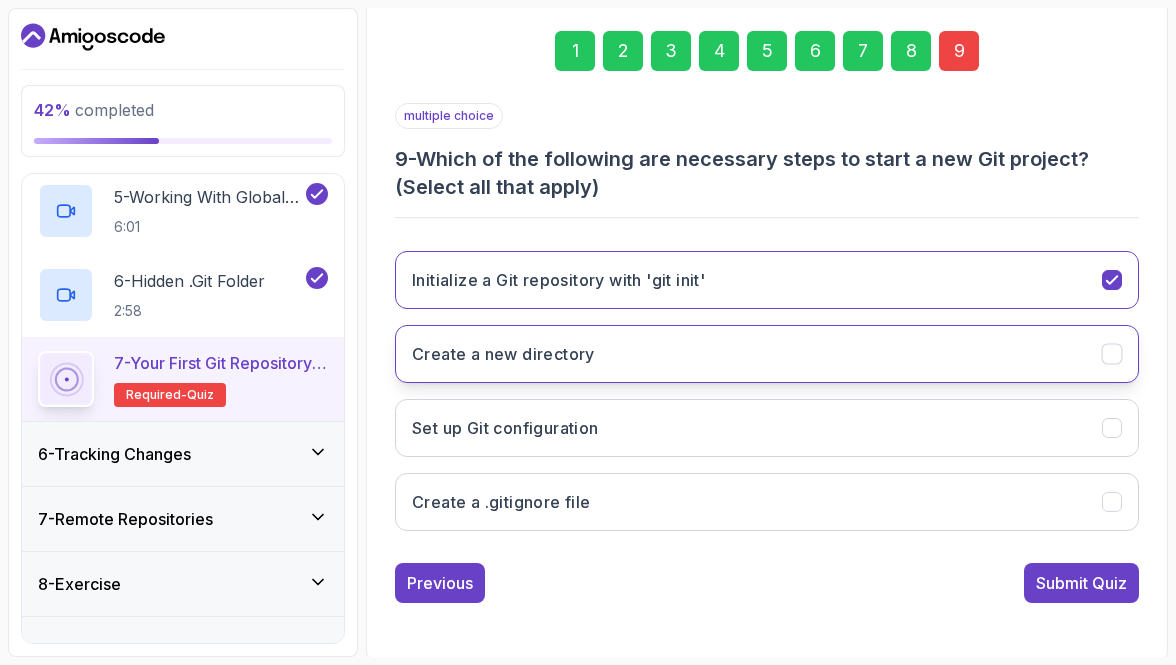 click 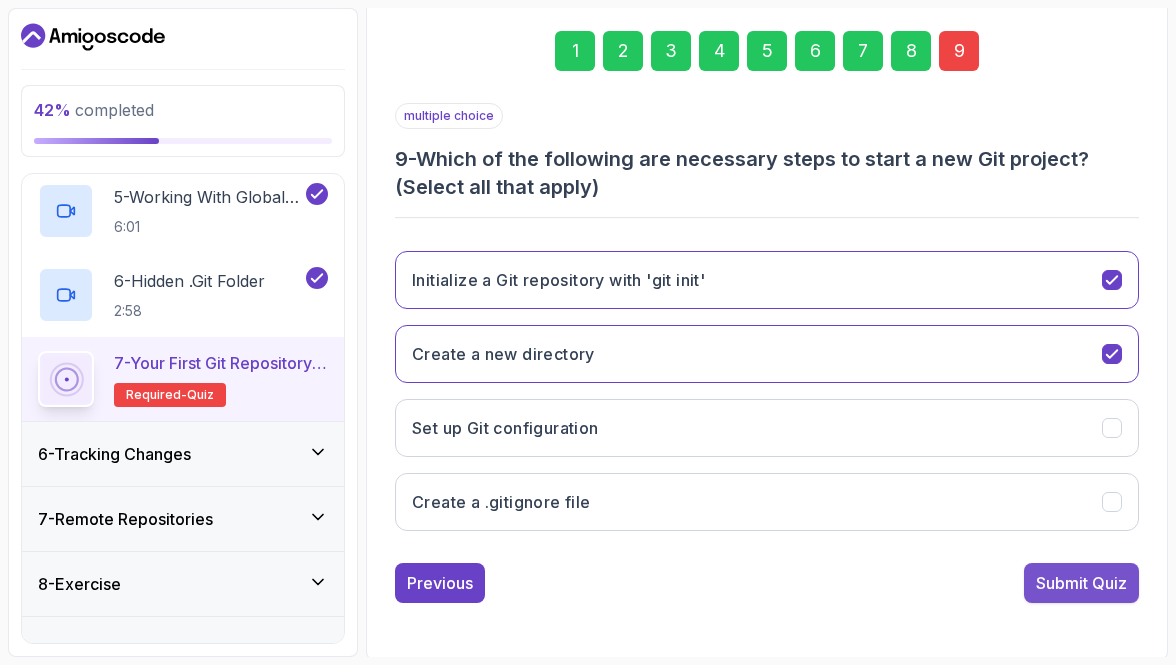 click on "Submit Quiz" at bounding box center [1081, 583] 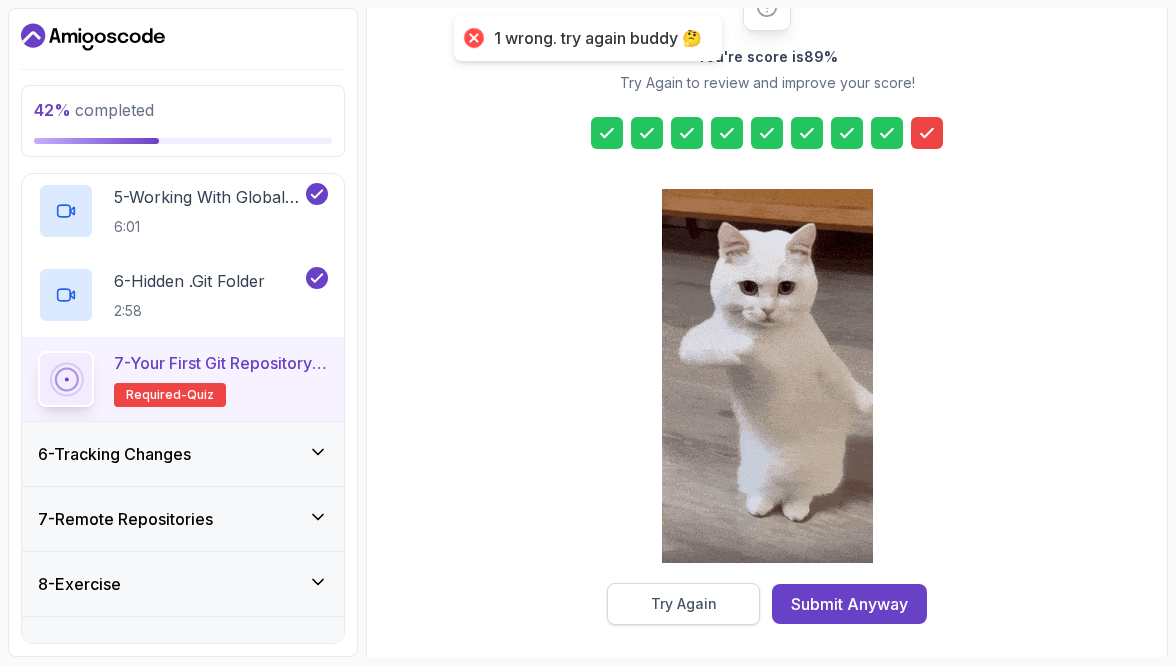 click on "Try Again" at bounding box center [683, 604] 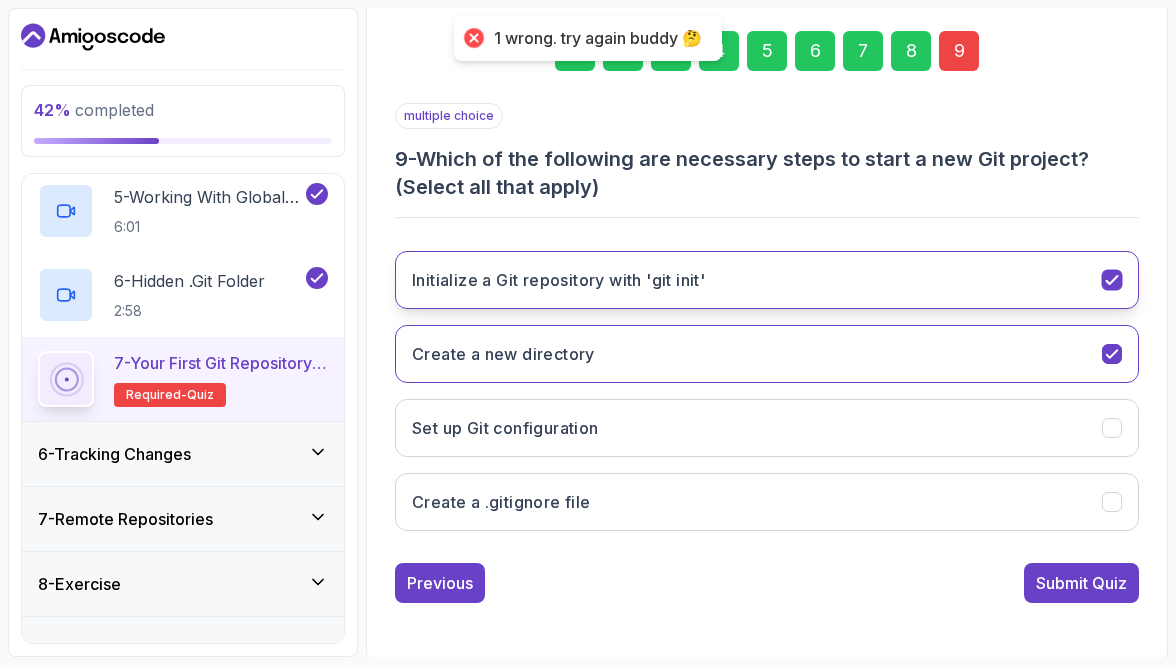 click 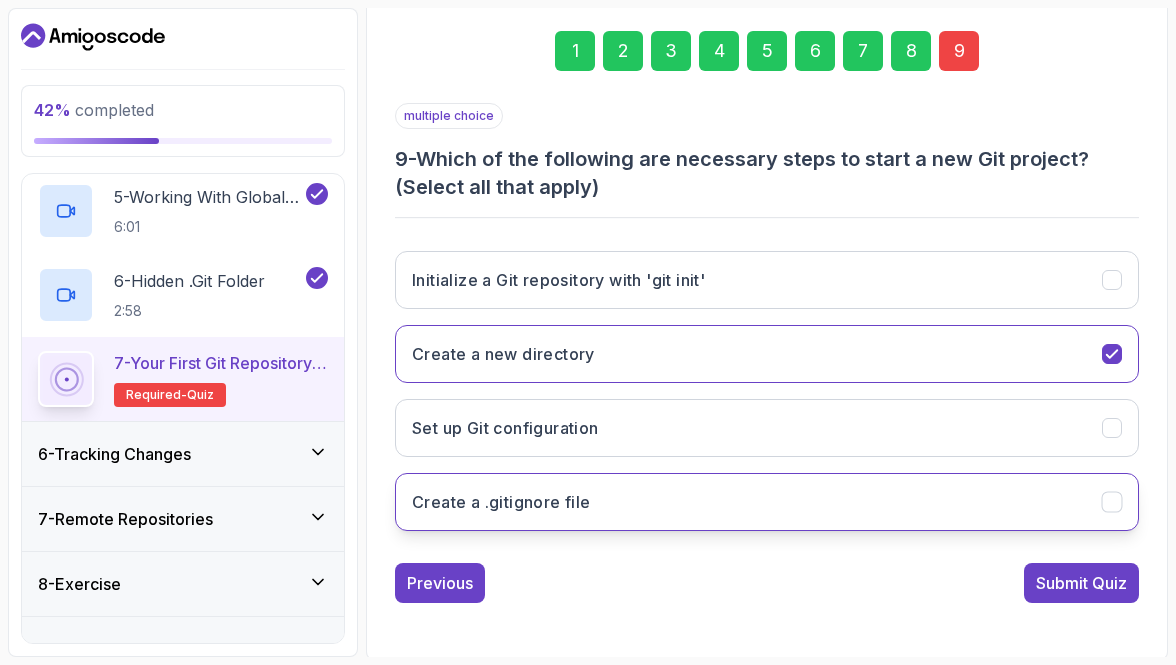 click on "Create a .gitignore file" at bounding box center [767, 502] 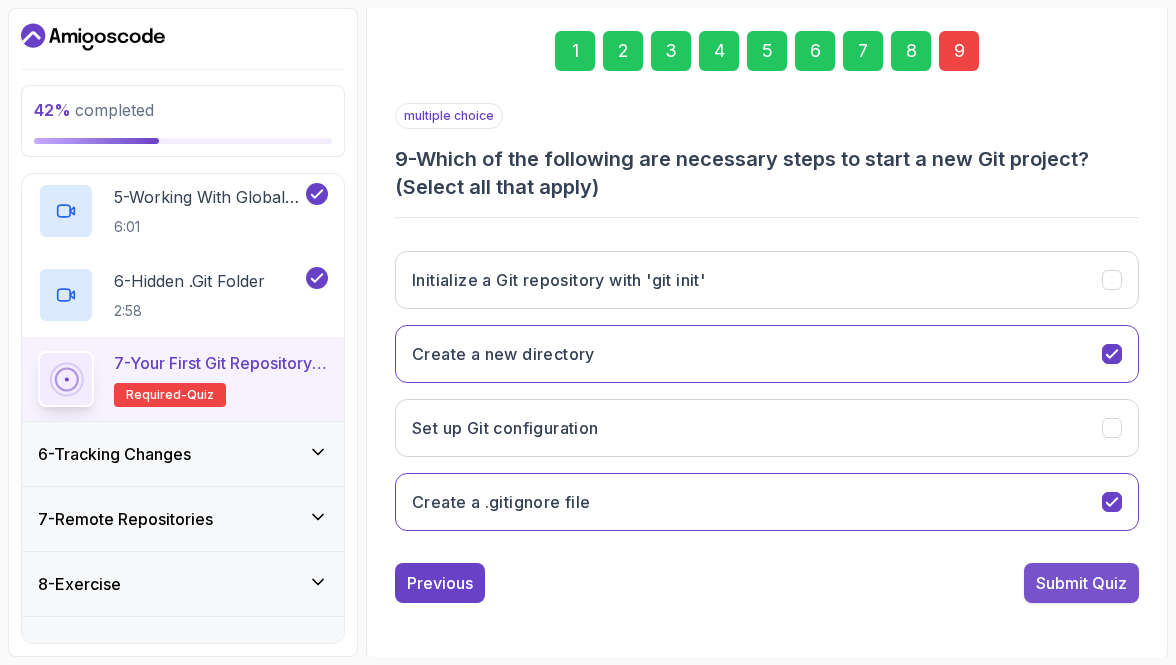 click on "Submit Quiz" at bounding box center (1081, 583) 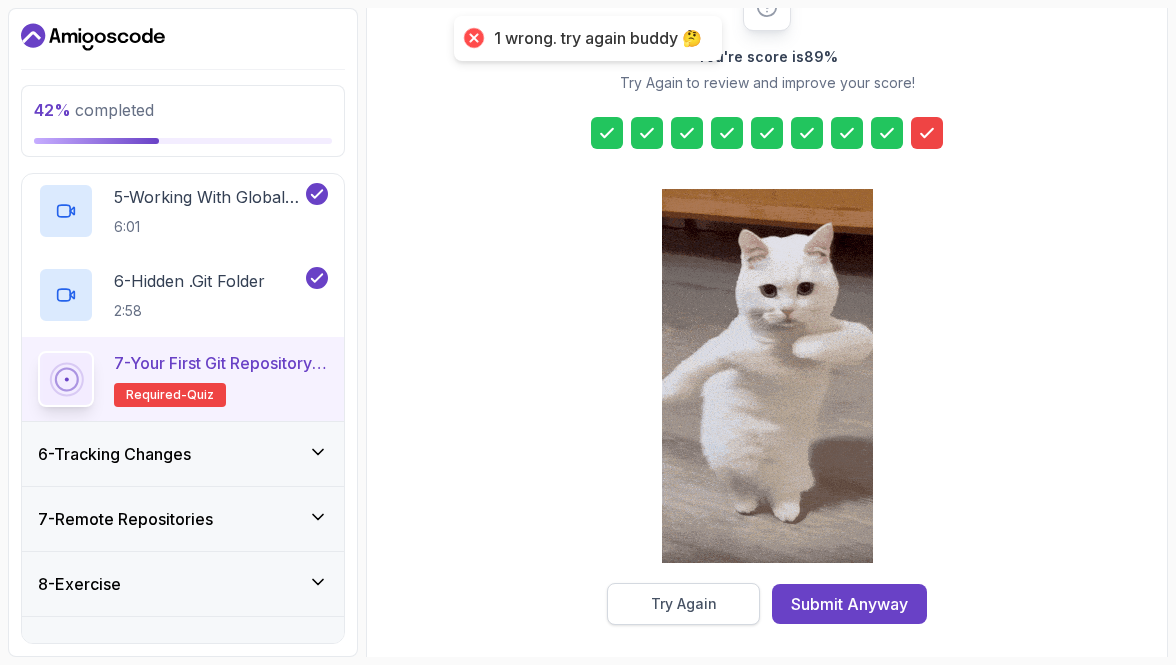 click on "Try Again" at bounding box center (683, 604) 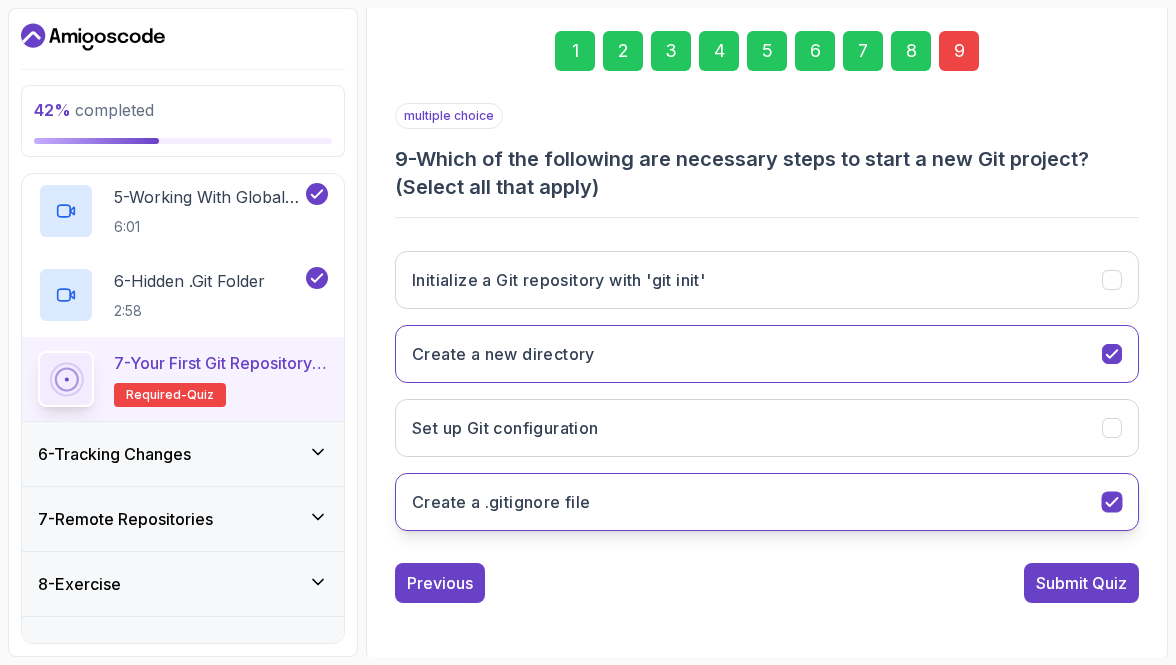 click 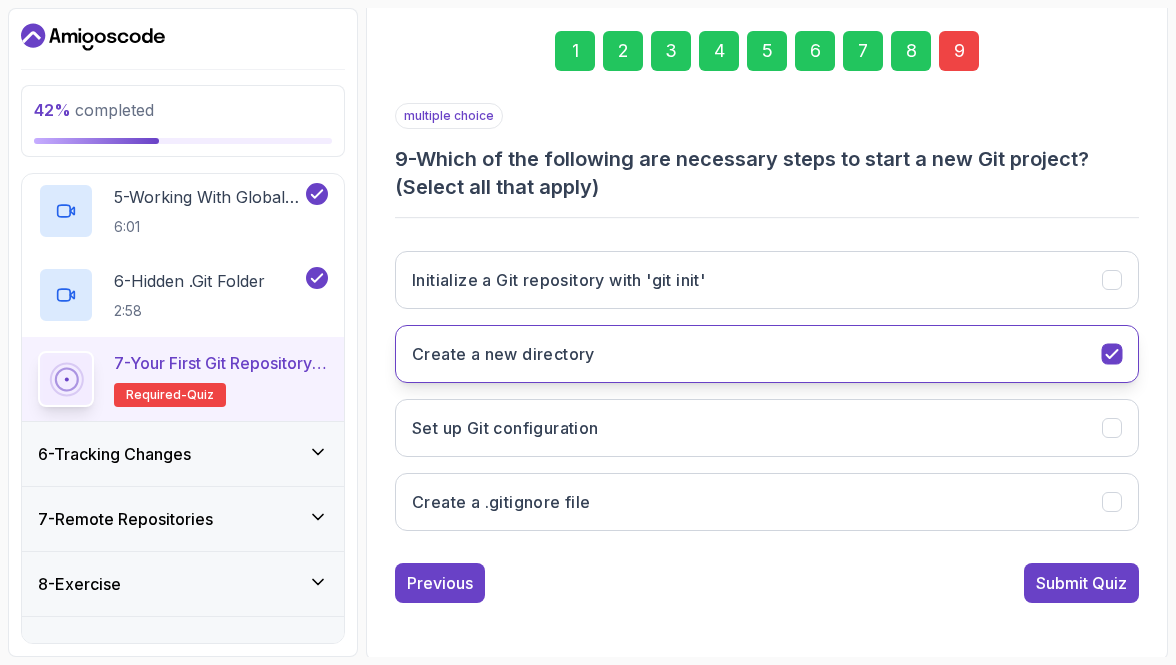 click 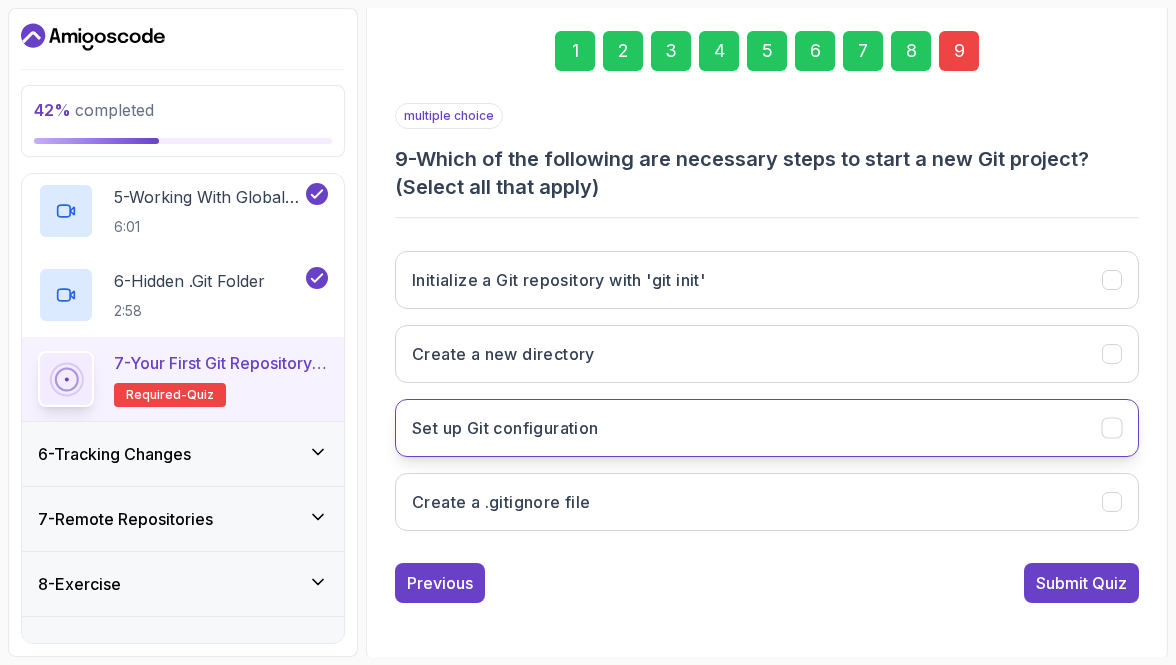 click 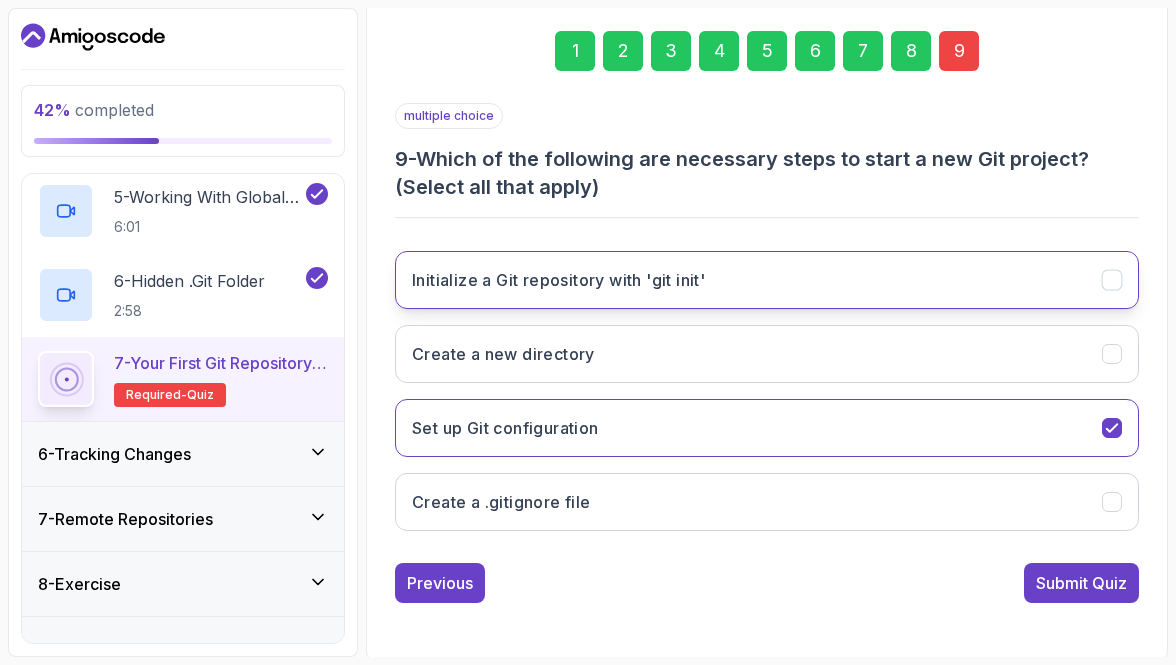 click 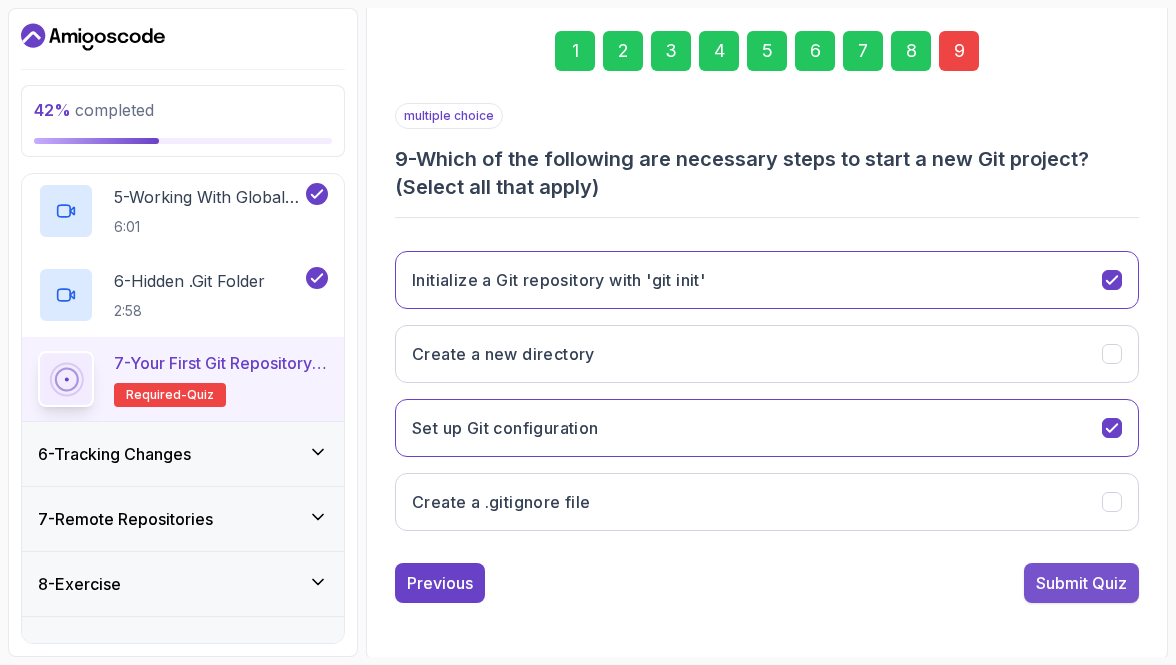 click on "Submit Quiz" at bounding box center (1081, 583) 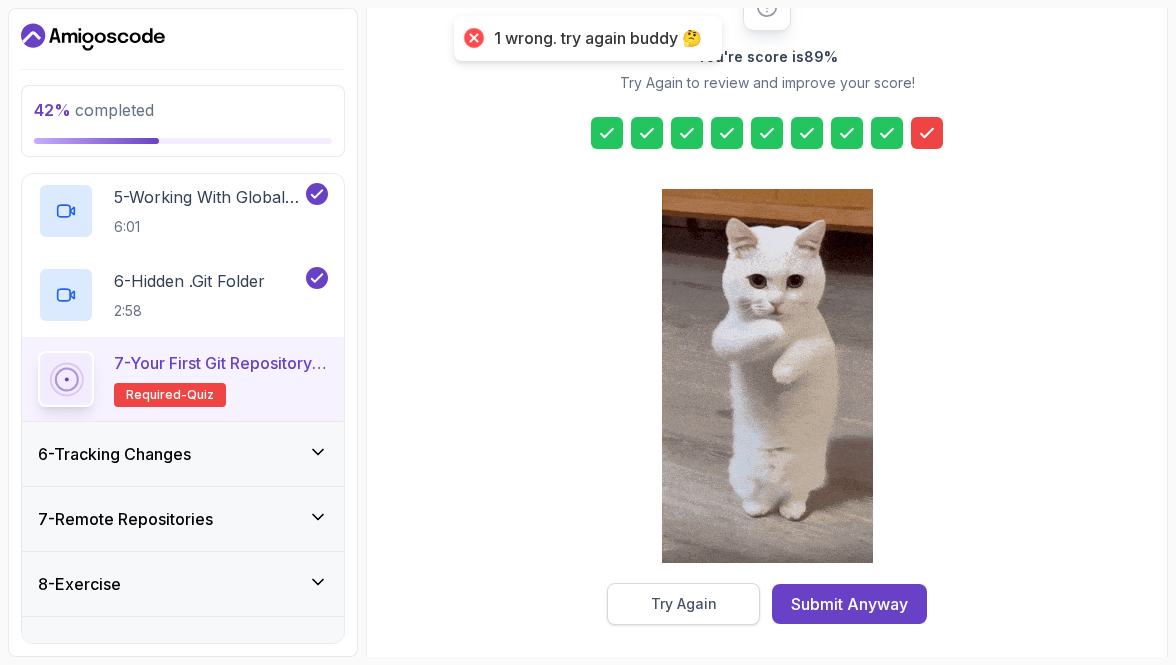 click on "Try Again" at bounding box center [683, 604] 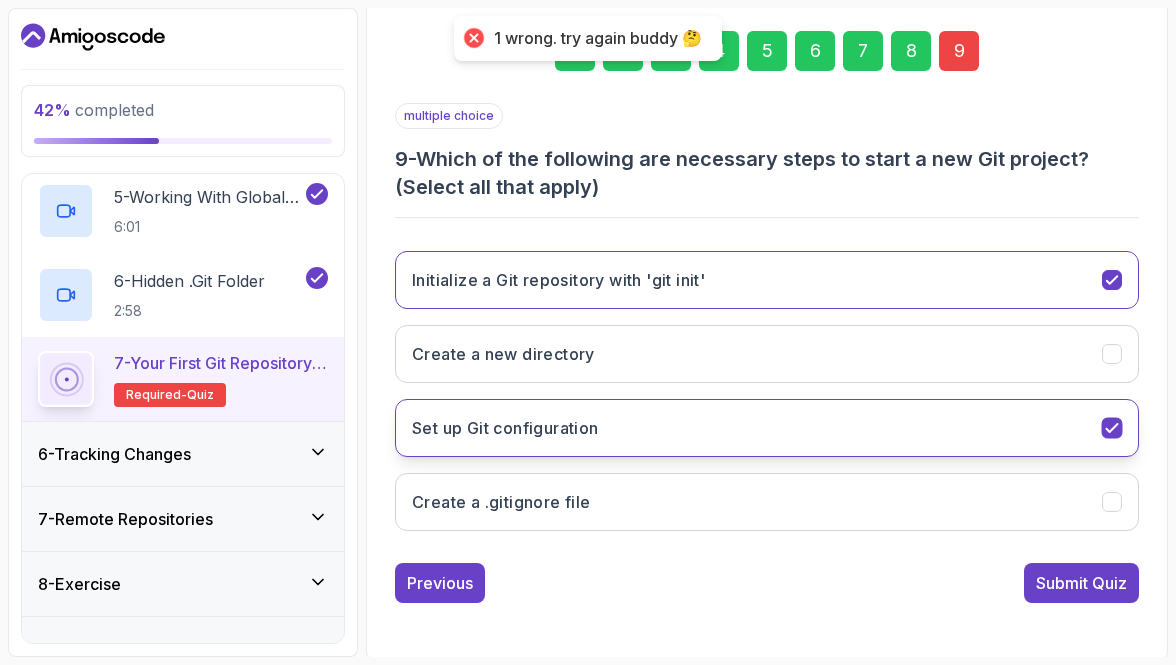 click 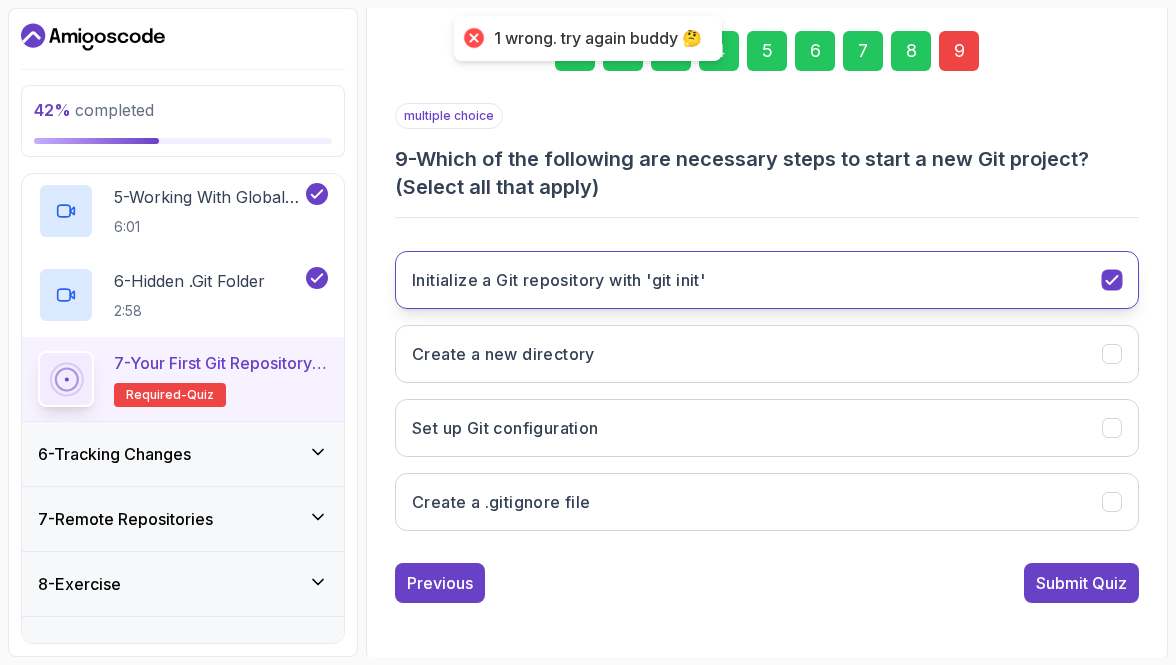 click 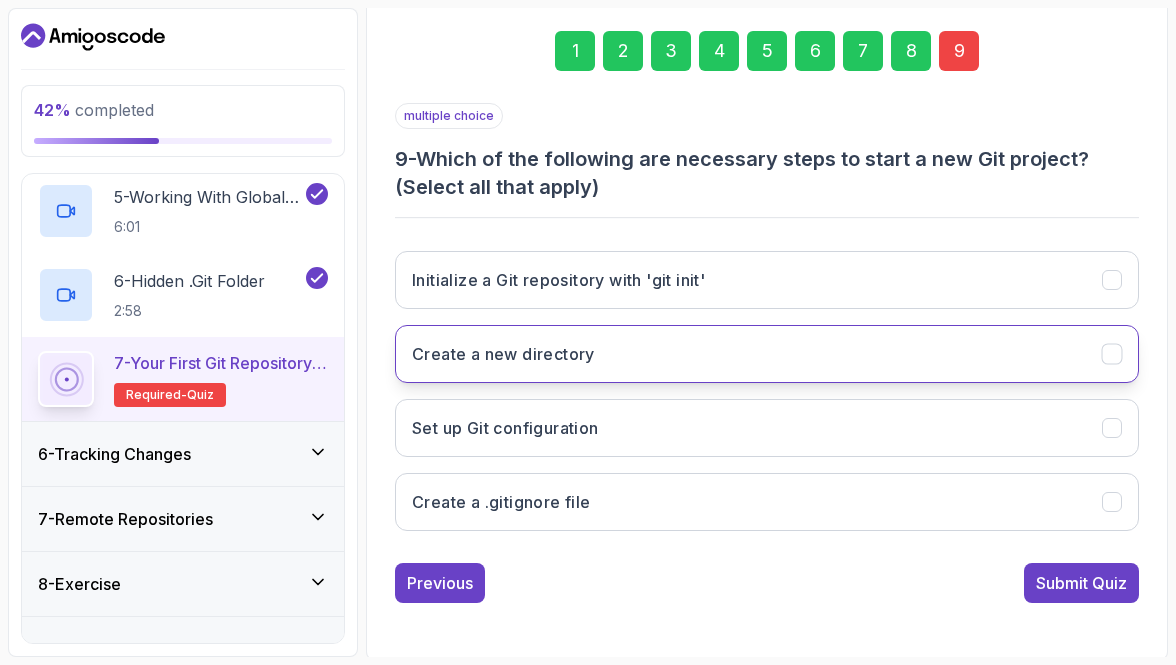 click on "Create a new directory" at bounding box center (767, 354) 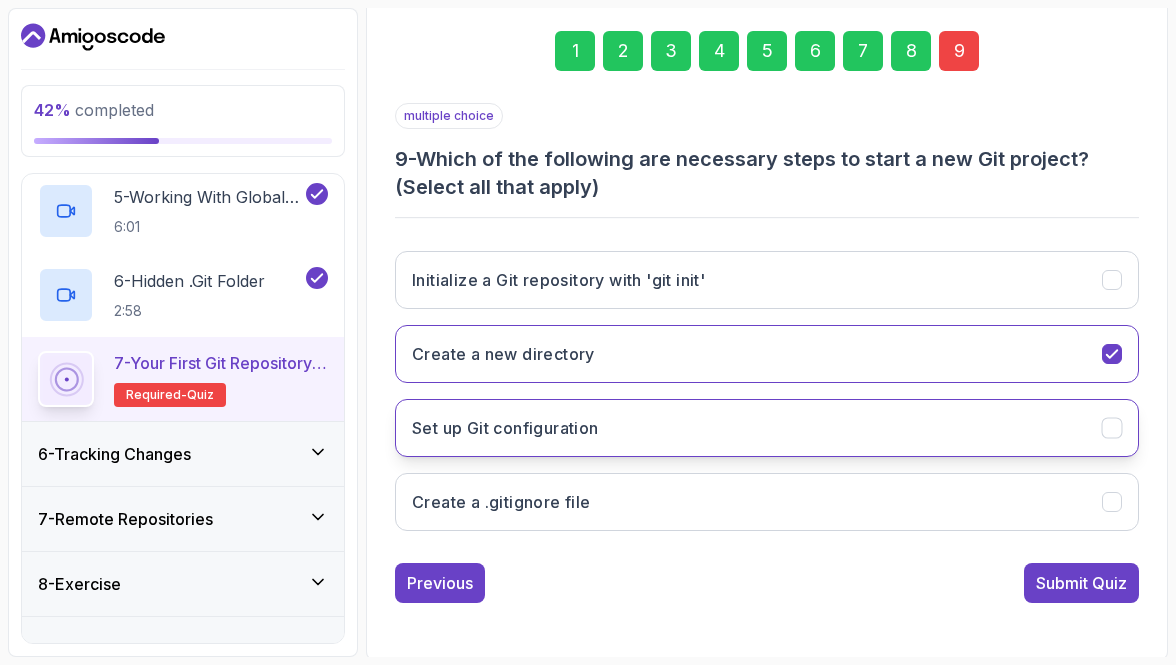 click 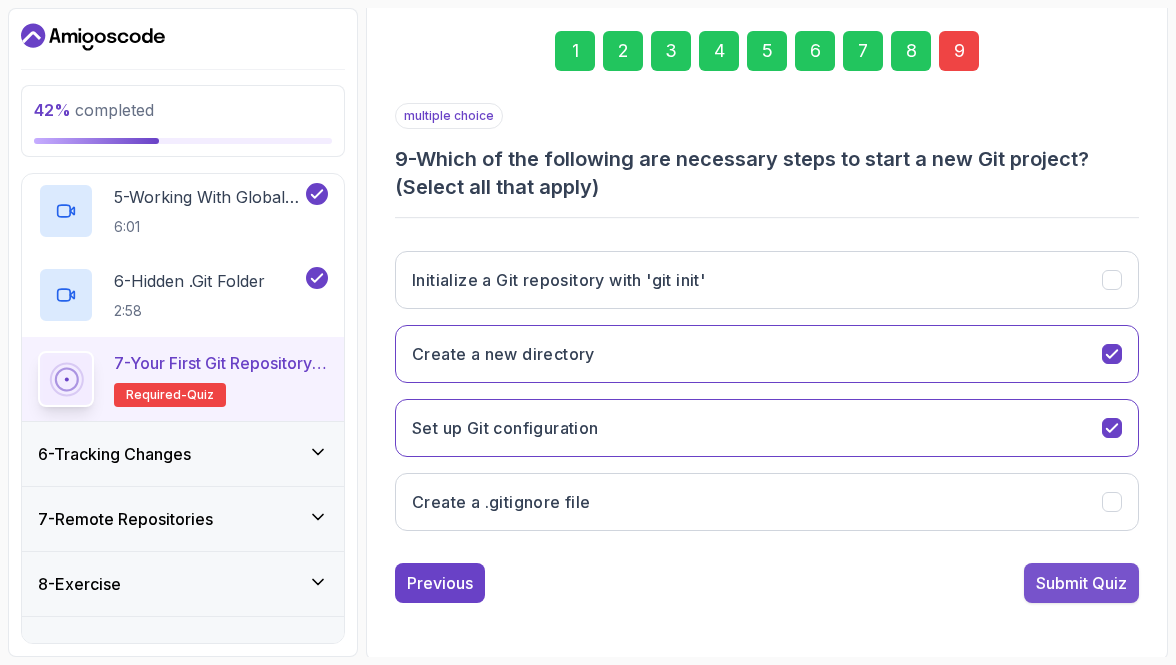 click on "Submit Quiz" at bounding box center (1081, 583) 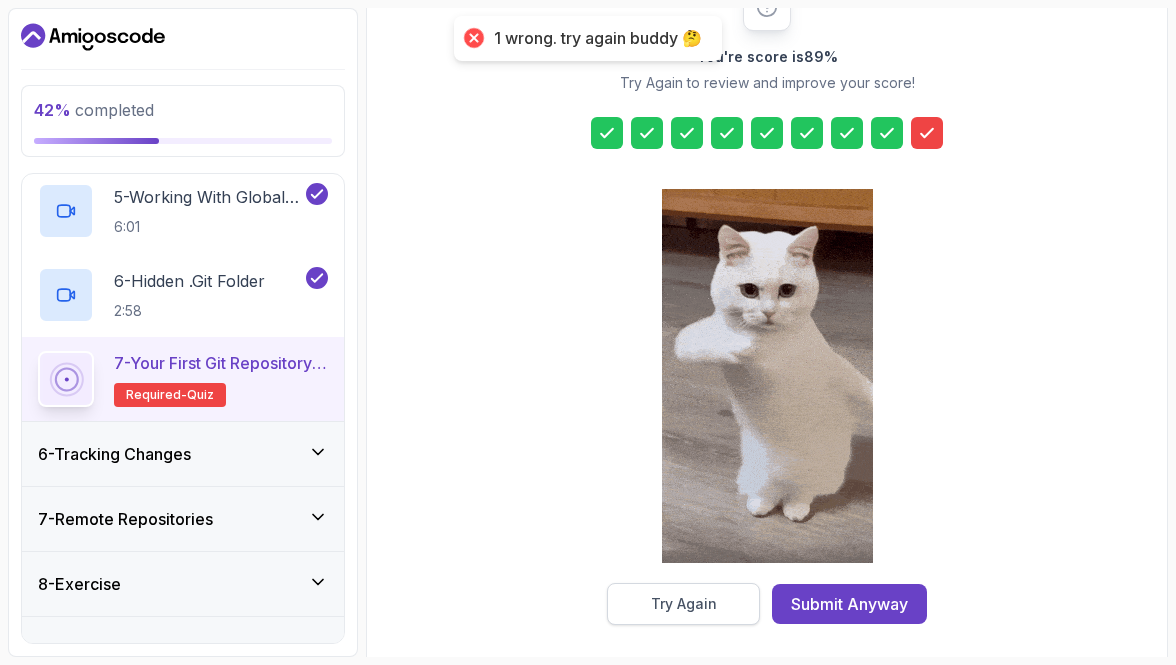 click on "Try Again" at bounding box center (683, 604) 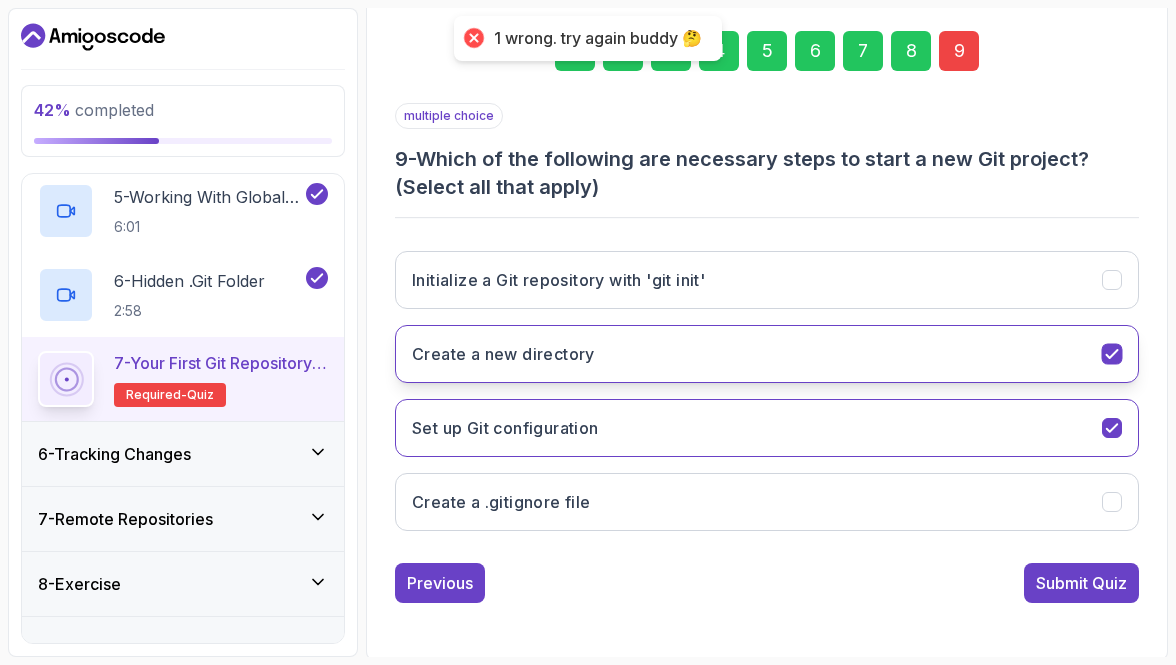click on "Create a new directory" at bounding box center [767, 354] 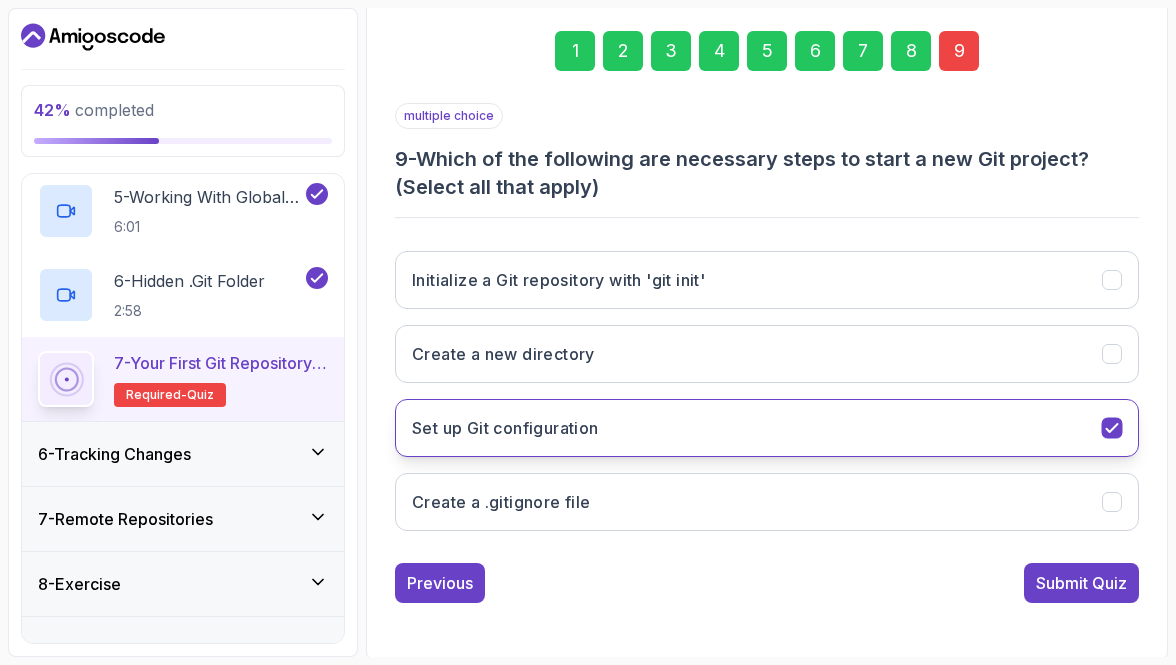 click at bounding box center (1112, 428) 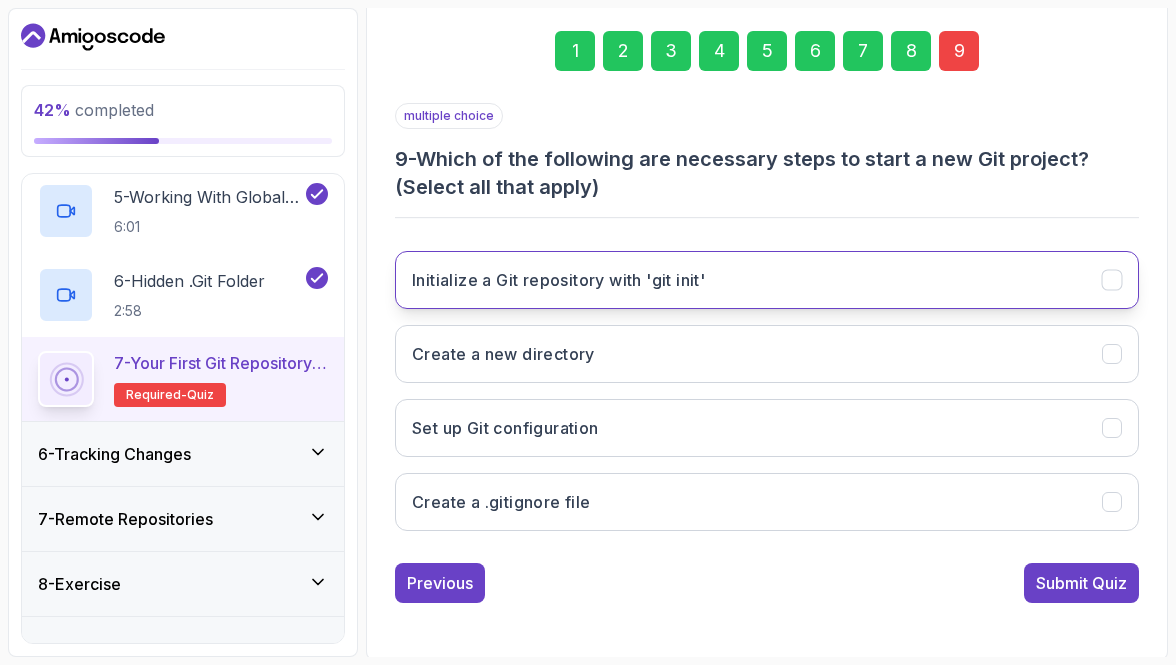 click 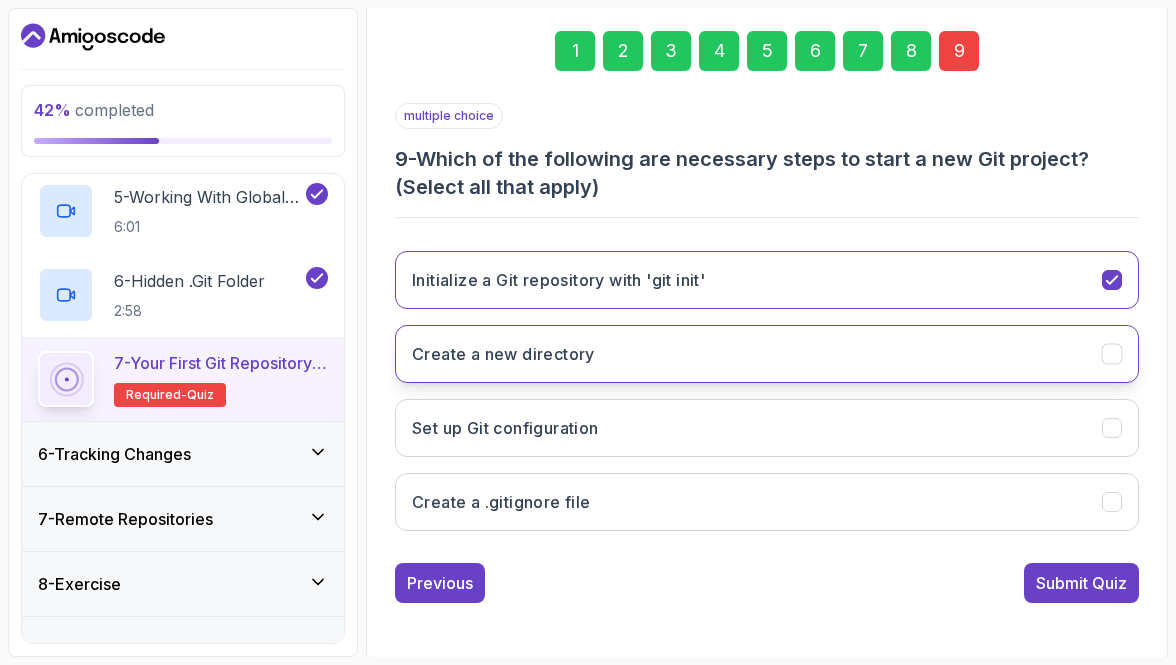 click on "Create a new directory" at bounding box center (767, 354) 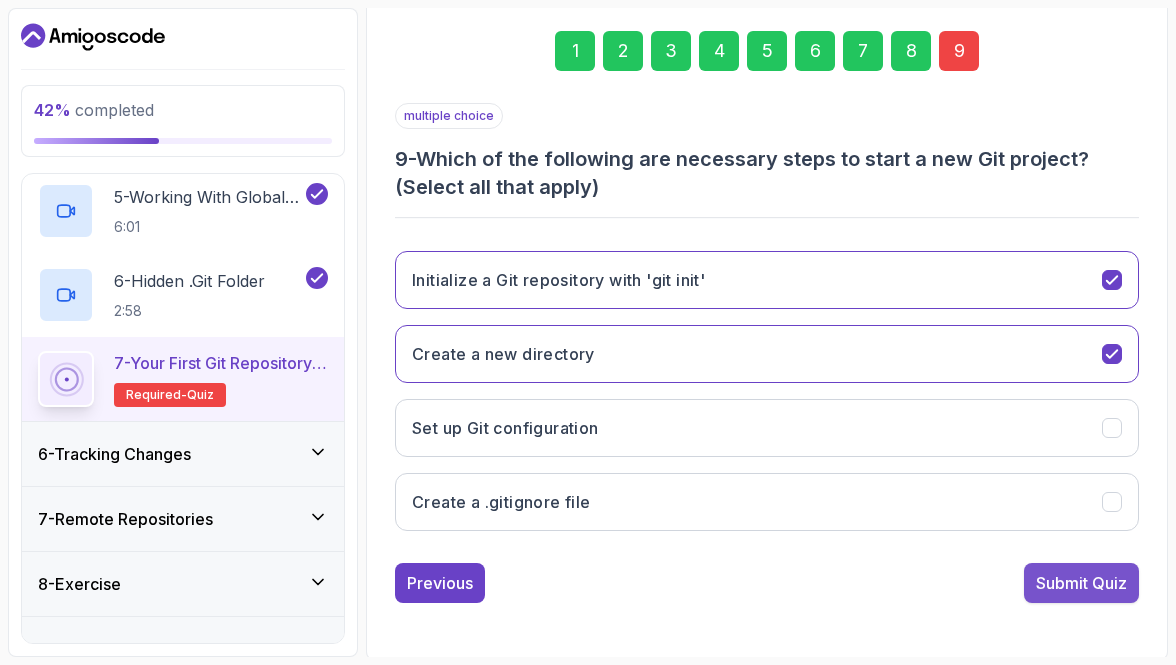 click on "Submit Quiz" at bounding box center [1081, 583] 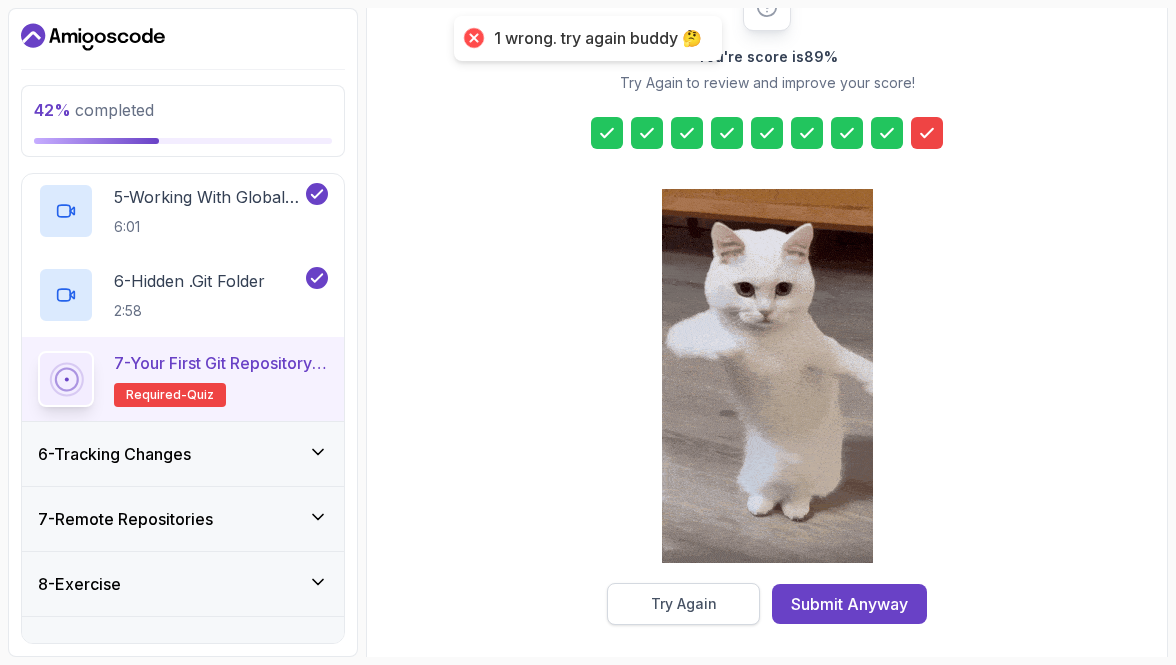 click on "Try Again" at bounding box center [683, 604] 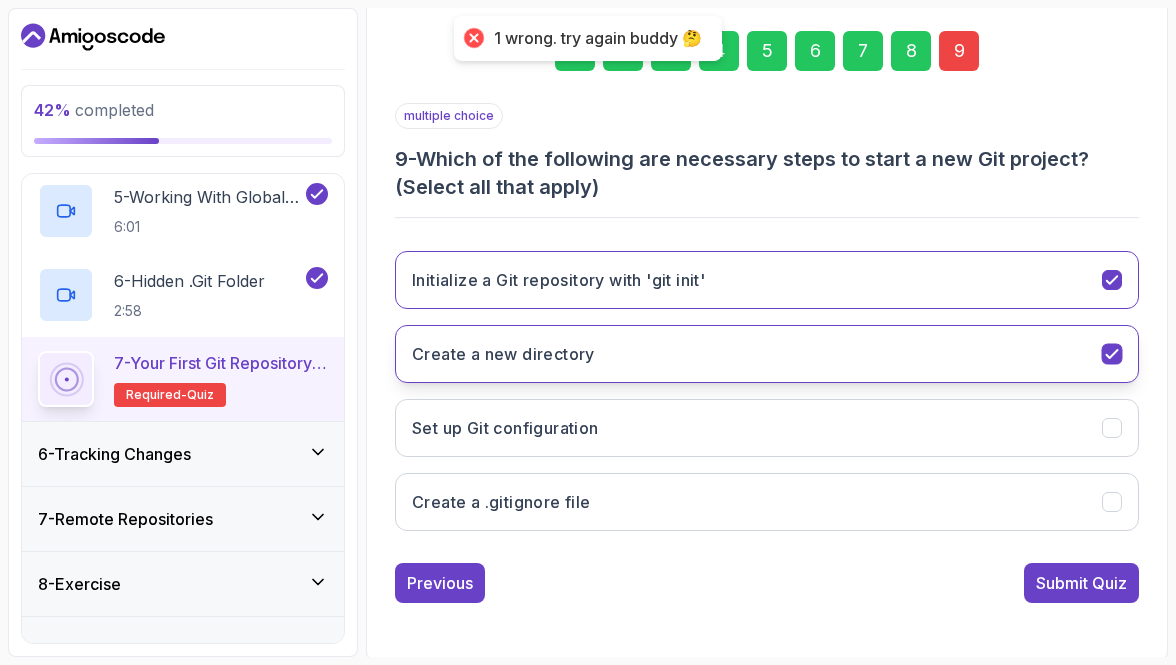 click 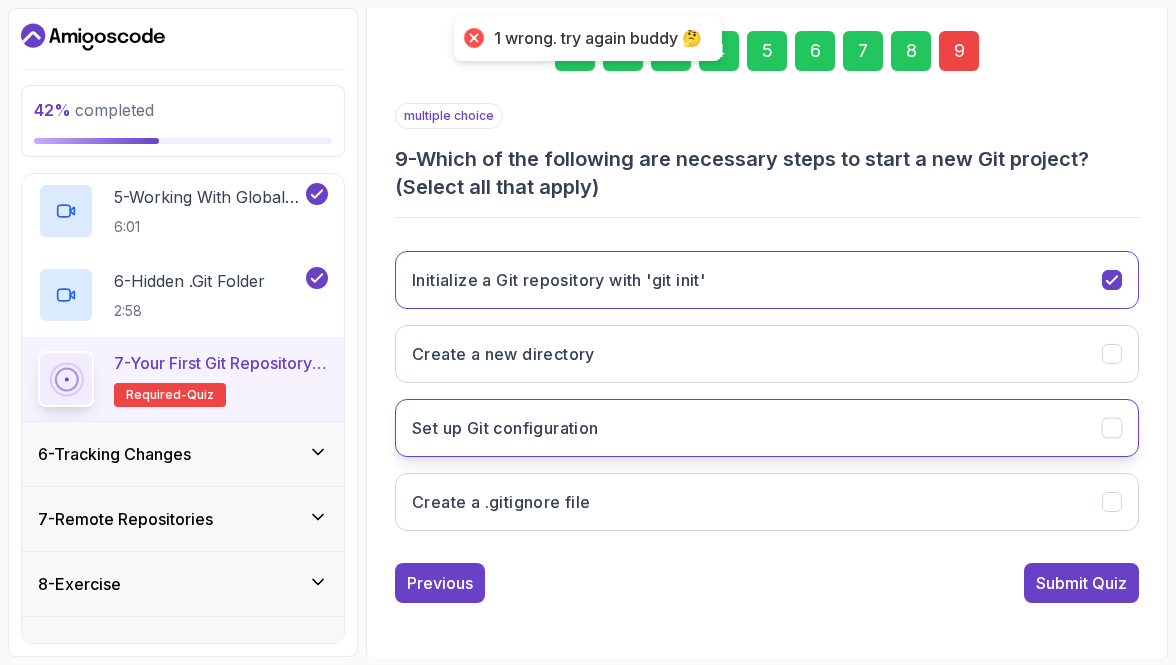 click on "Set up Git configuration" at bounding box center [767, 428] 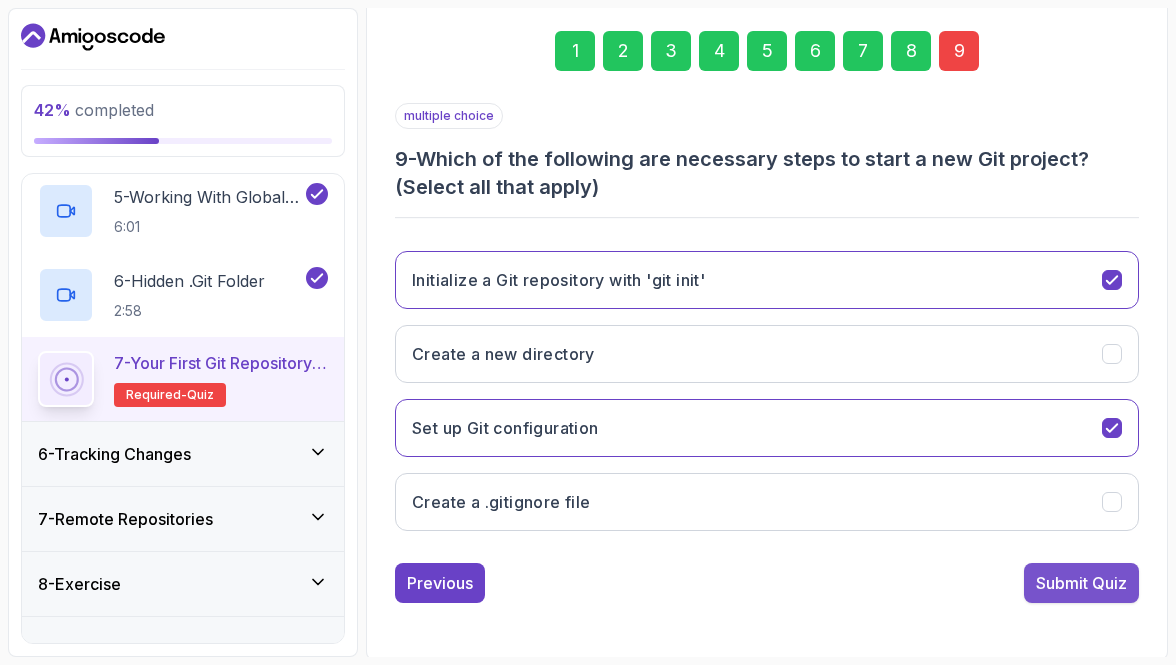 click on "Submit Quiz" at bounding box center (1081, 583) 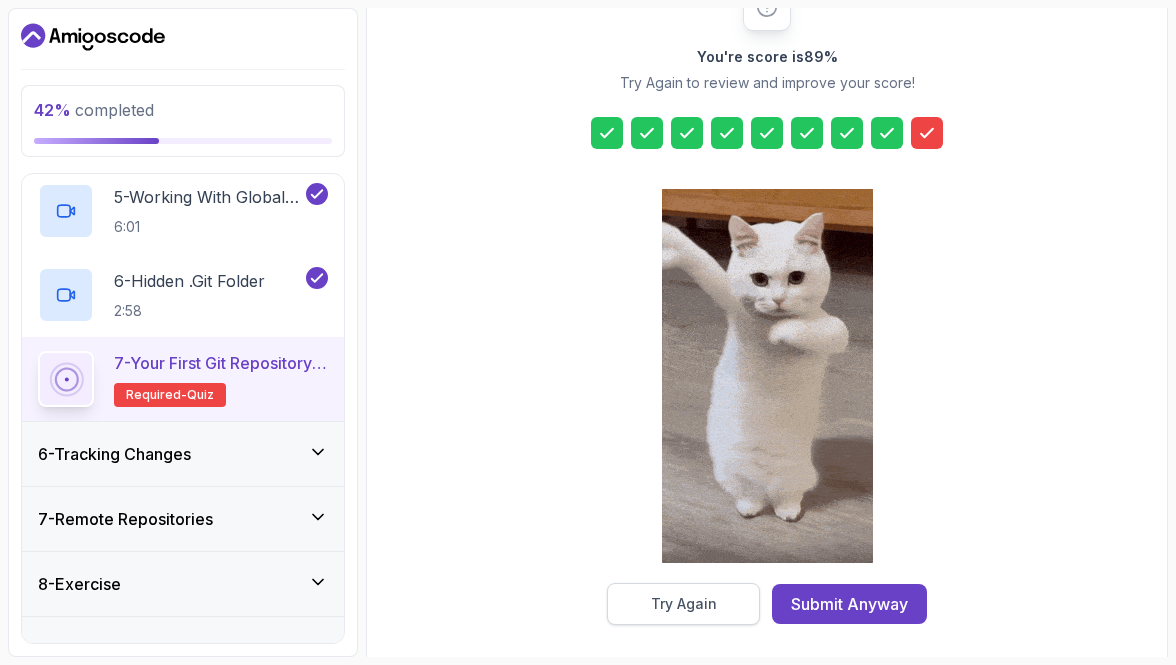 click on "Try Again" at bounding box center (684, 604) 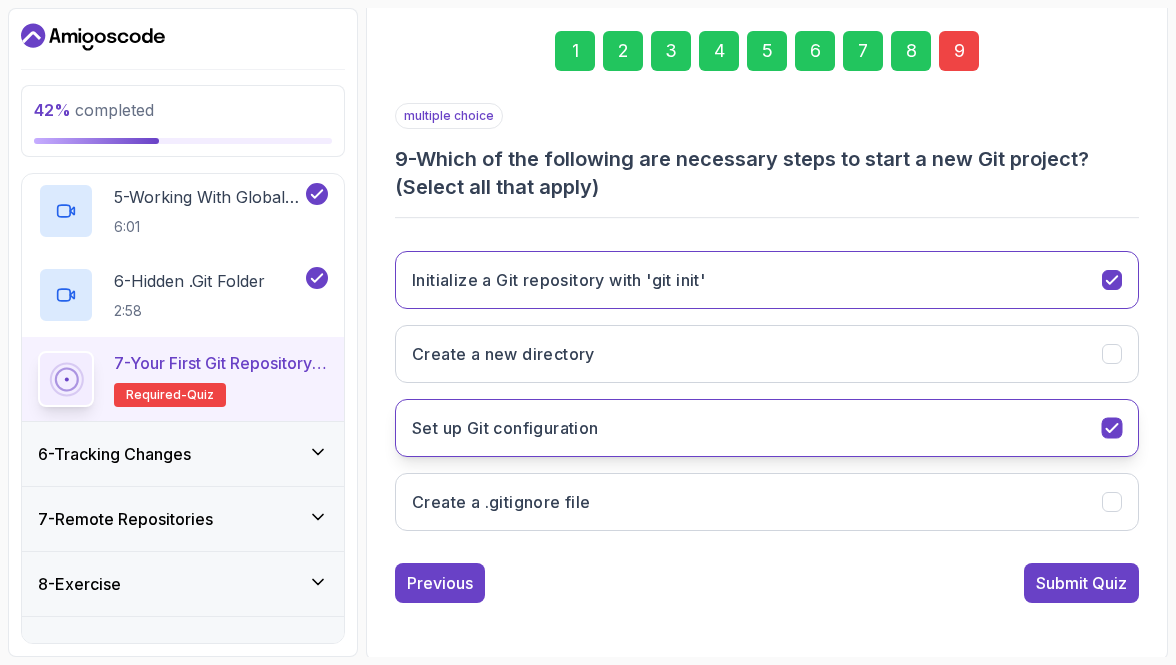 click 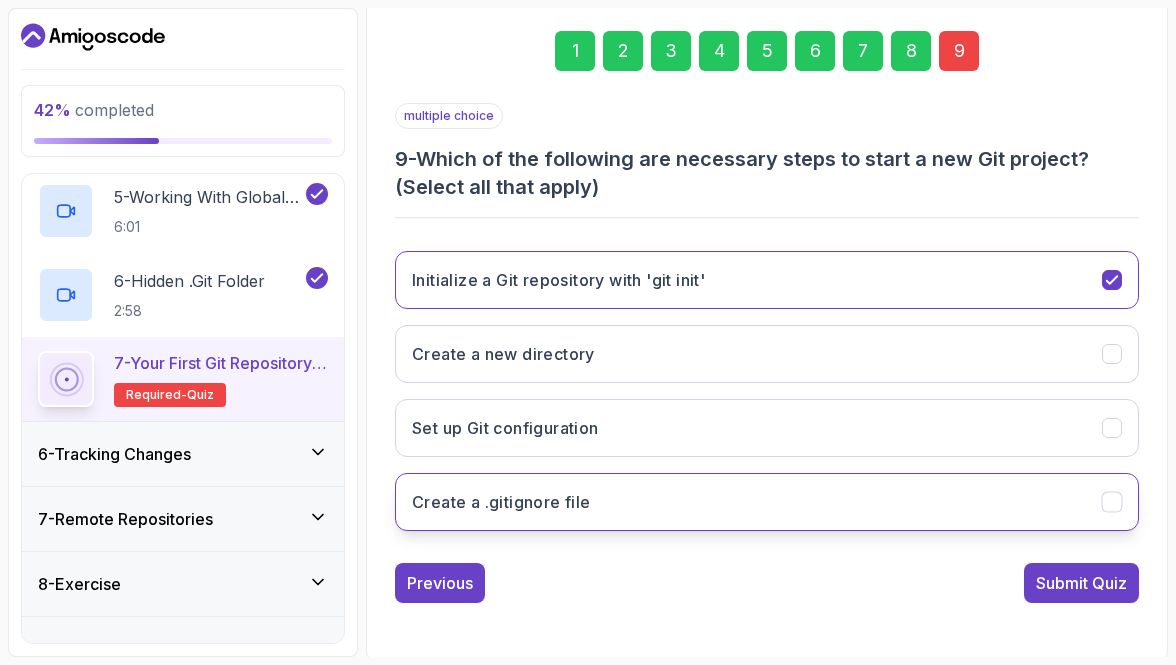 click 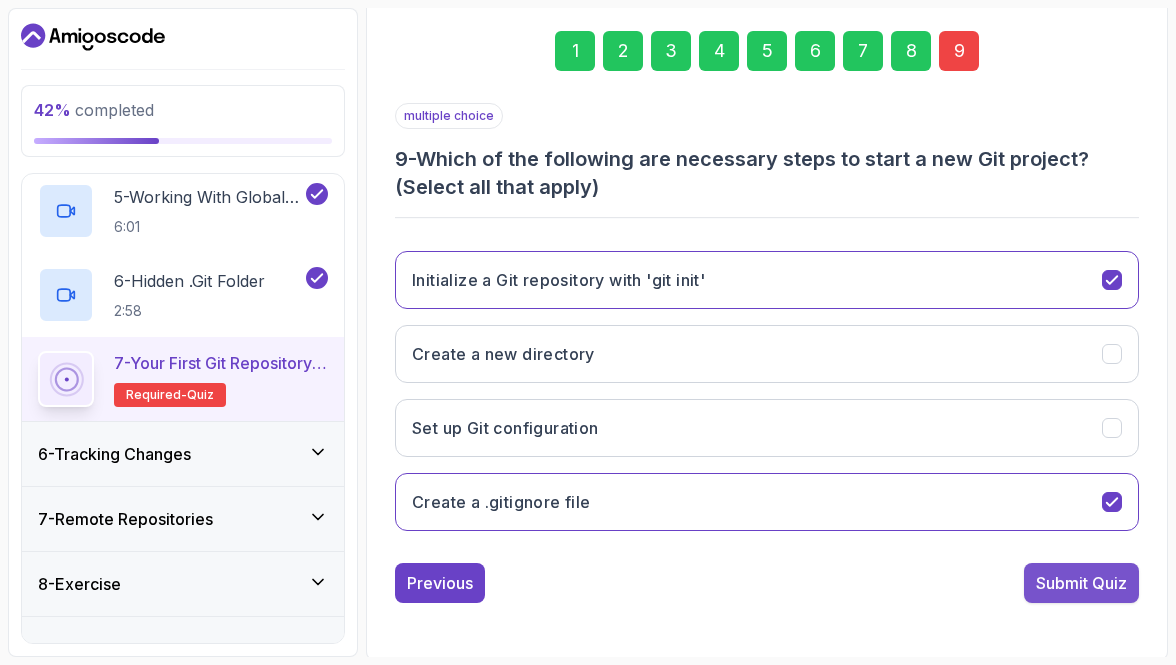 click on "Submit Quiz" at bounding box center [1081, 583] 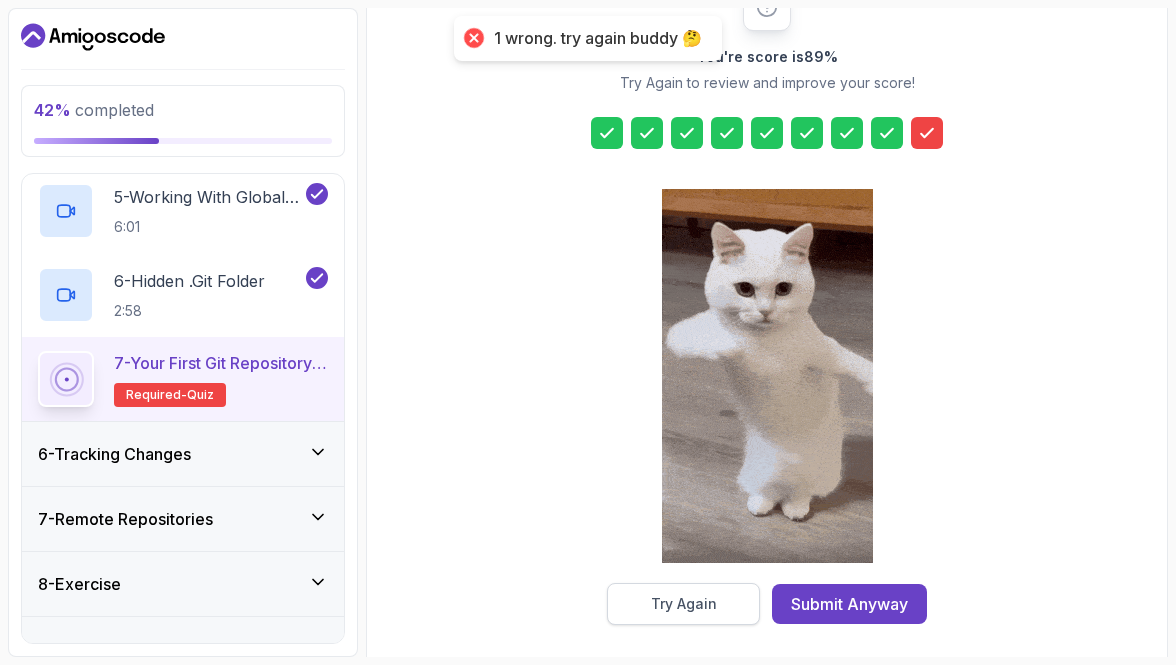 click on "Try Again" at bounding box center [684, 604] 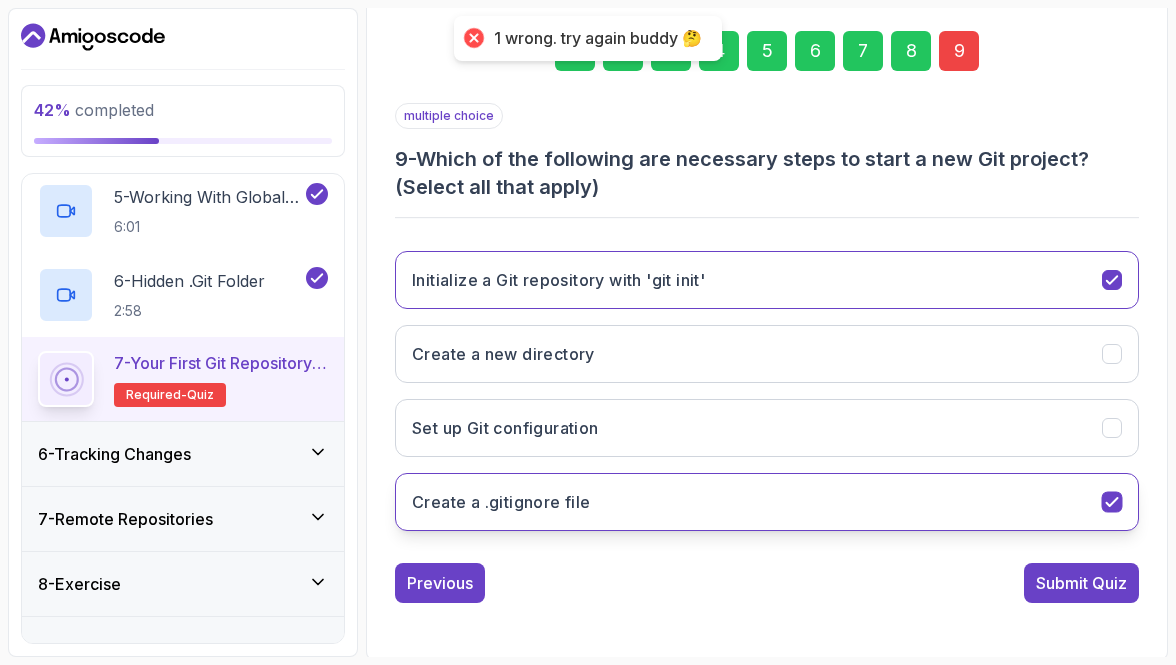 click 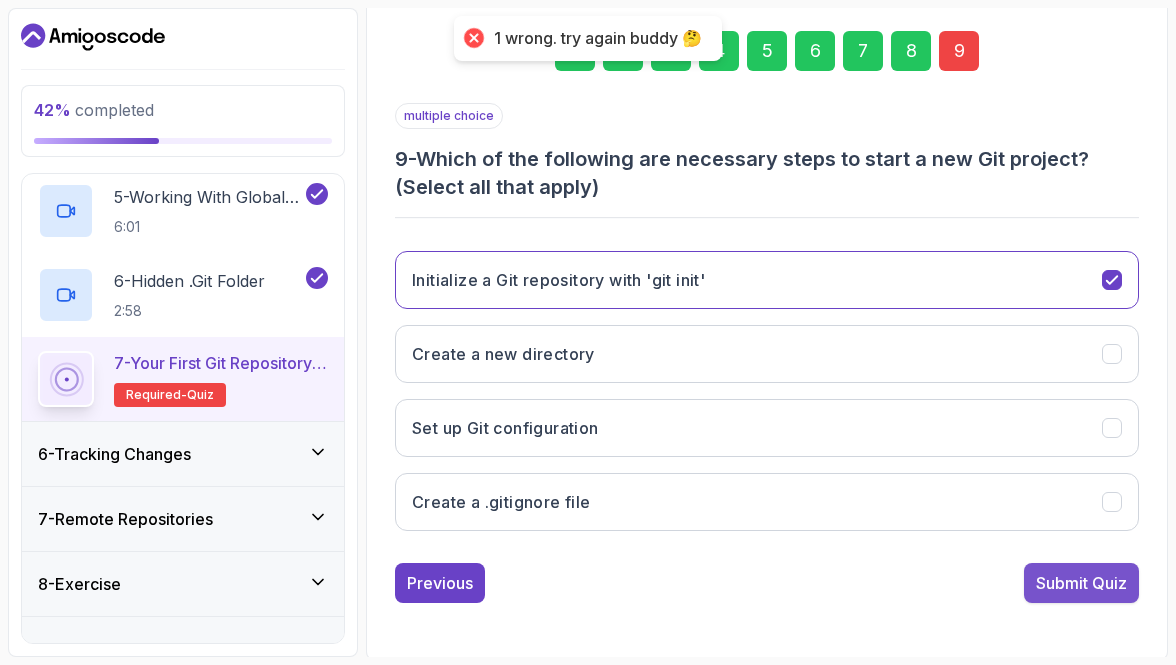 click on "Submit Quiz" at bounding box center [1081, 583] 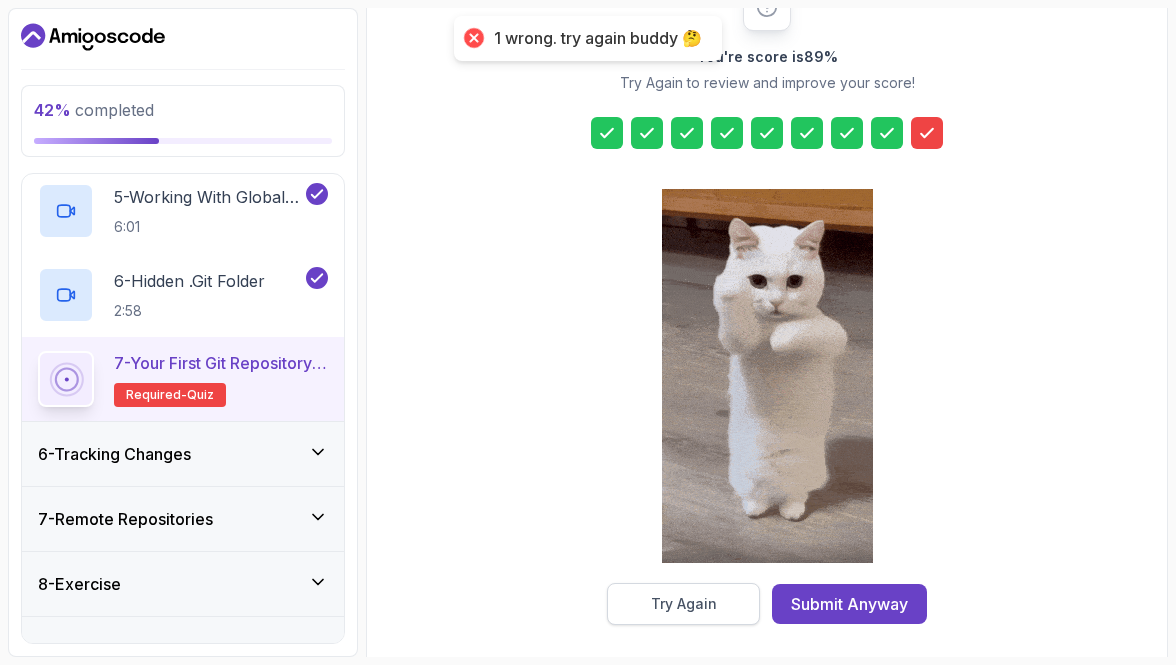click on "Try Again" at bounding box center (684, 604) 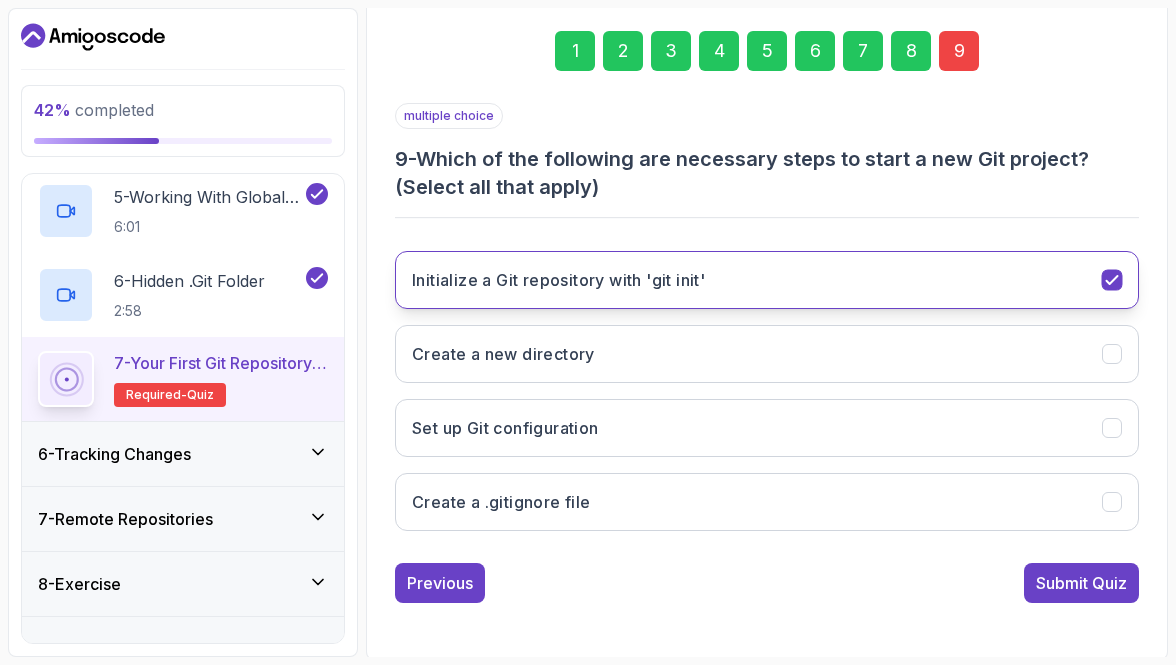 click 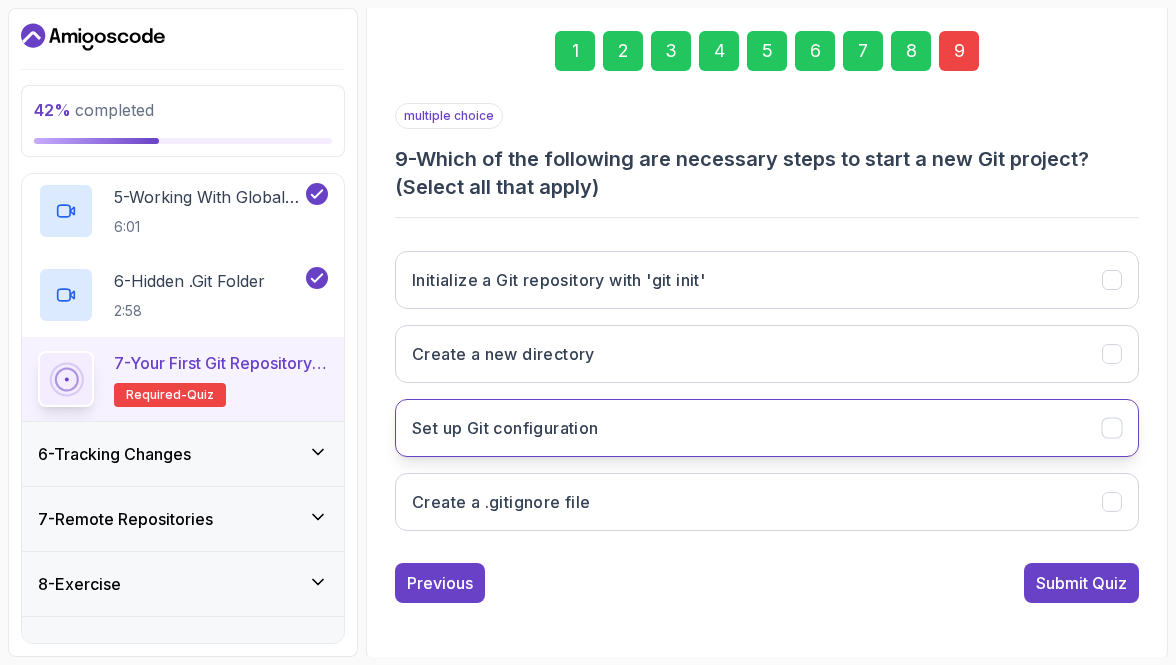 click 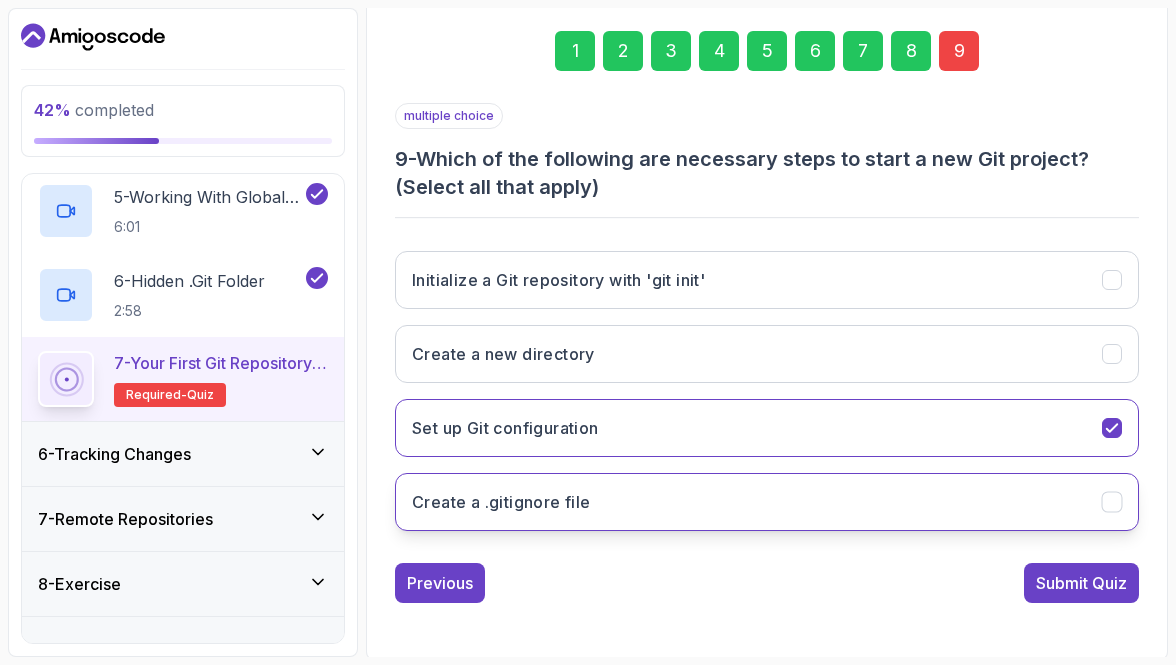 click 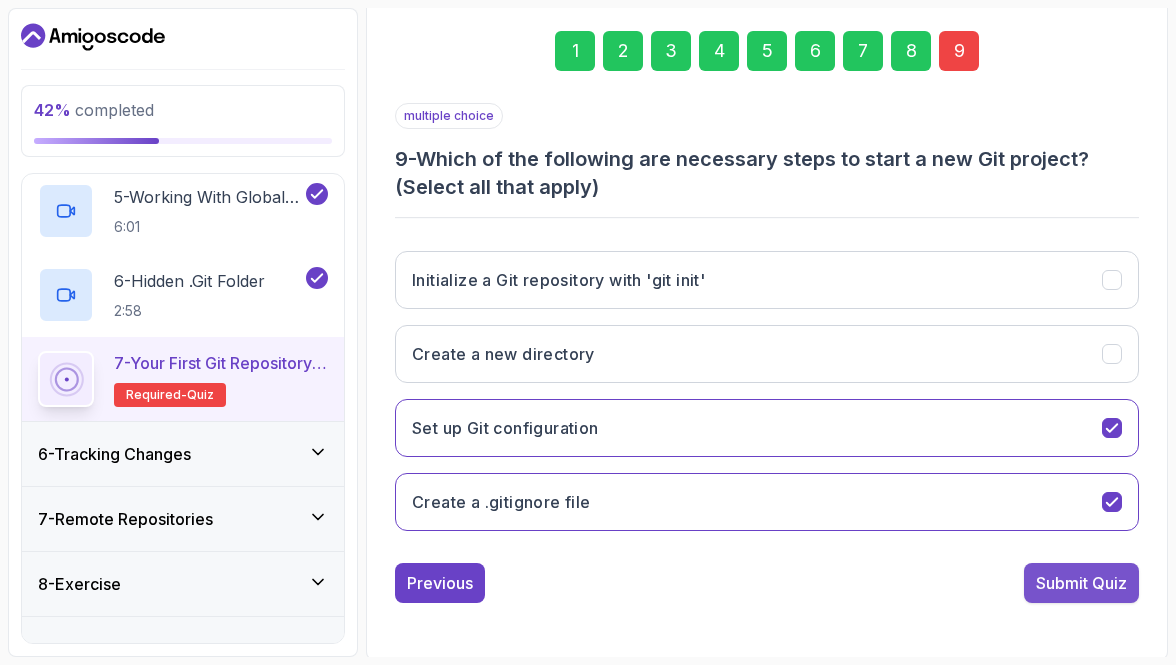 click on "Submit Quiz" at bounding box center (1081, 583) 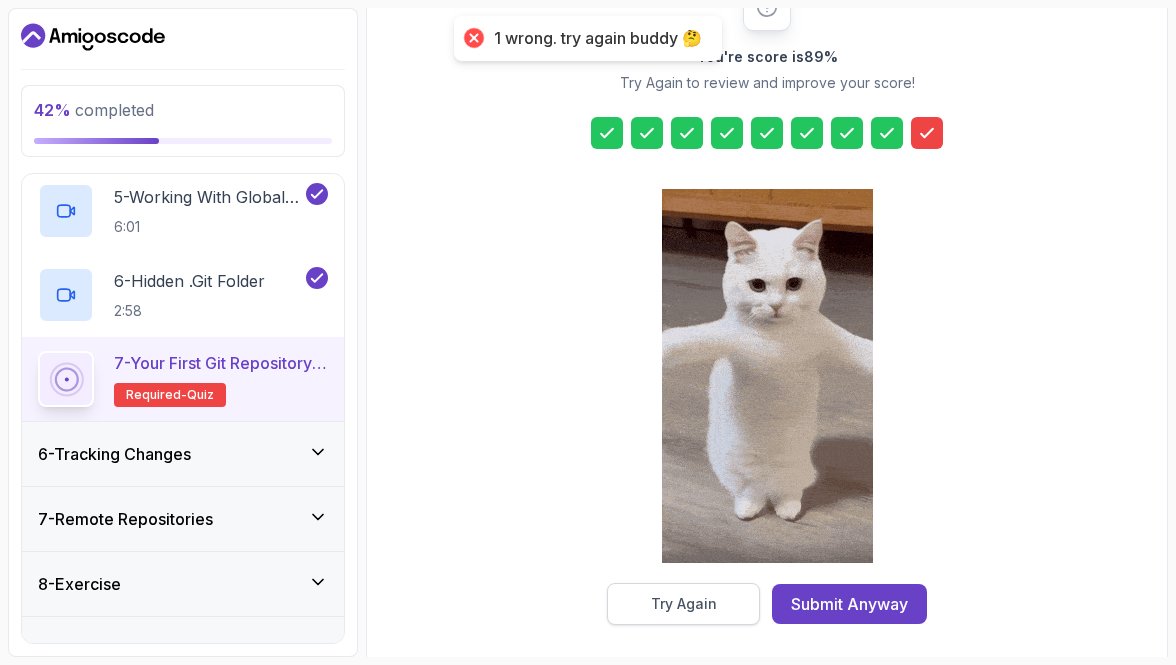 click on "Try Again" at bounding box center [684, 604] 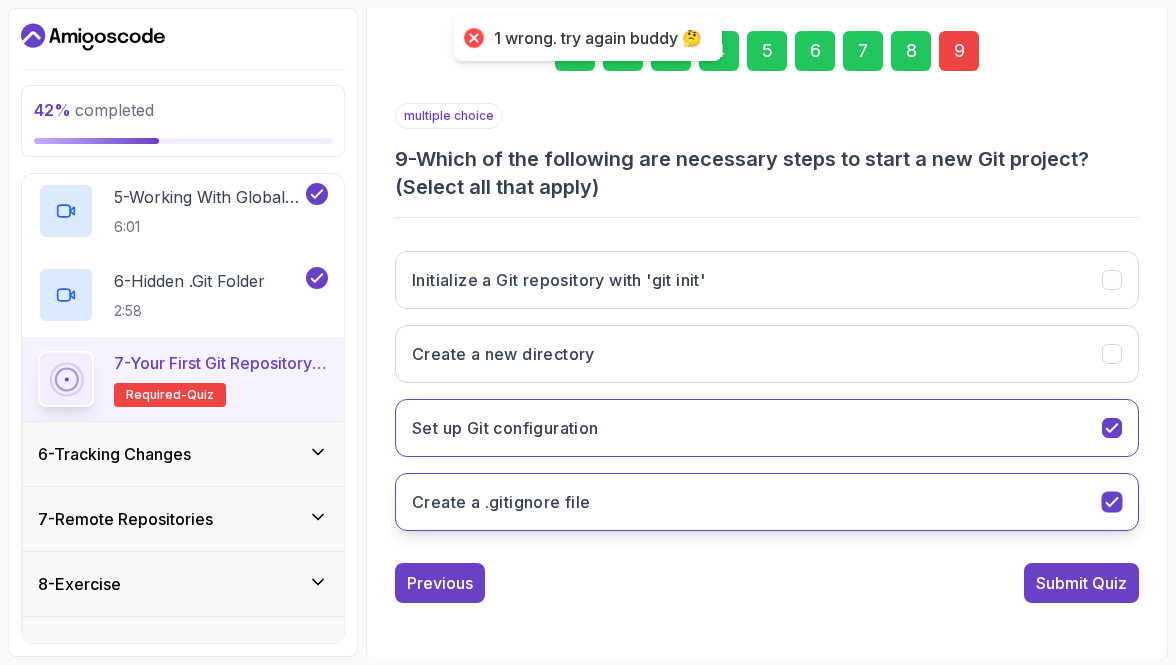 click 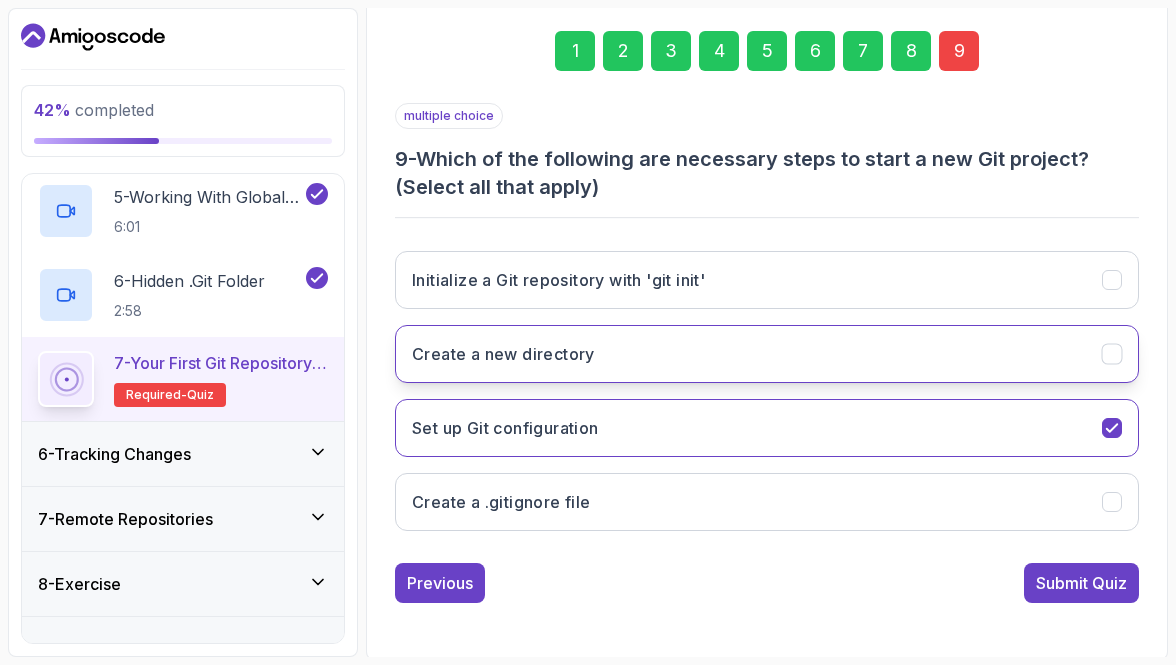 click on "Create a new directory" at bounding box center [767, 354] 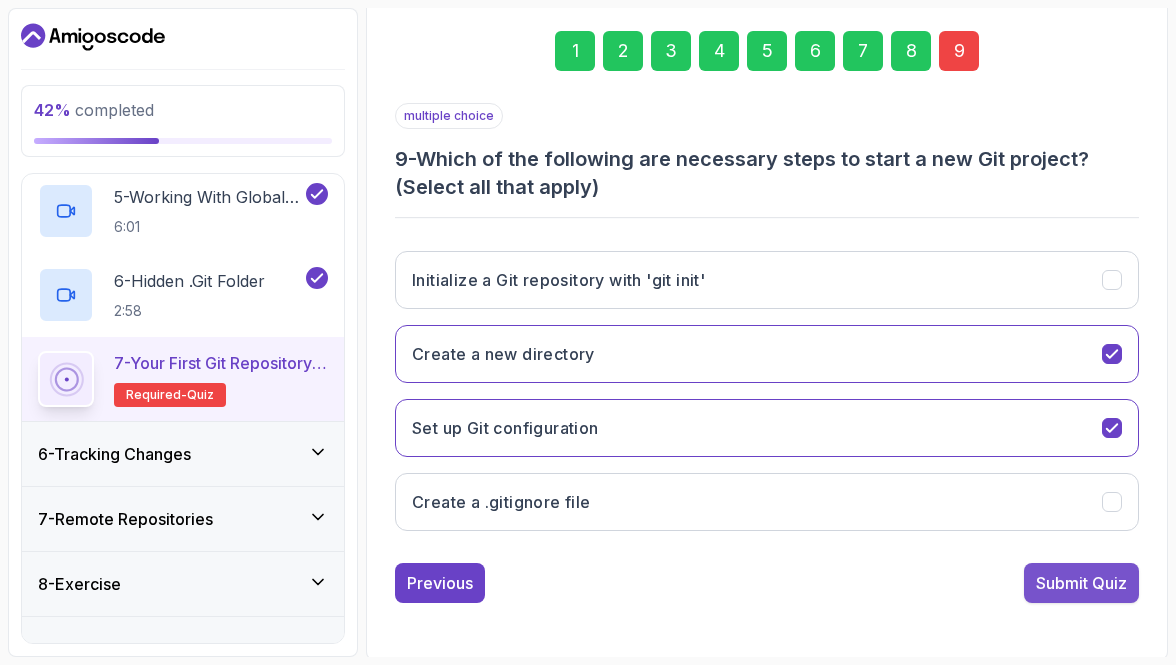 click on "Submit Quiz" at bounding box center (1081, 583) 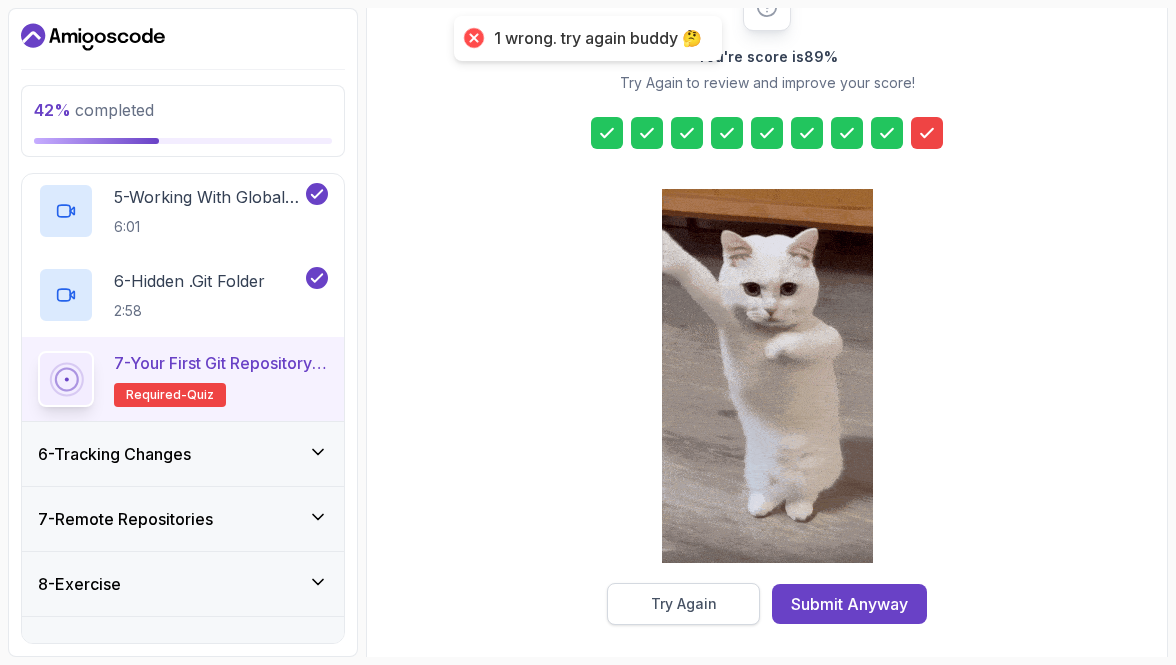 click on "Try Again" at bounding box center [683, 604] 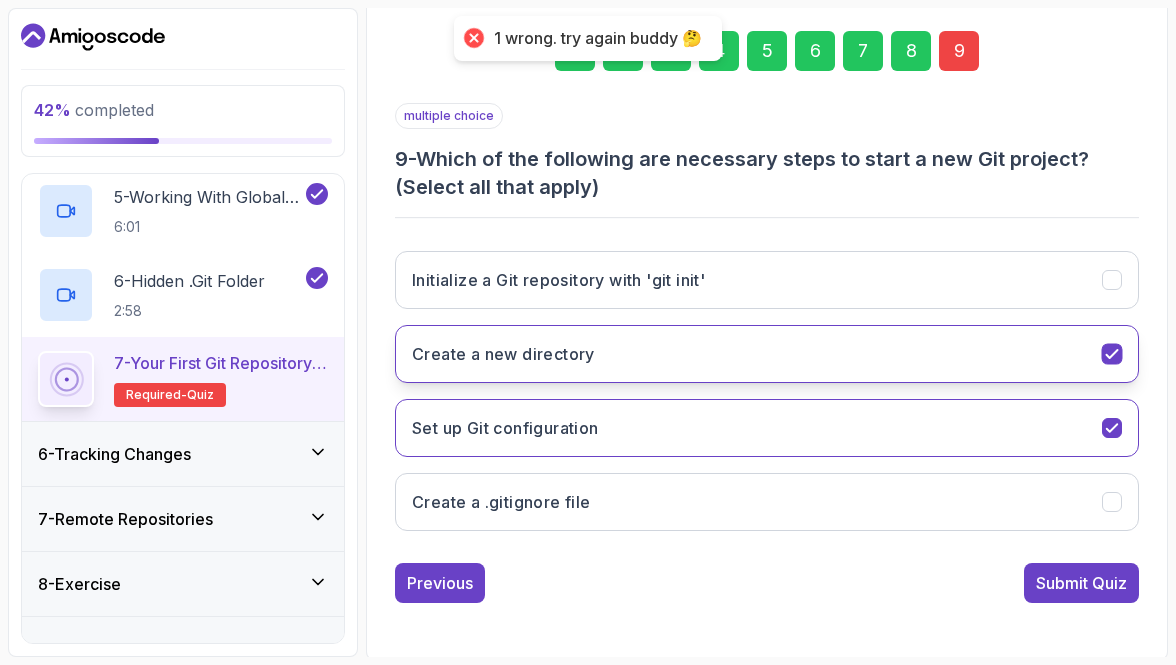 click 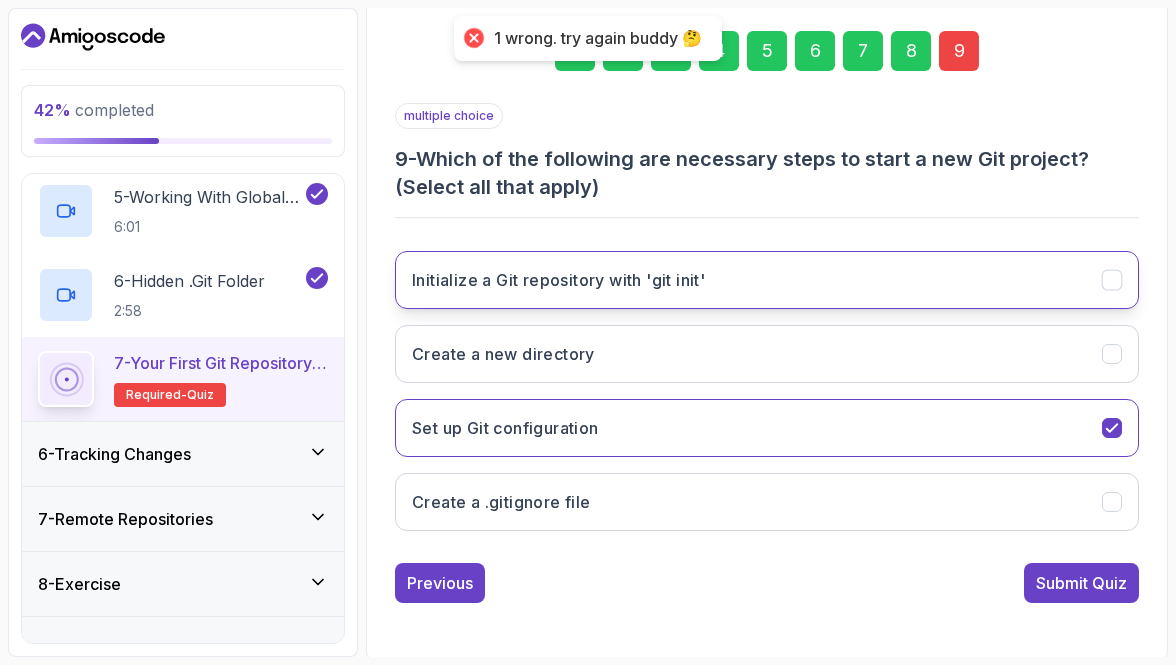 click 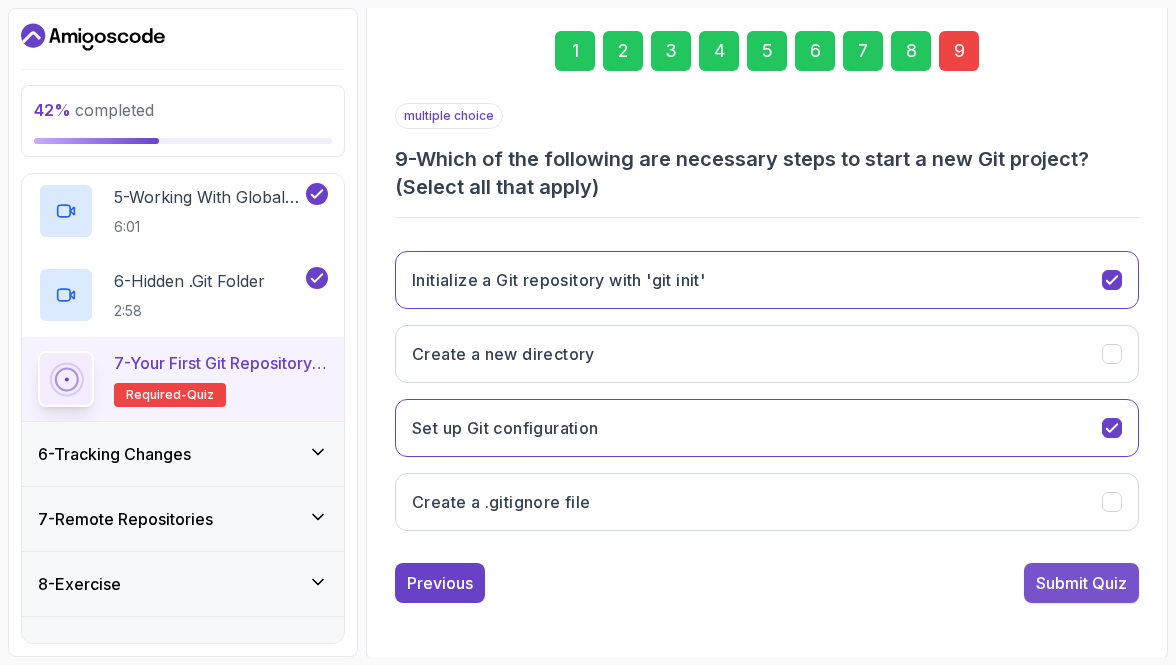 click on "Submit Quiz" at bounding box center (1081, 583) 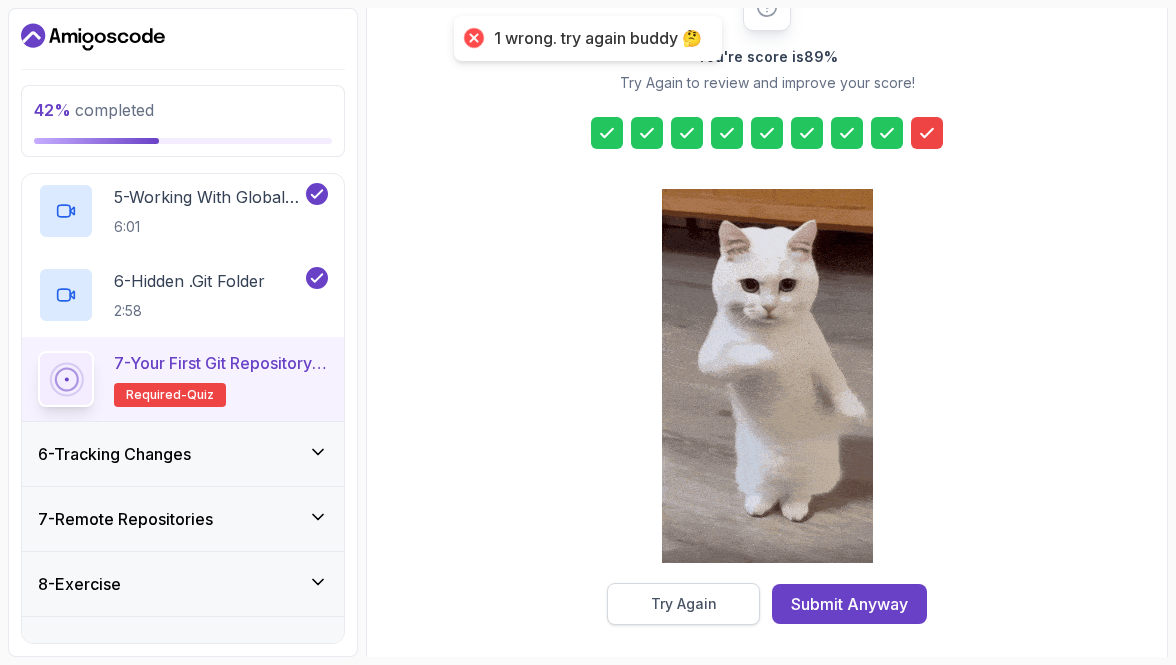 click on "Try Again" at bounding box center [683, 604] 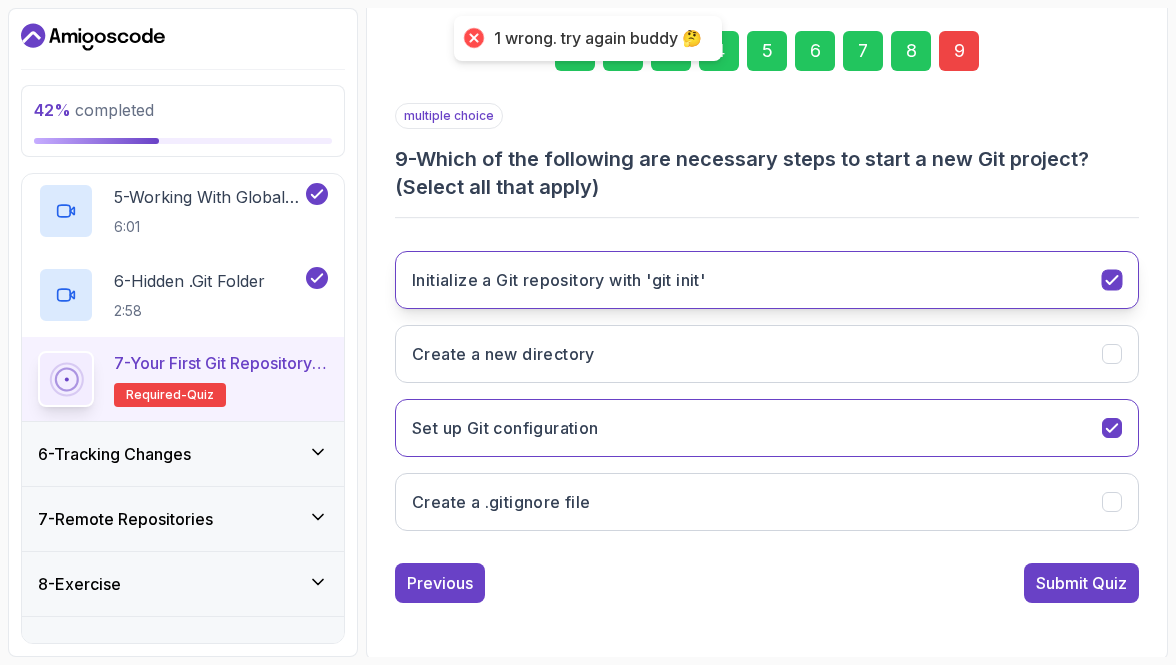 click 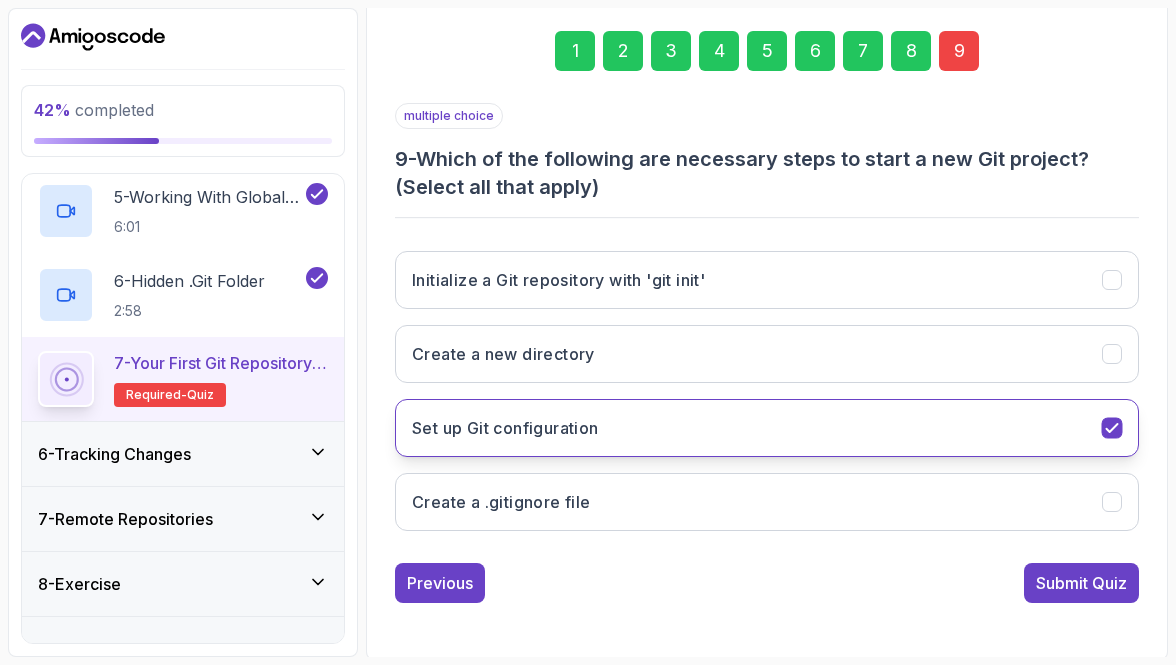click 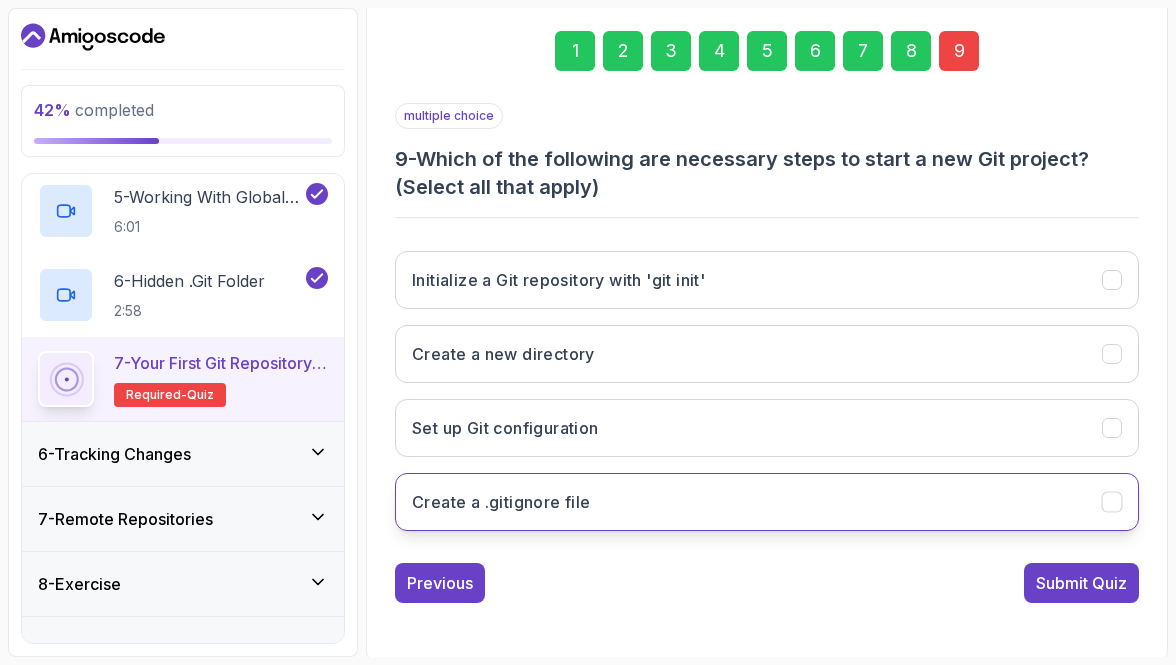click 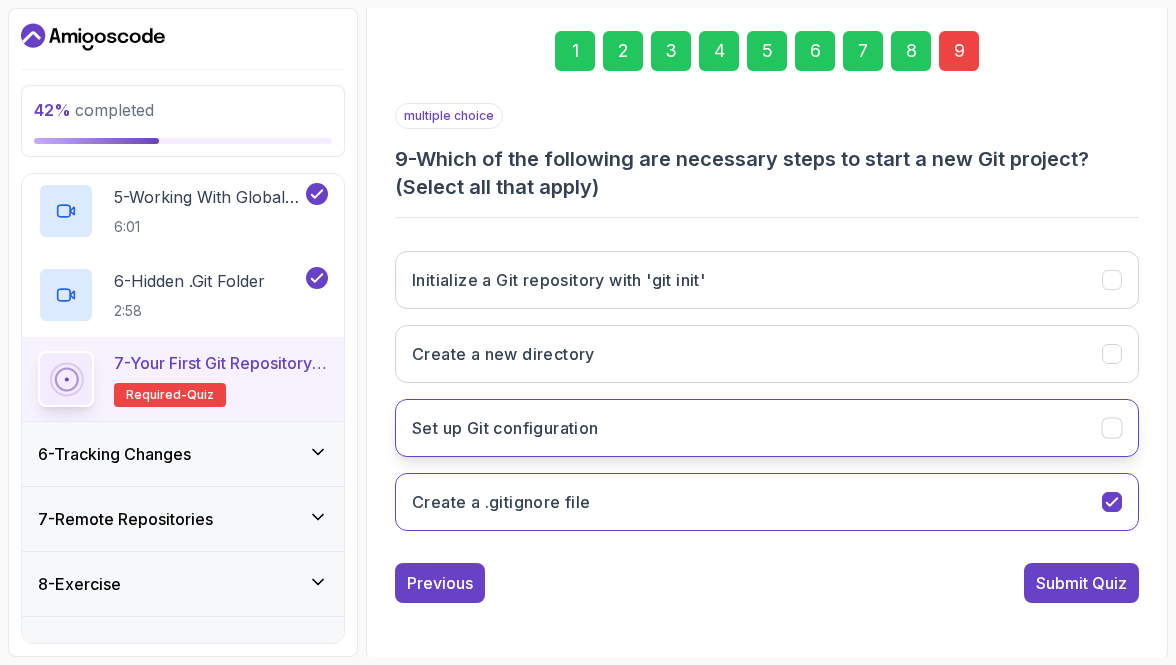 click on "Set up Git configuration" at bounding box center (767, 428) 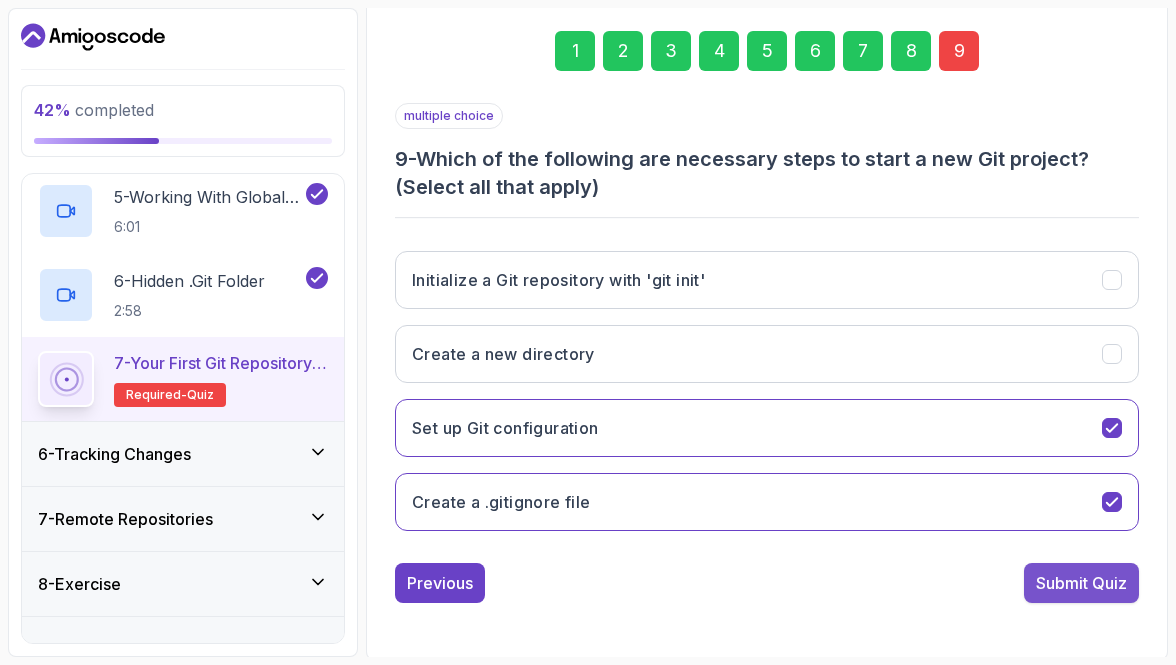 click on "Submit Quiz" at bounding box center (1081, 583) 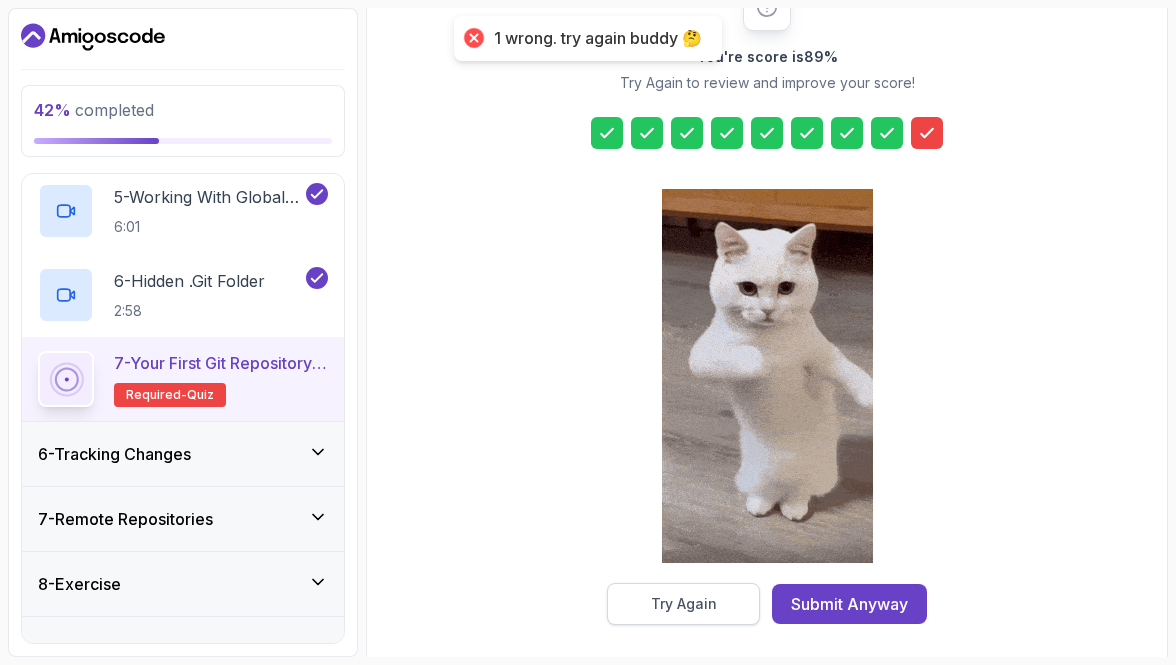 click on "Try Again" at bounding box center (683, 604) 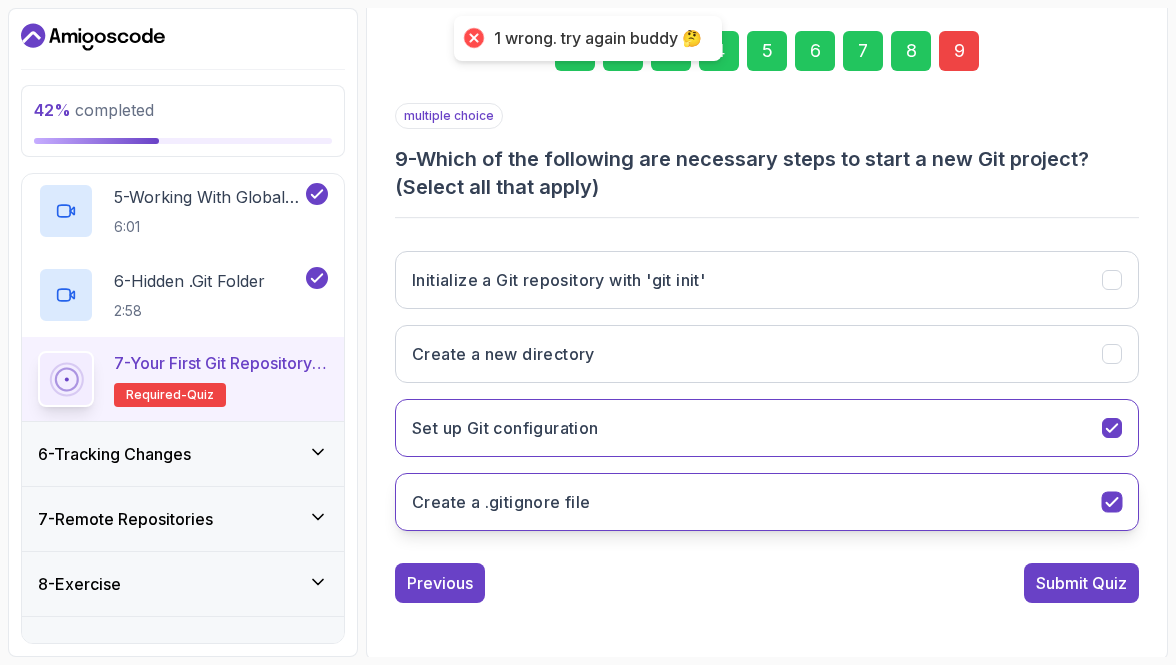 click 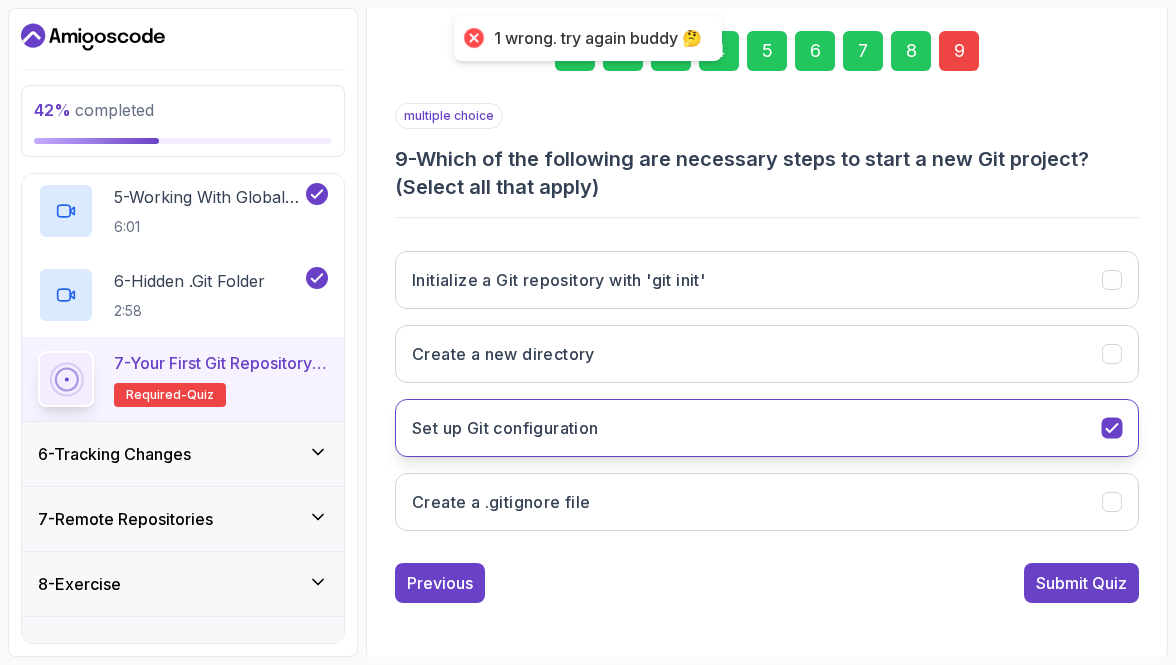 click 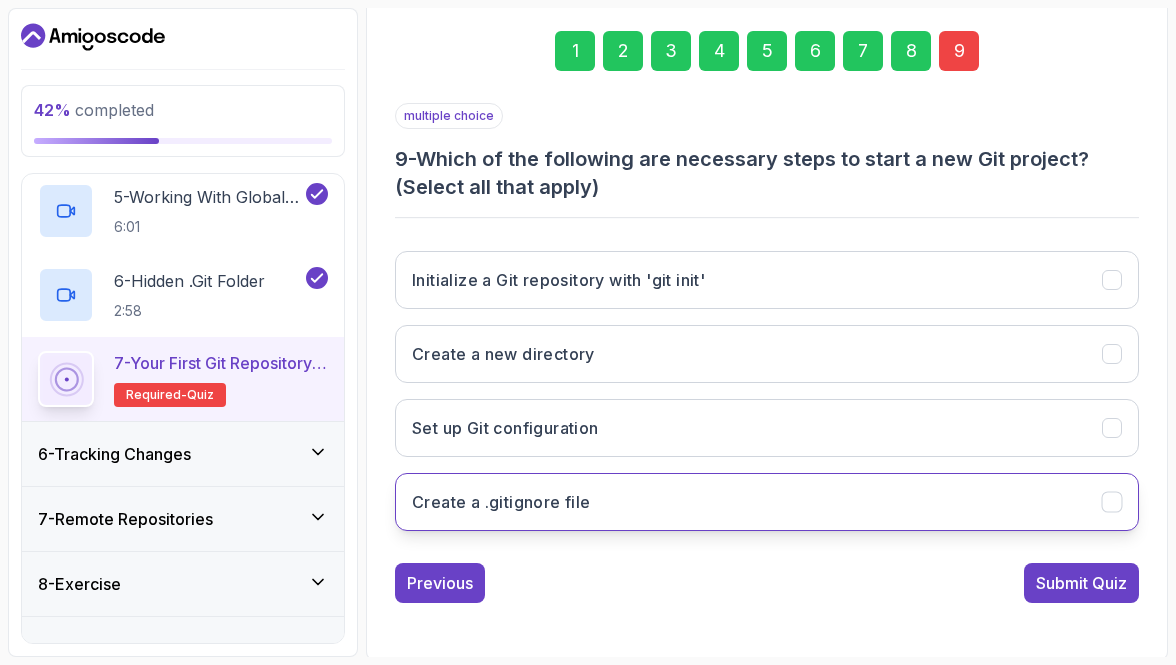 click 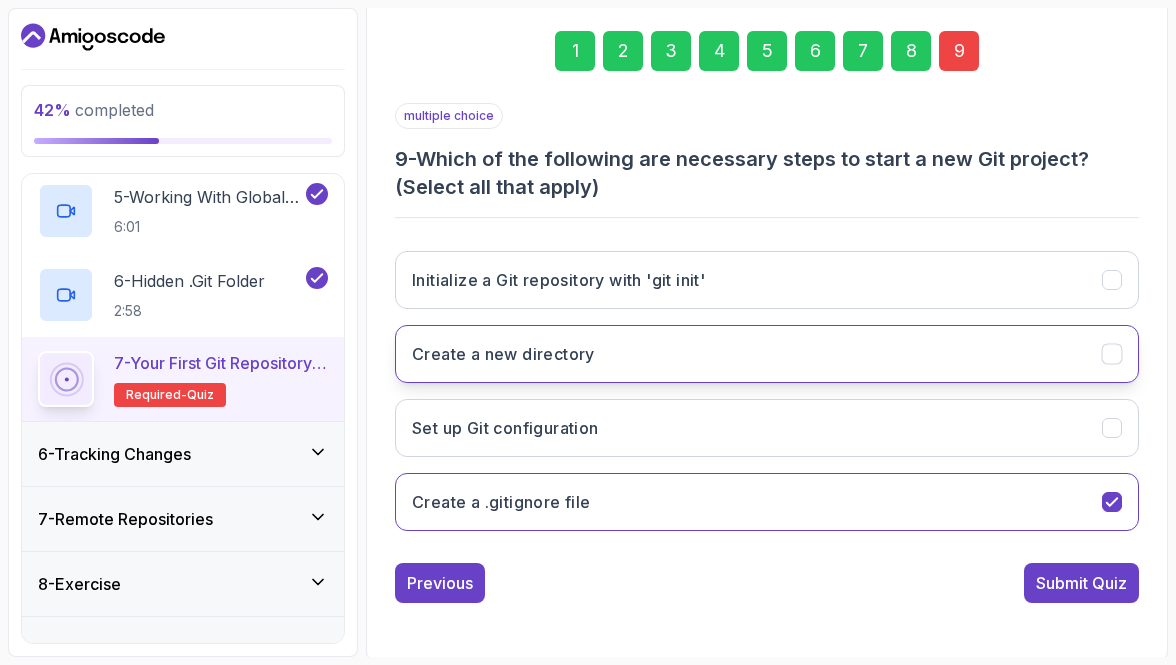 click 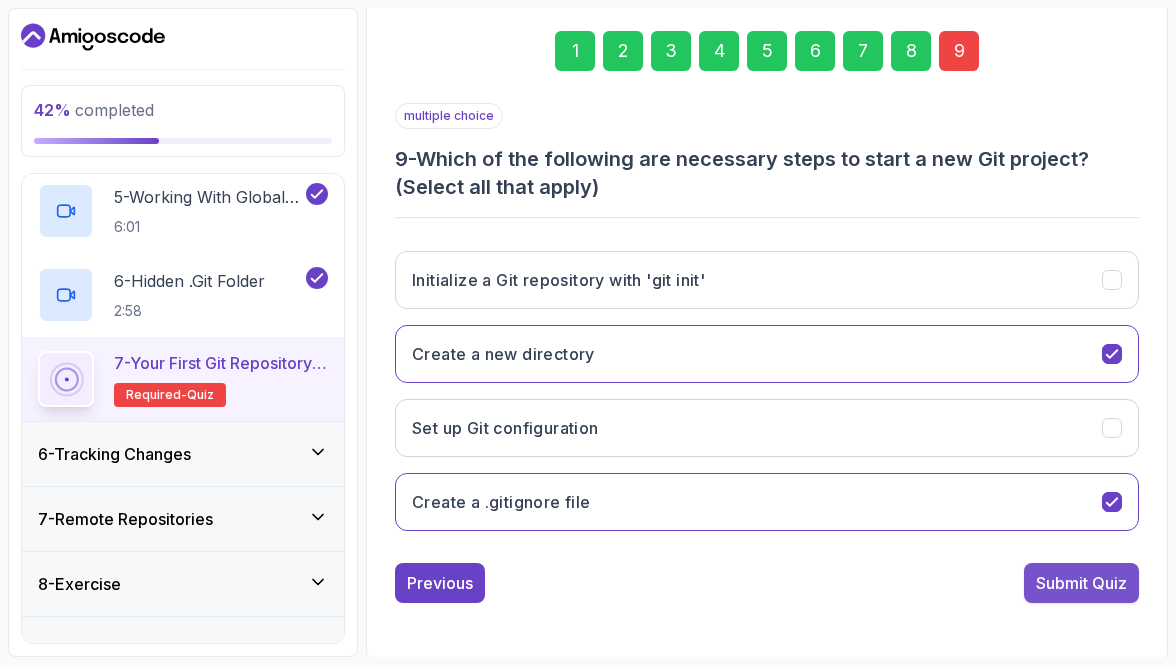 click on "Submit Quiz" at bounding box center [1081, 583] 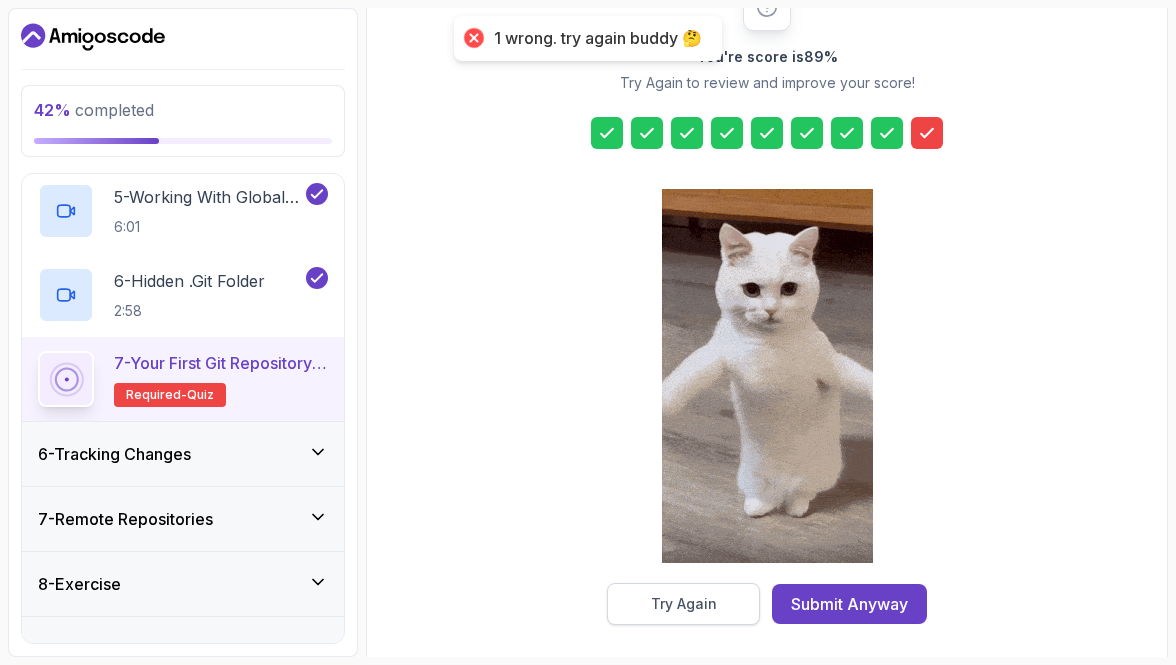 click on "Try Again" at bounding box center (684, 604) 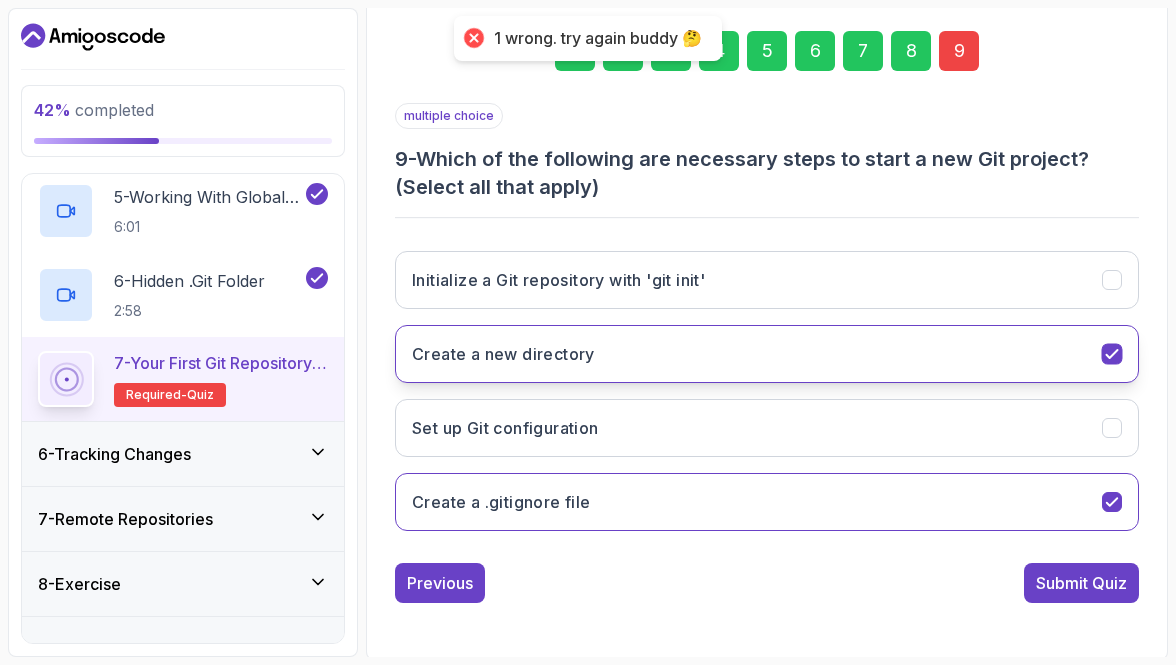 click 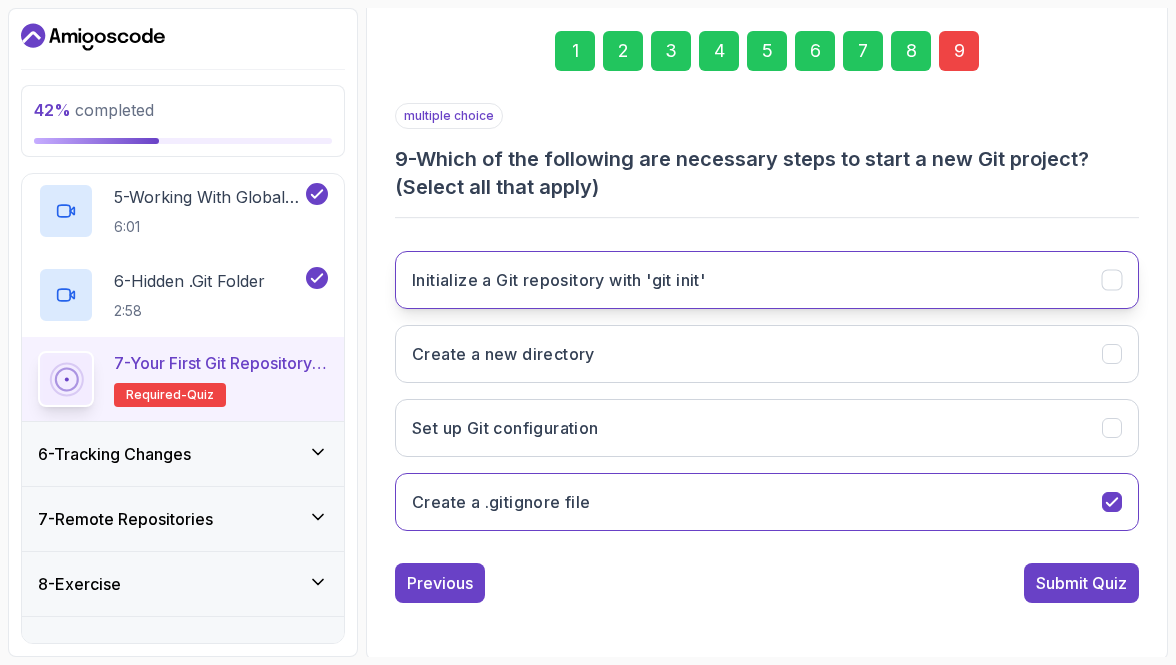 click on "Initialize a Git repository with 'git init'" at bounding box center [767, 280] 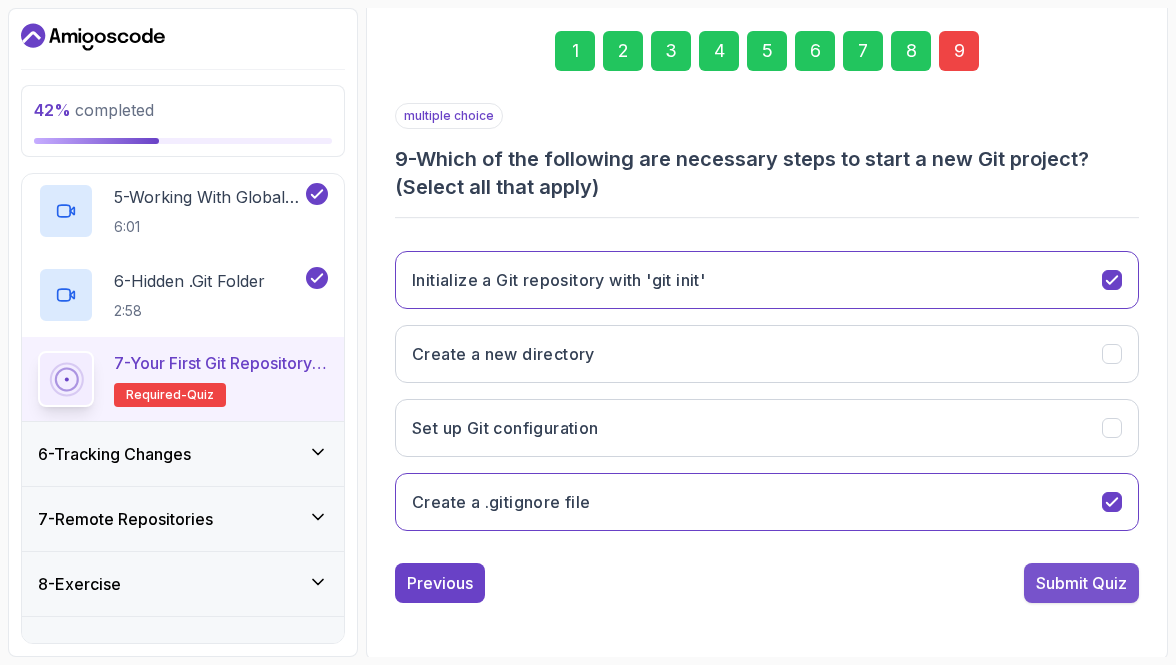click on "Submit Quiz" at bounding box center (1081, 583) 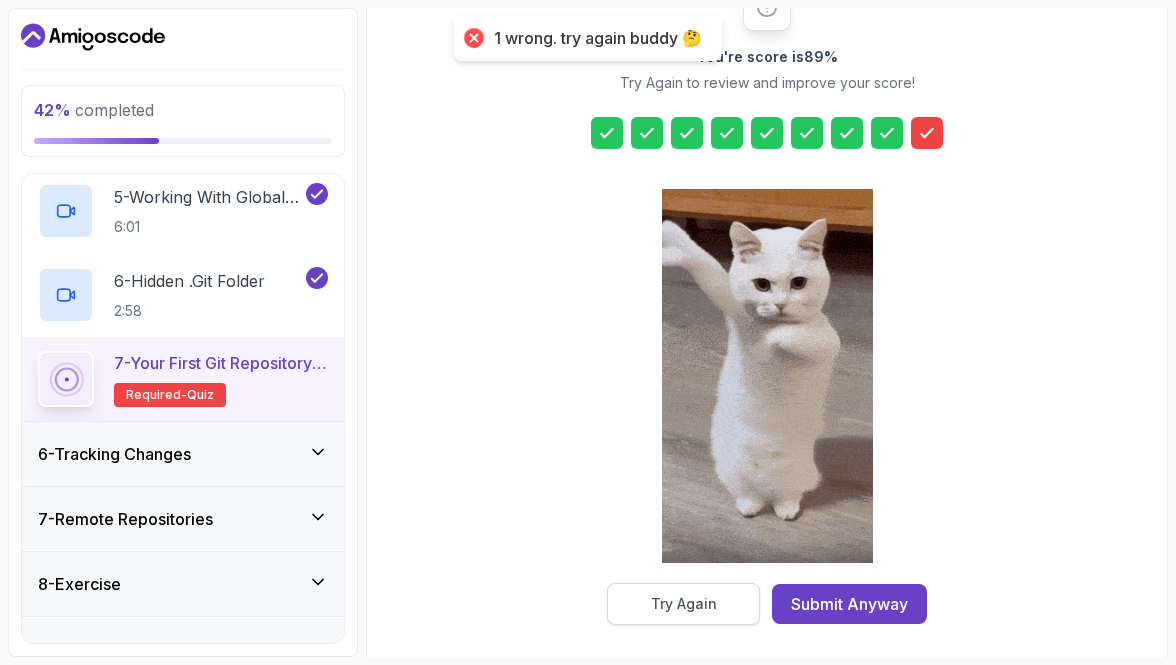 click on "Try Again" at bounding box center [684, 604] 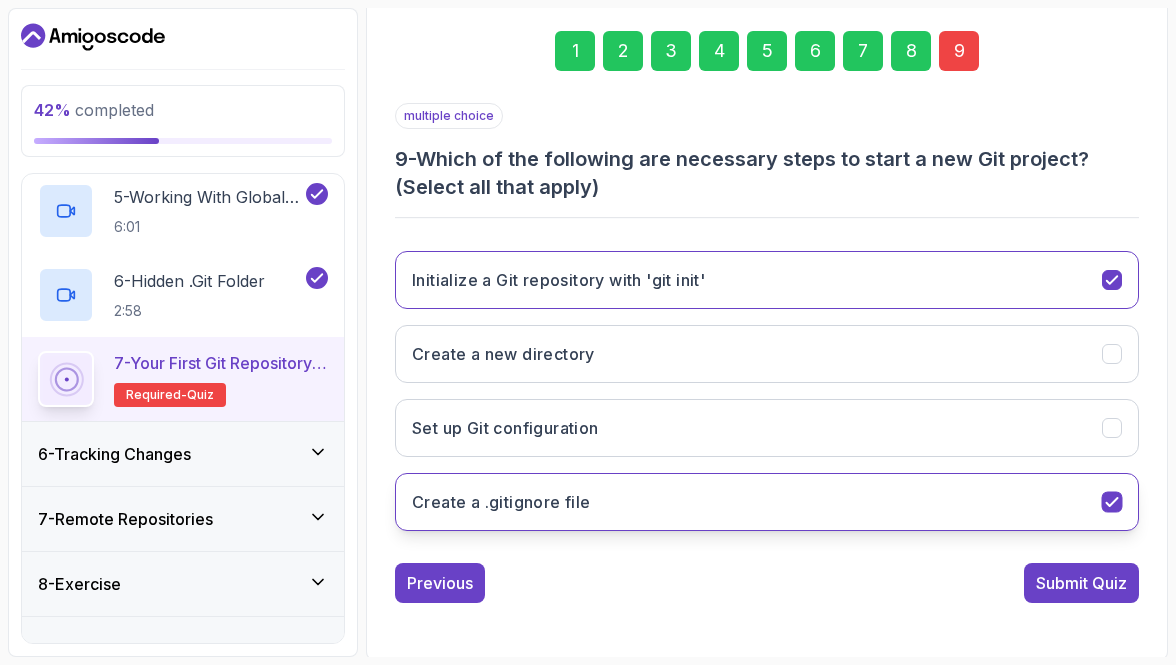 click 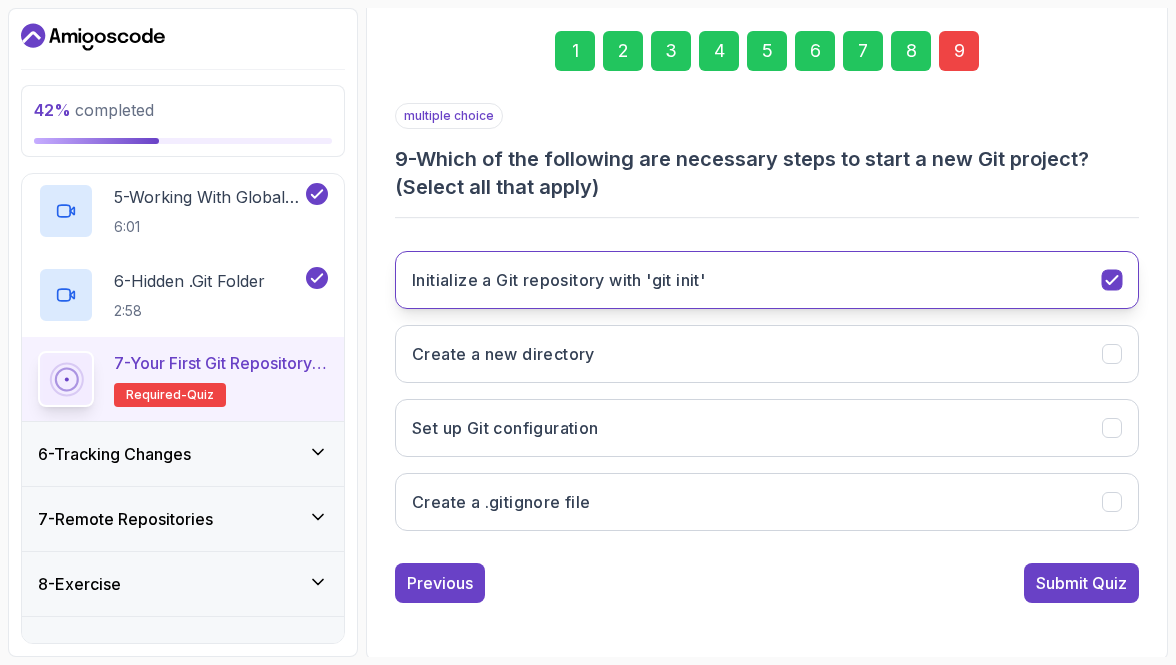 click 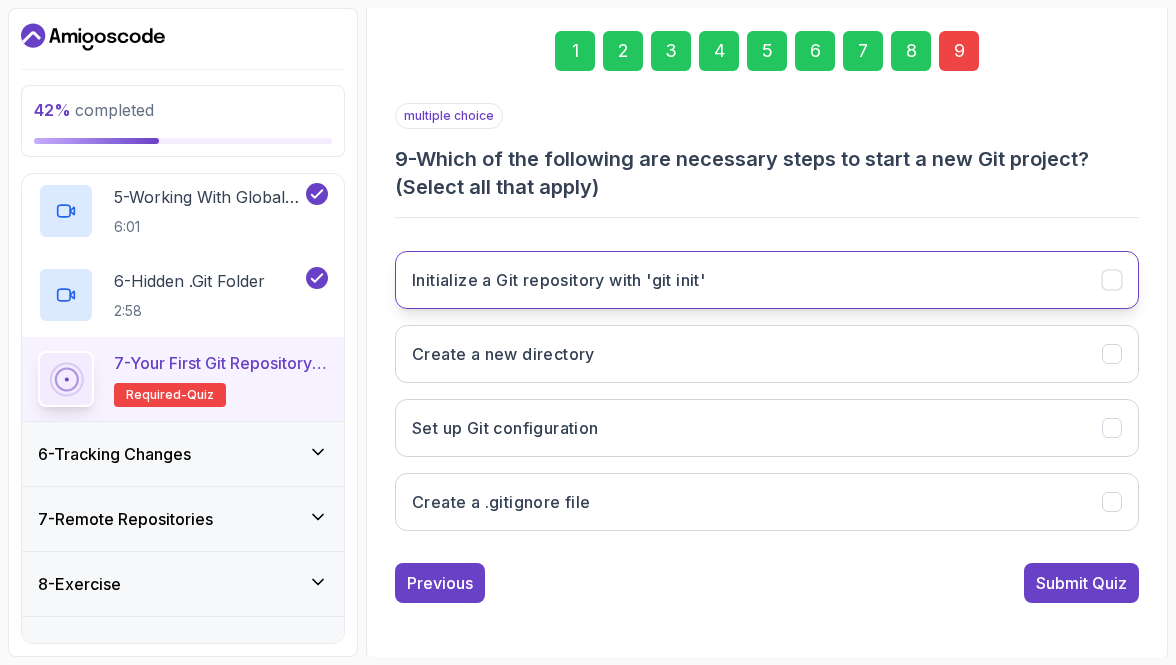 click 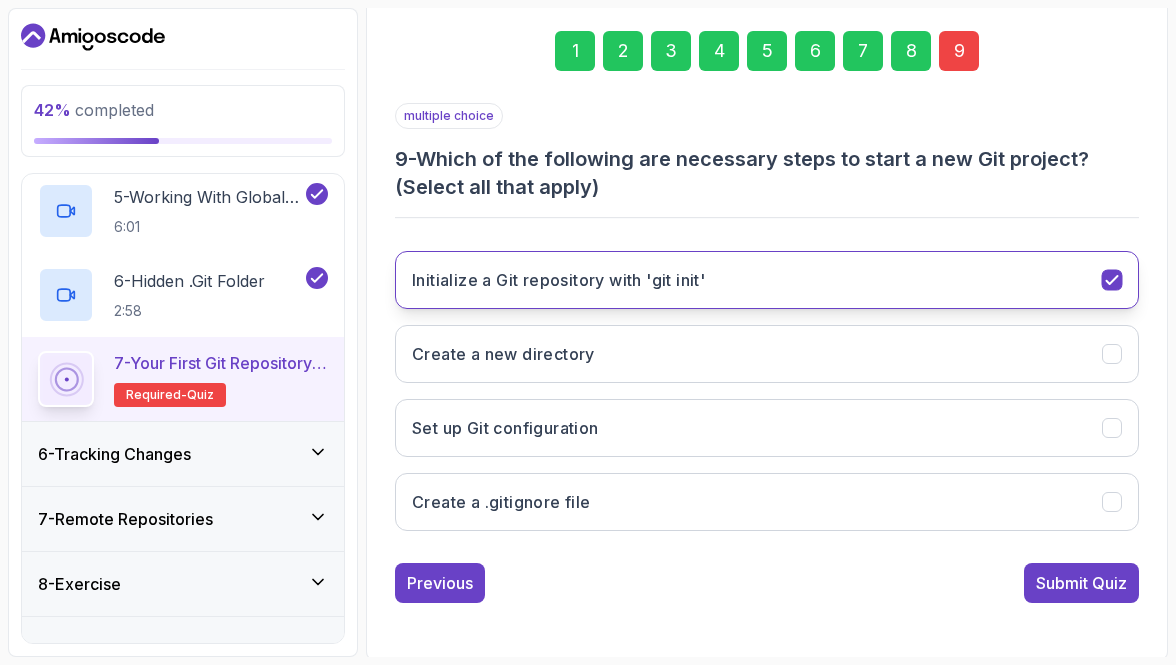 click 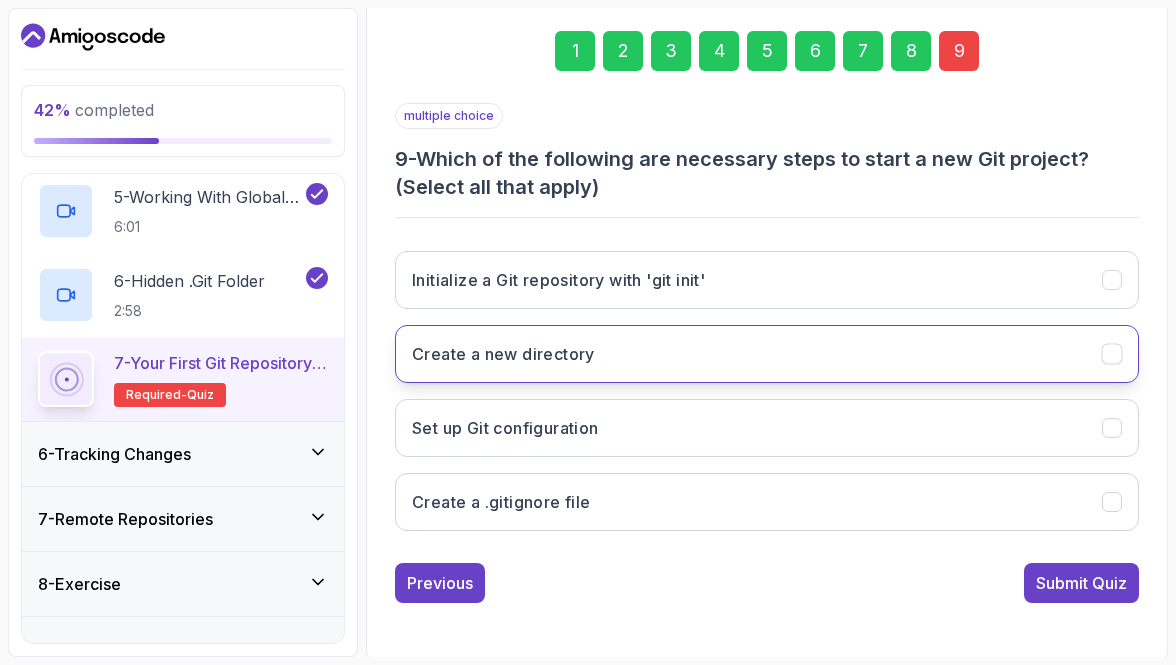 click 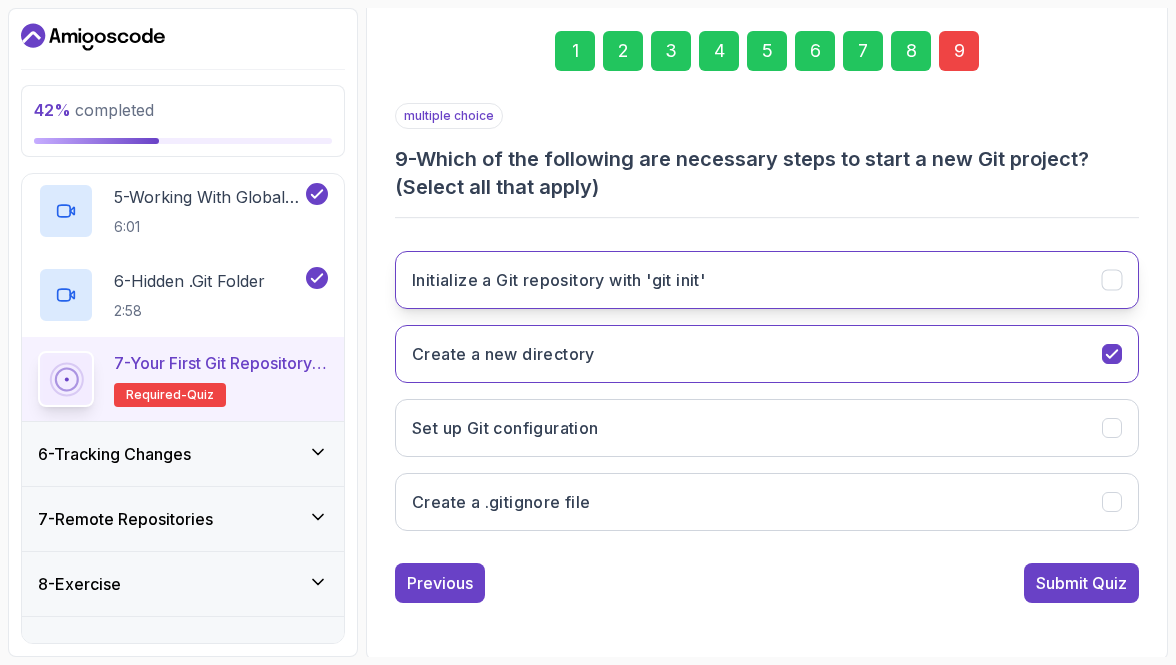 click 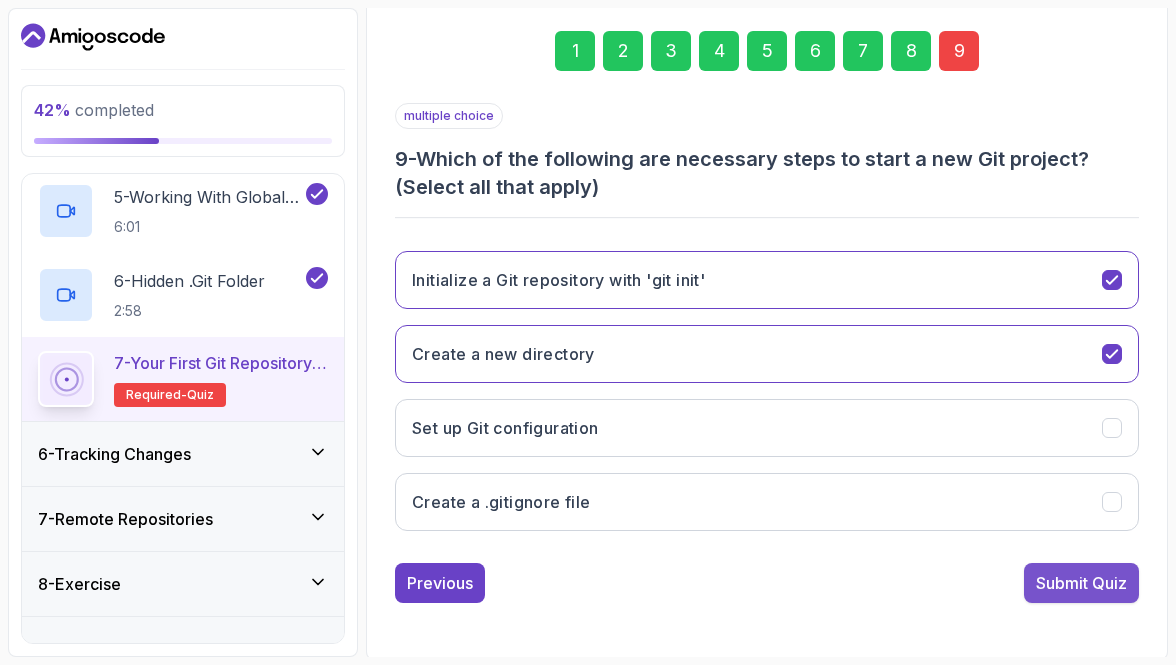 click on "Submit Quiz" at bounding box center [1081, 583] 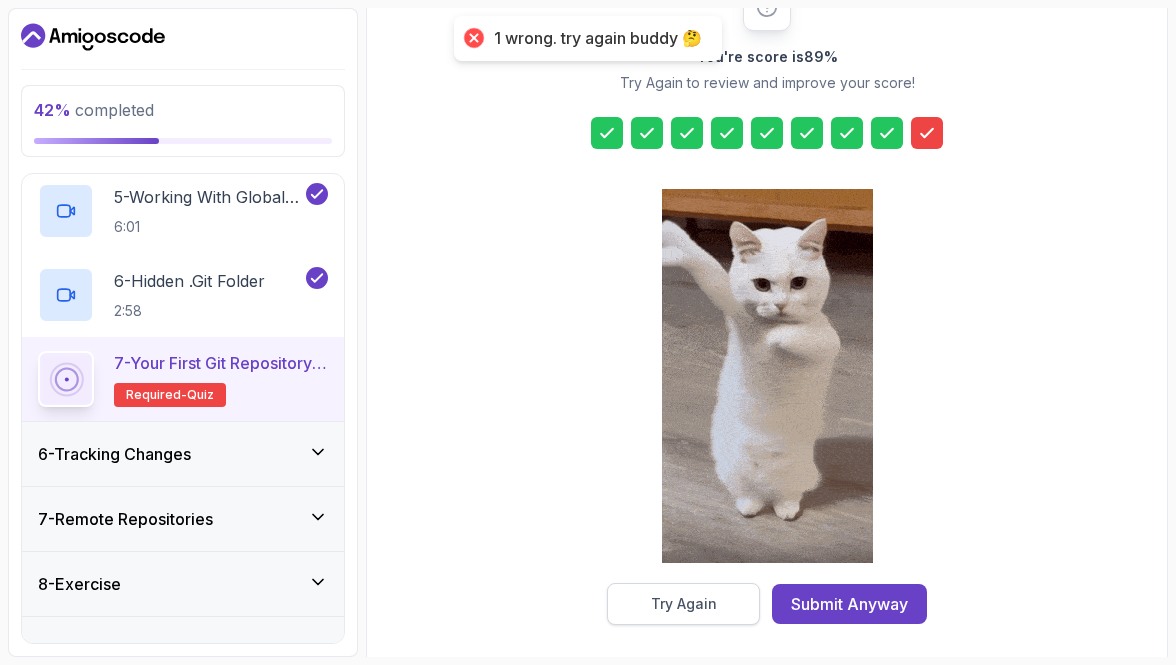 click on "Try Again" at bounding box center [683, 604] 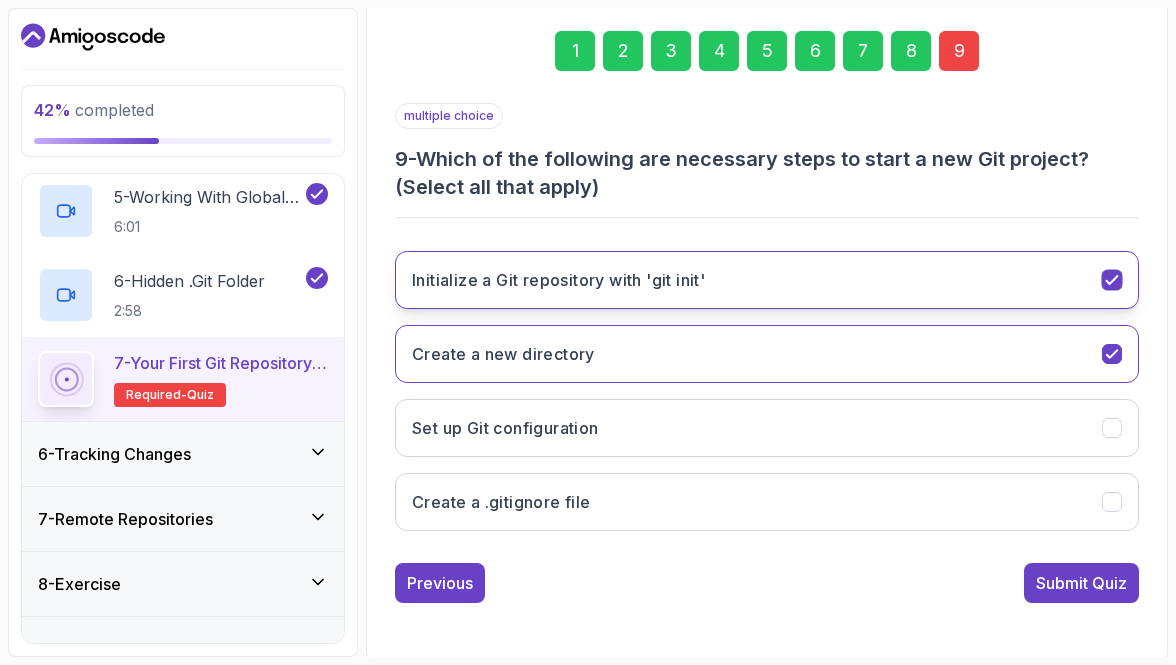 click 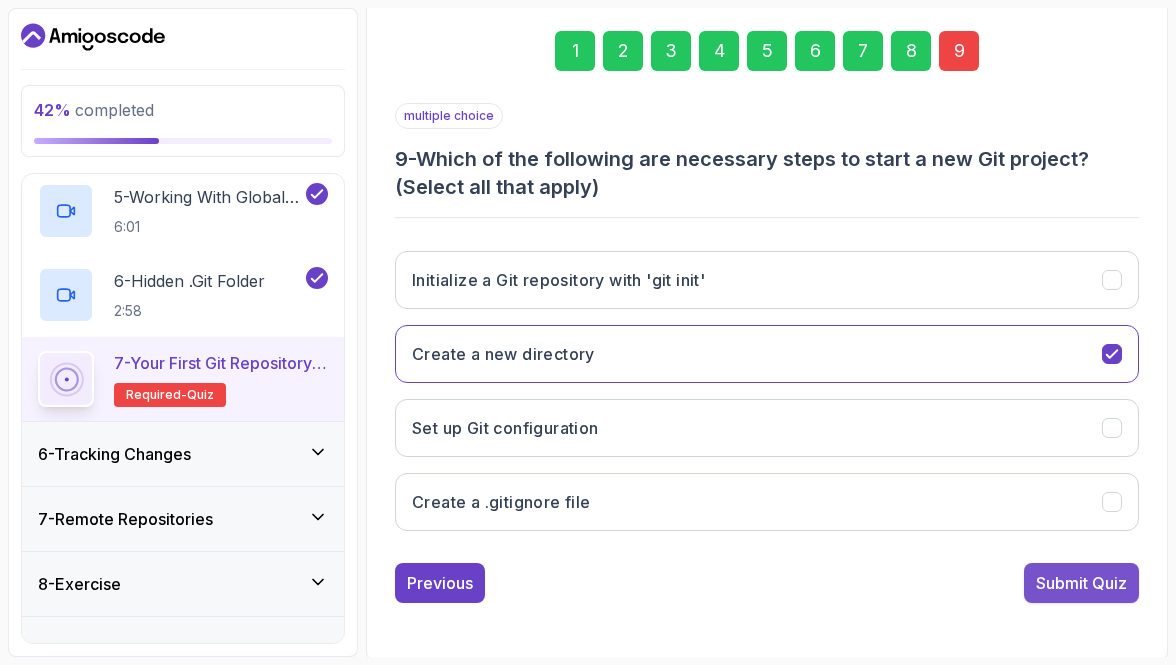 click on "Submit Quiz" at bounding box center (1081, 583) 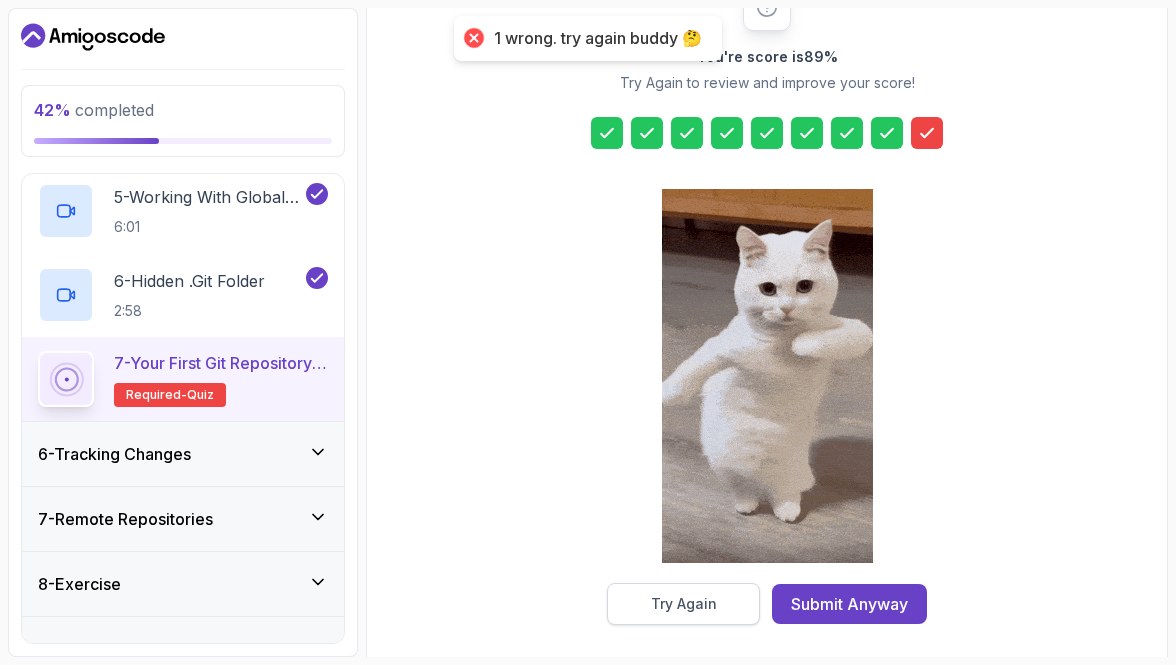 click on "Try Again" at bounding box center (683, 604) 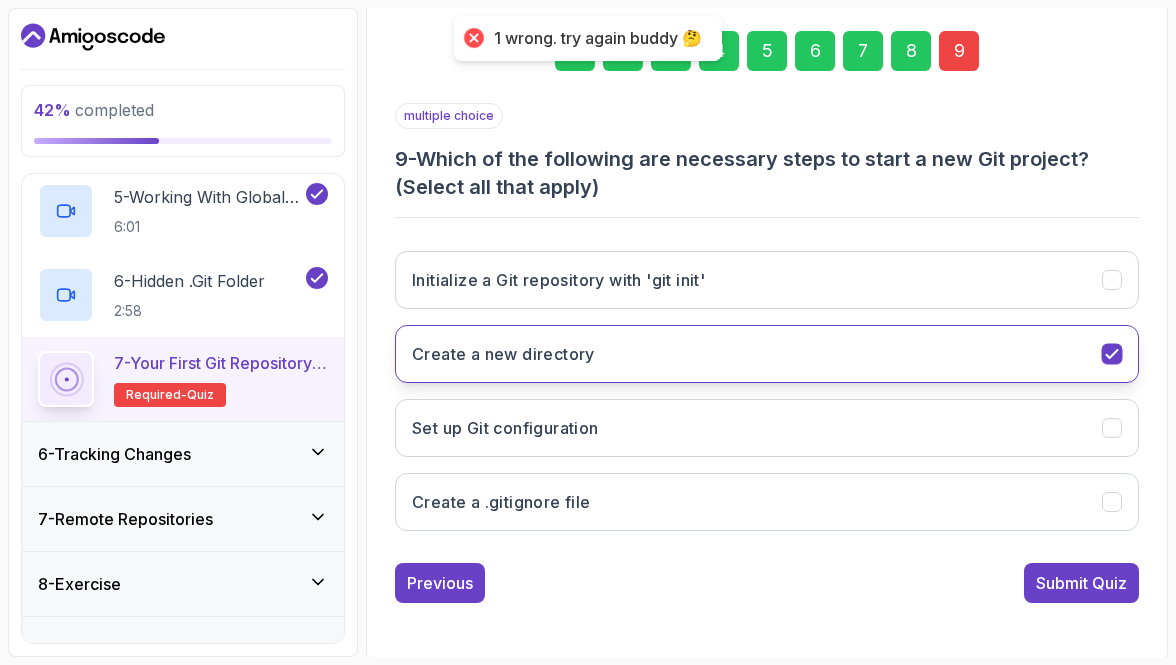 click at bounding box center (1112, 354) 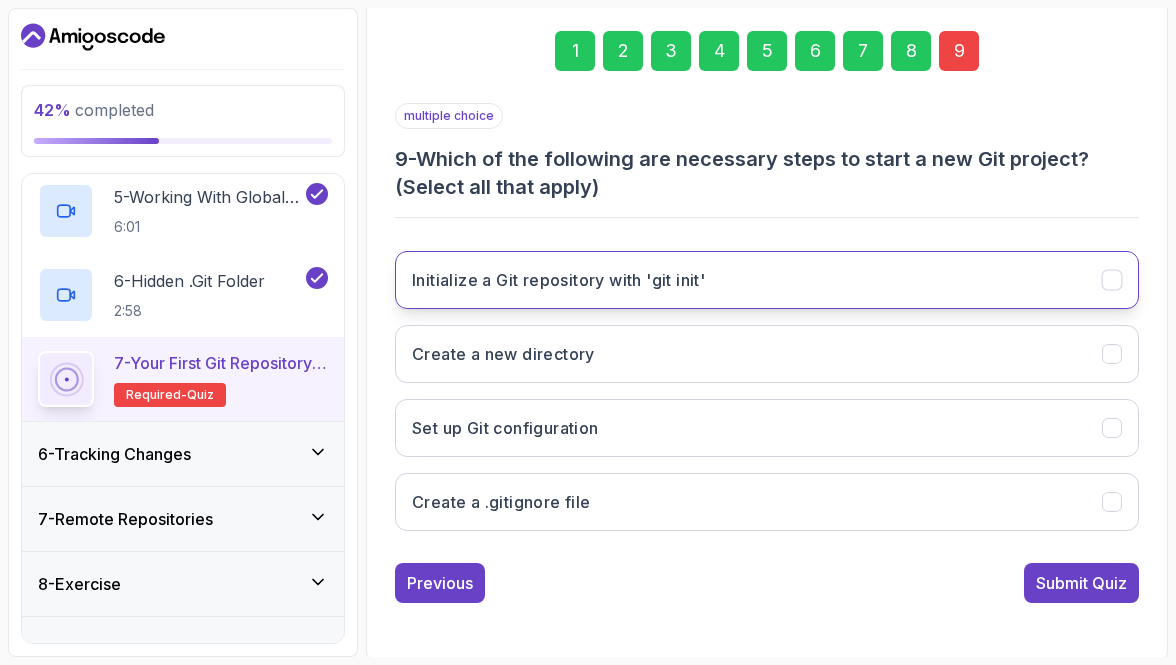 click 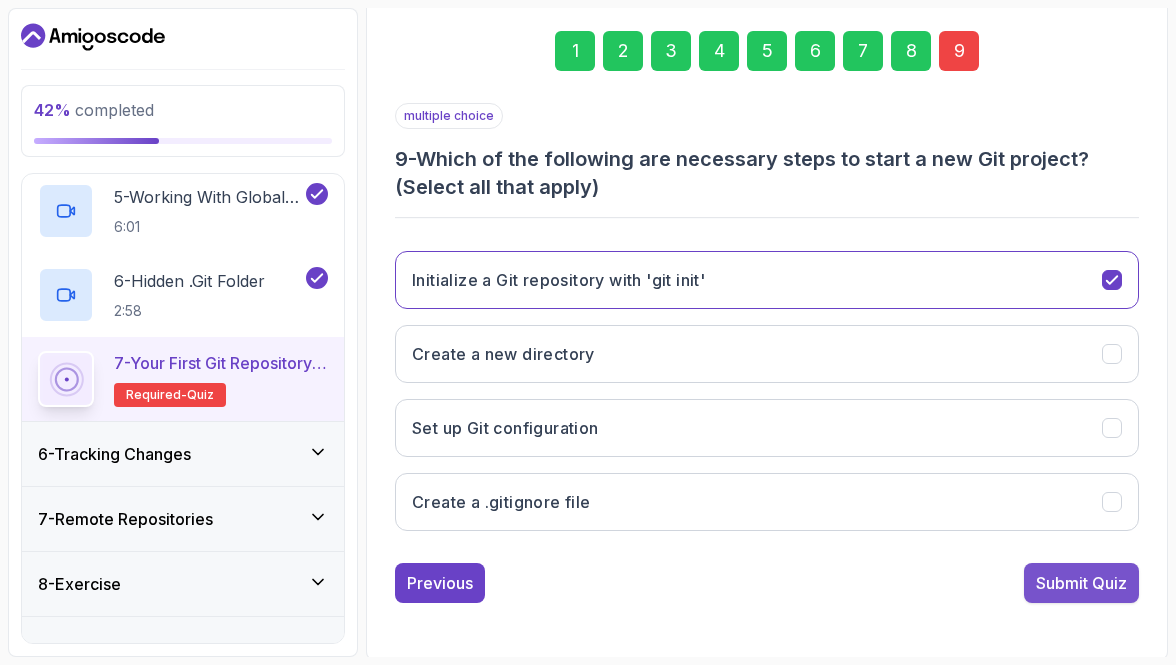 click on "Submit Quiz" at bounding box center [1081, 583] 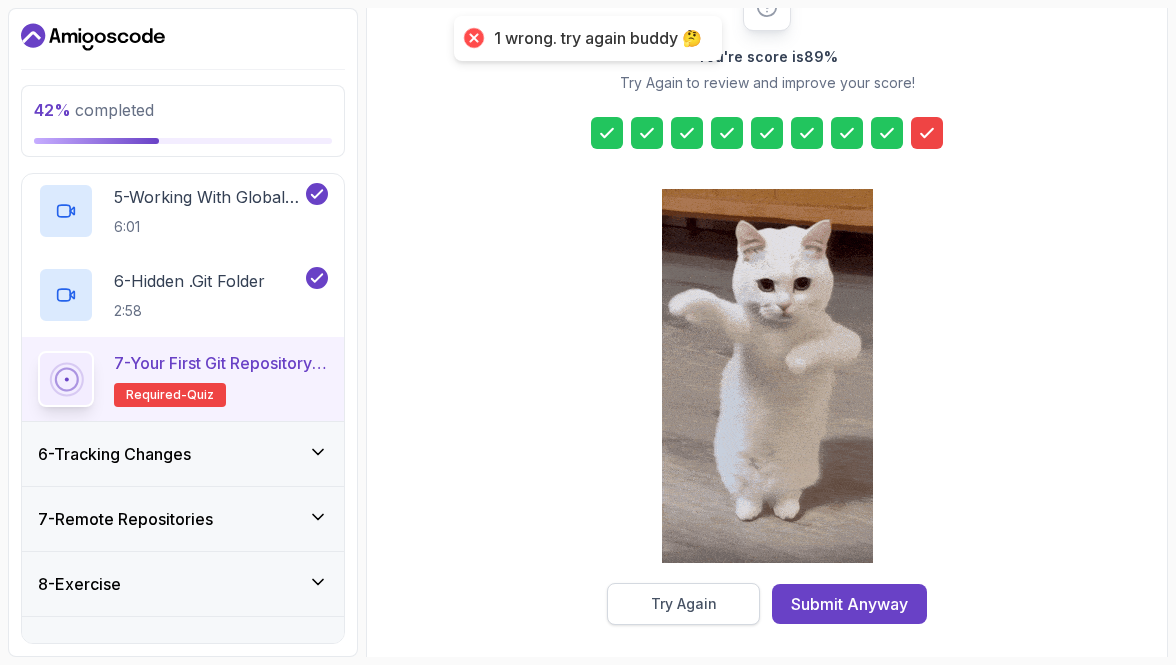 click on "Try Again" at bounding box center [683, 604] 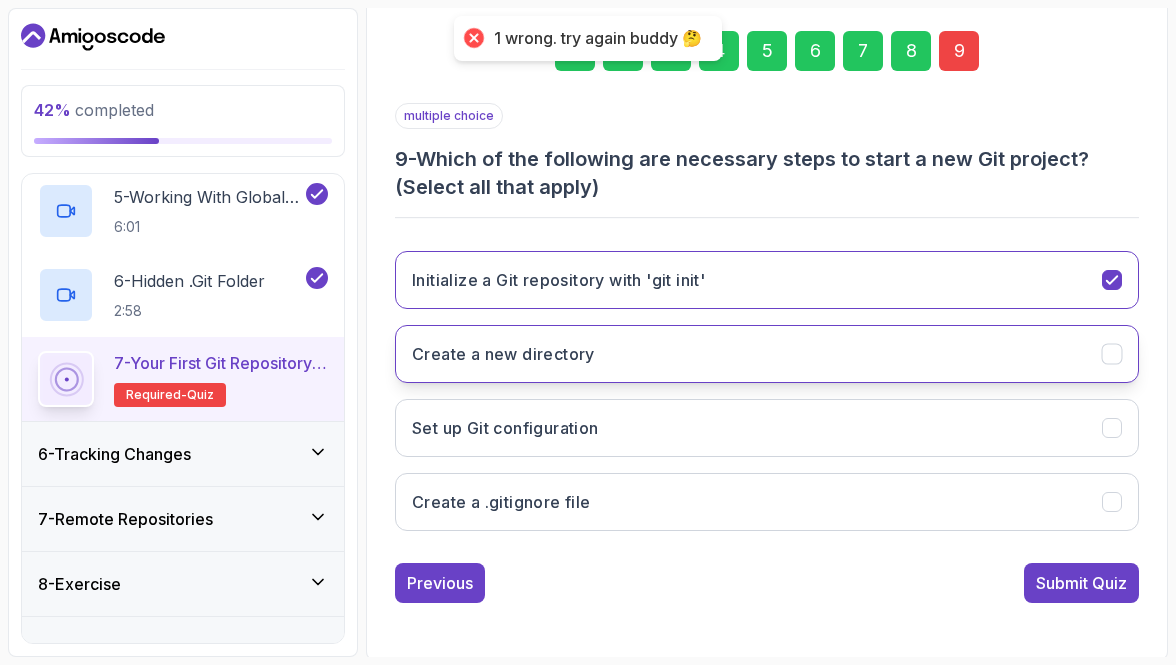 click on "Create a new directory" at bounding box center [767, 354] 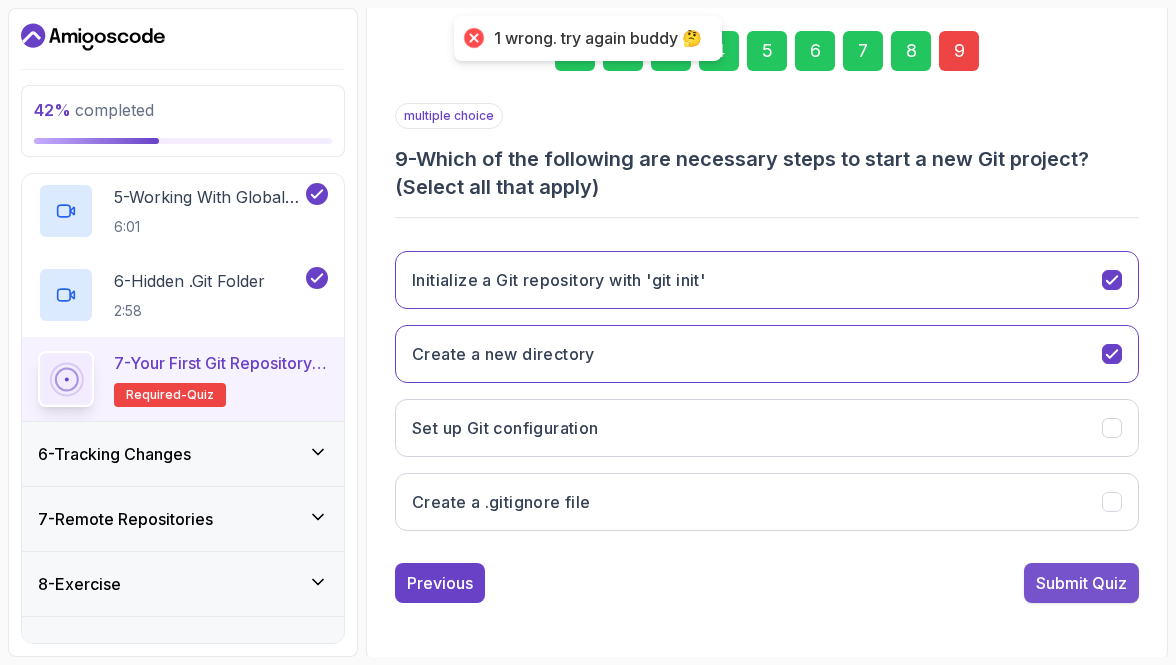 click on "Submit Quiz" at bounding box center [1081, 583] 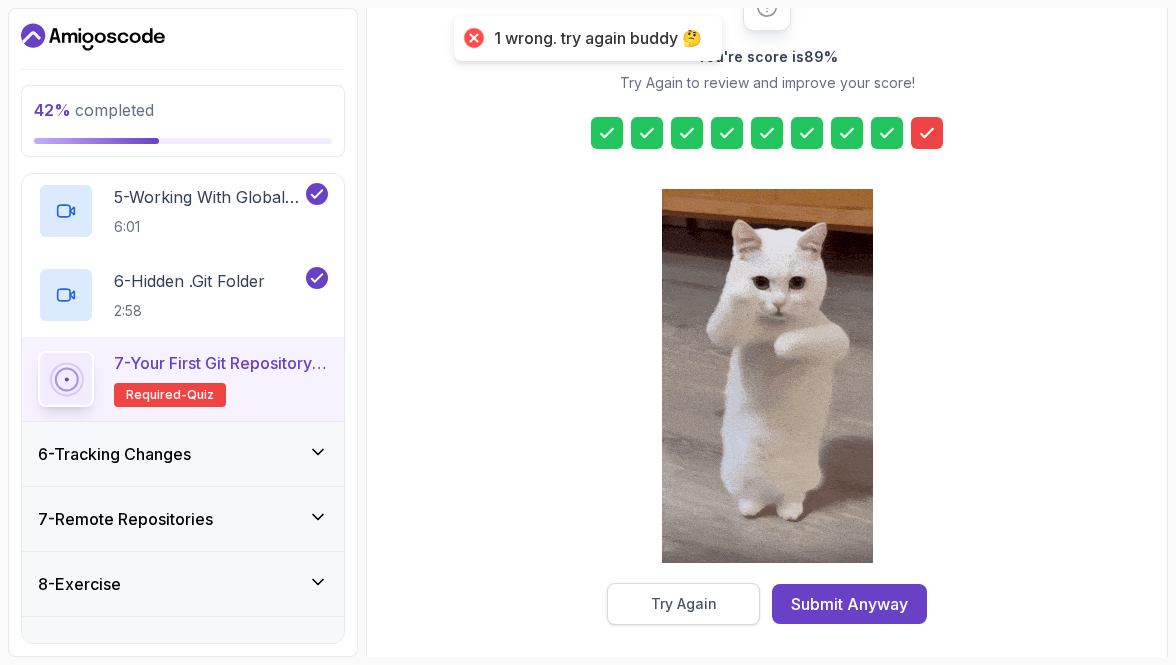 click on "Try Again" at bounding box center [683, 604] 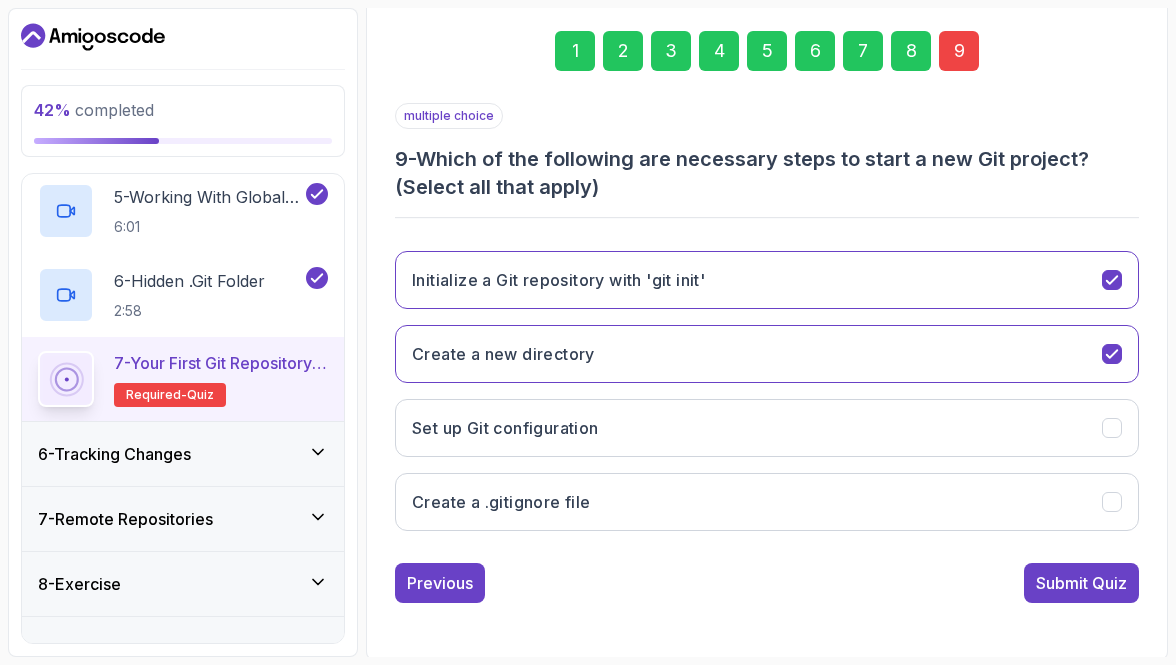 click on "6  -  Tracking Changes" at bounding box center [183, 454] 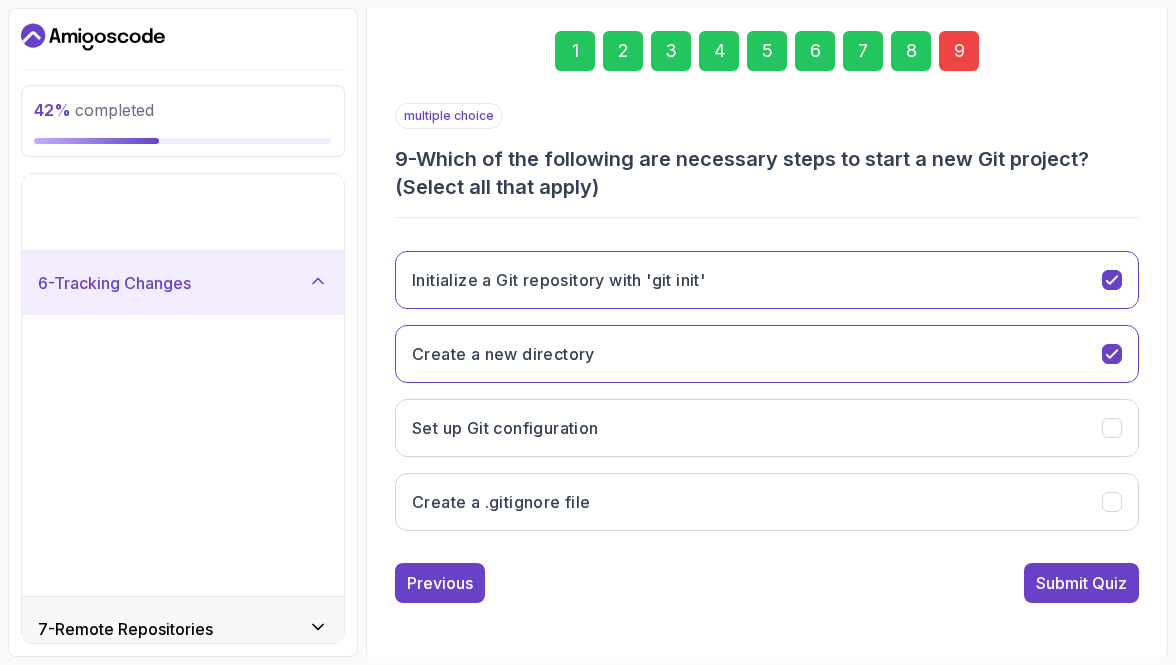 scroll, scrollTop: 113, scrollLeft: 0, axis: vertical 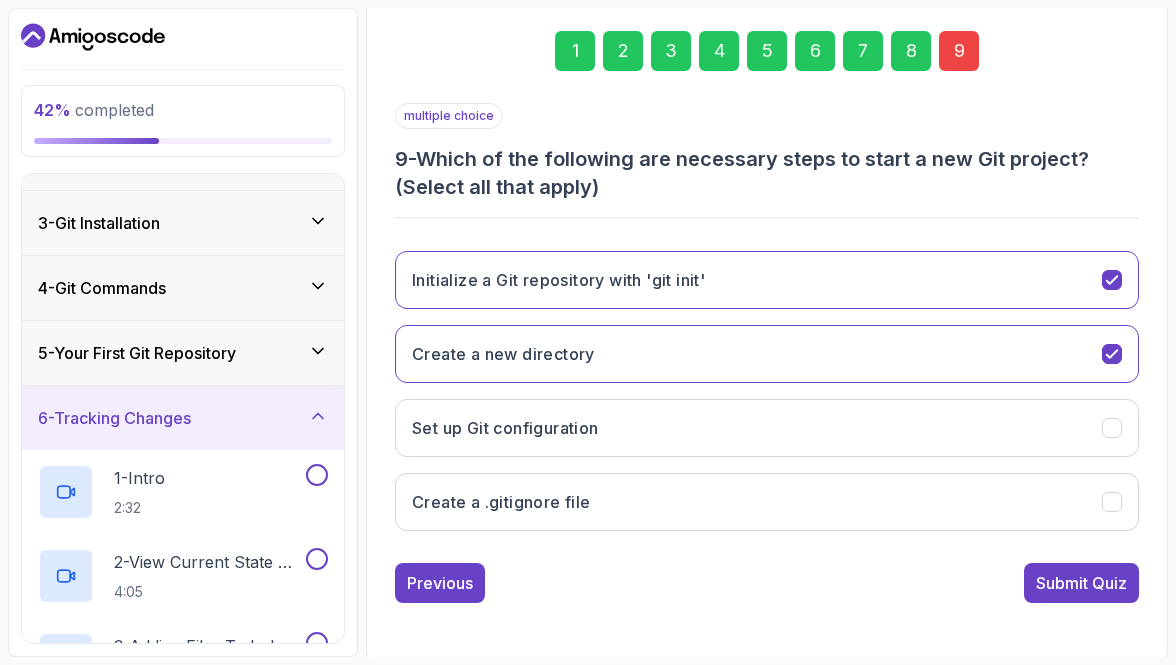 click on "5  -  Your First Git Repository" at bounding box center [183, 353] 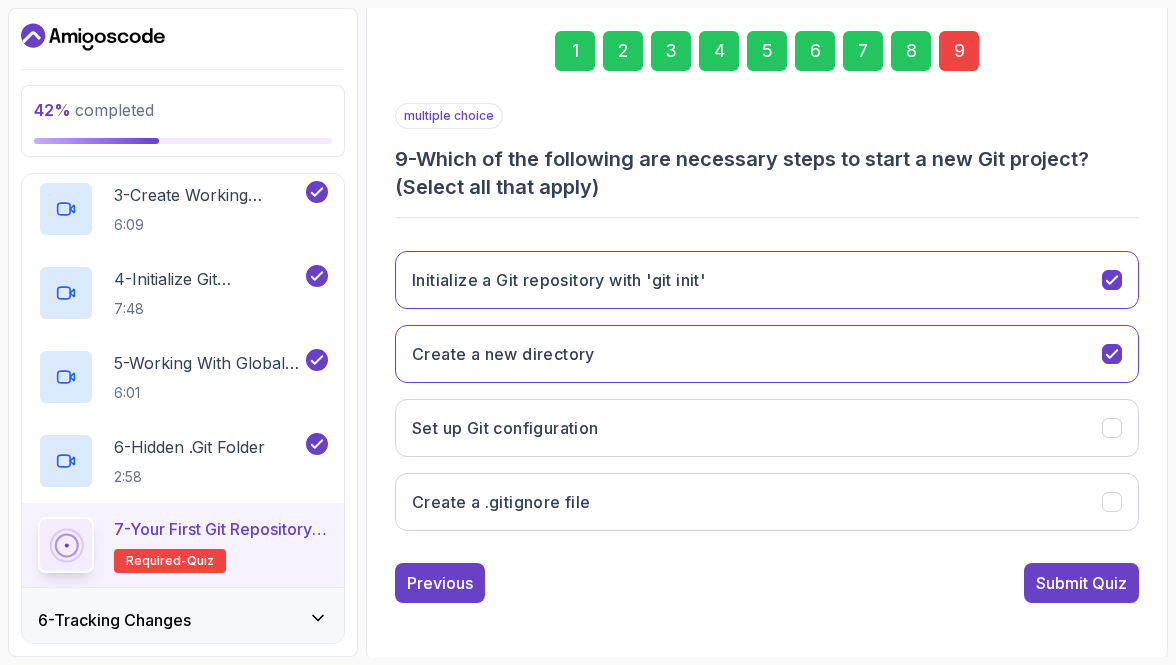 scroll, scrollTop: 525, scrollLeft: 0, axis: vertical 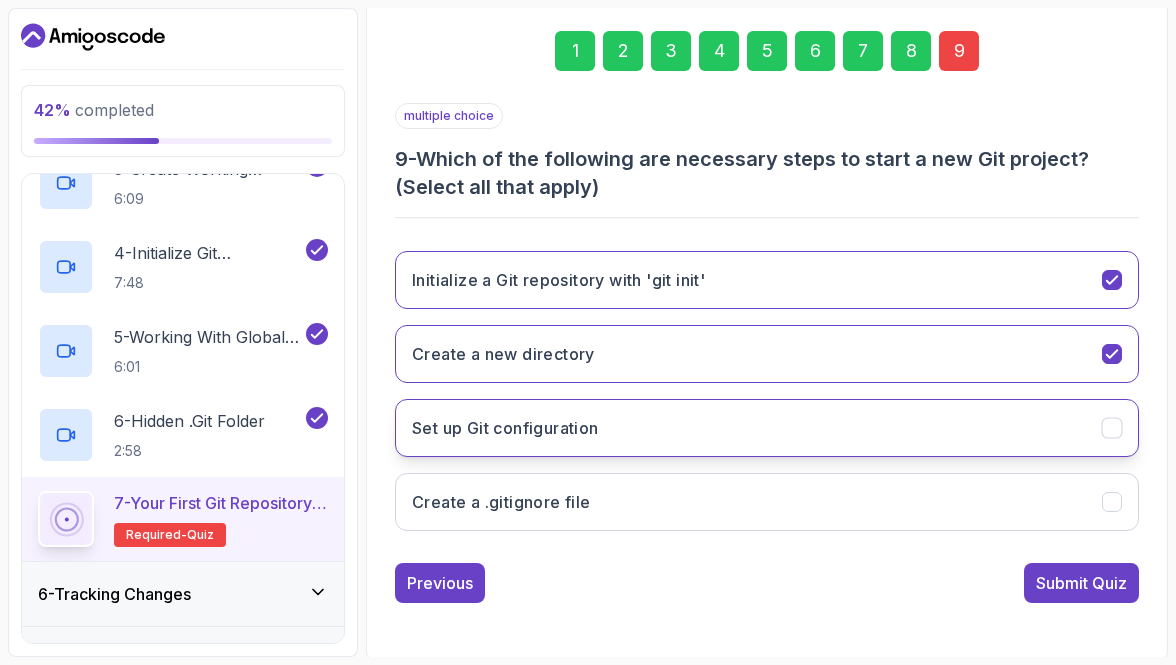 click 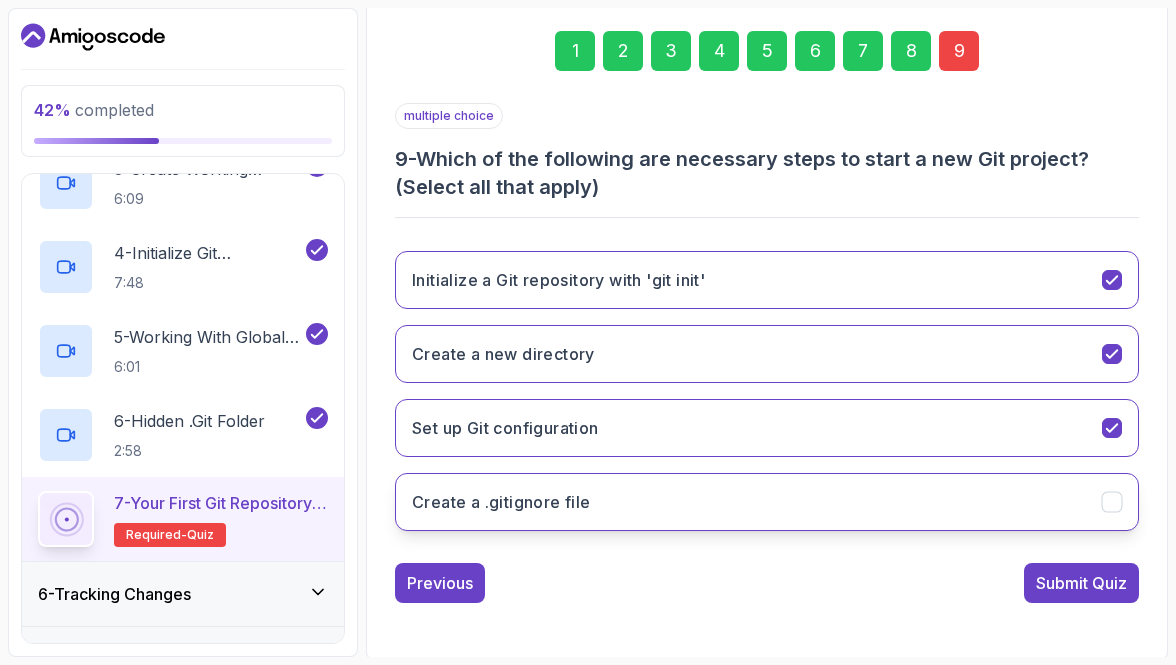 click 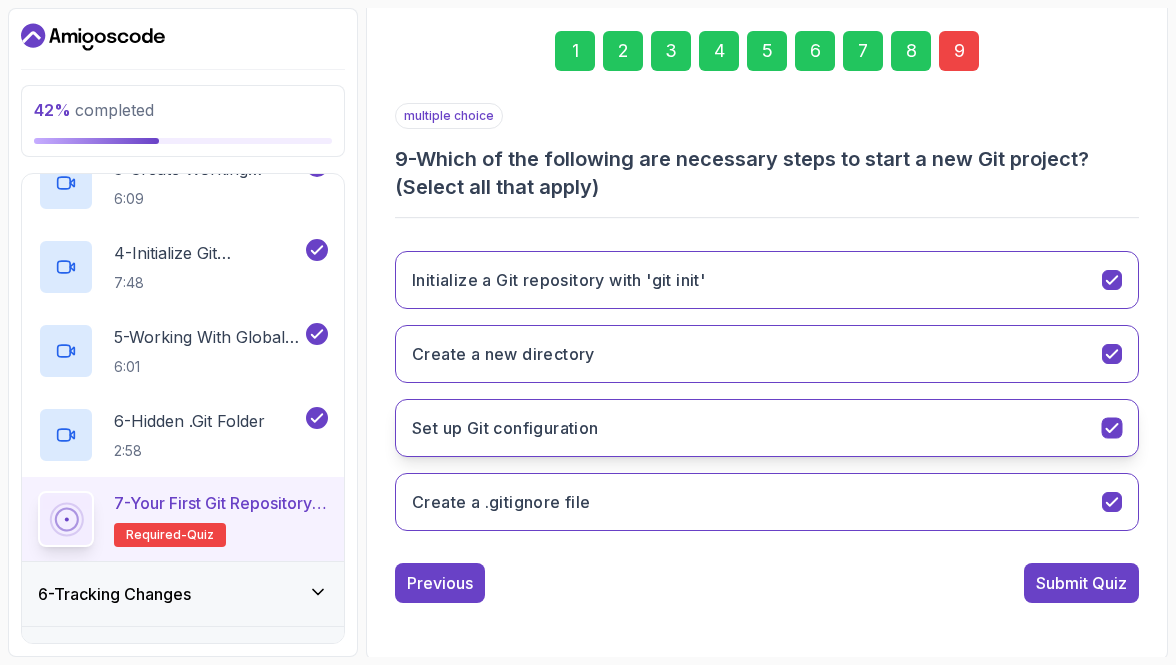 click 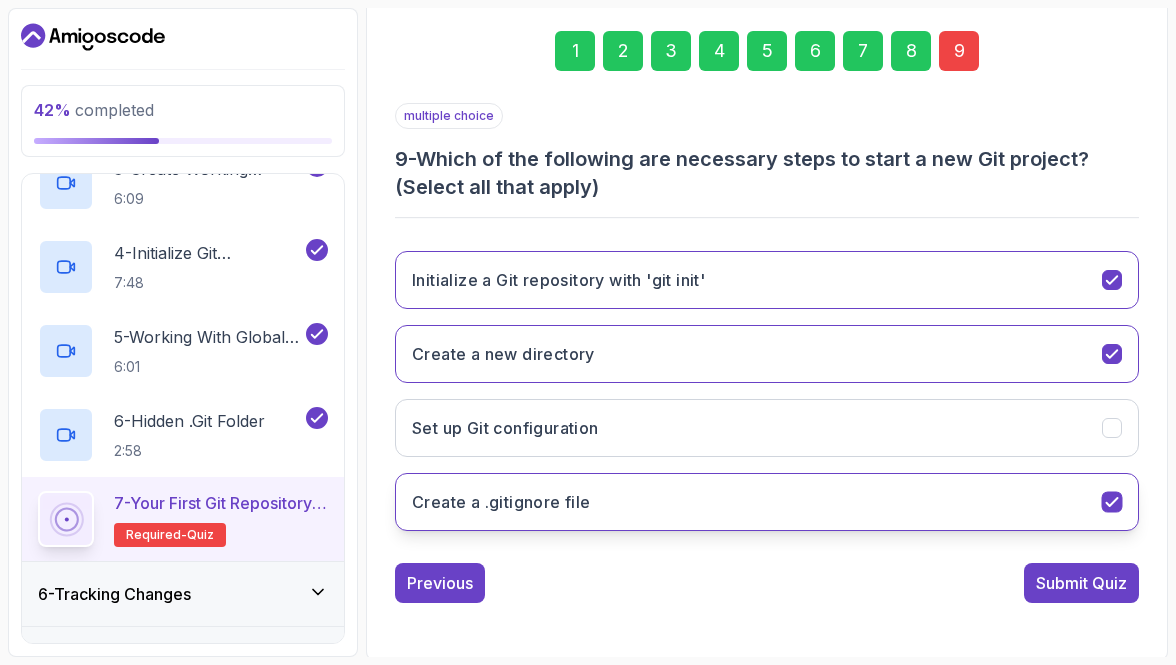 click 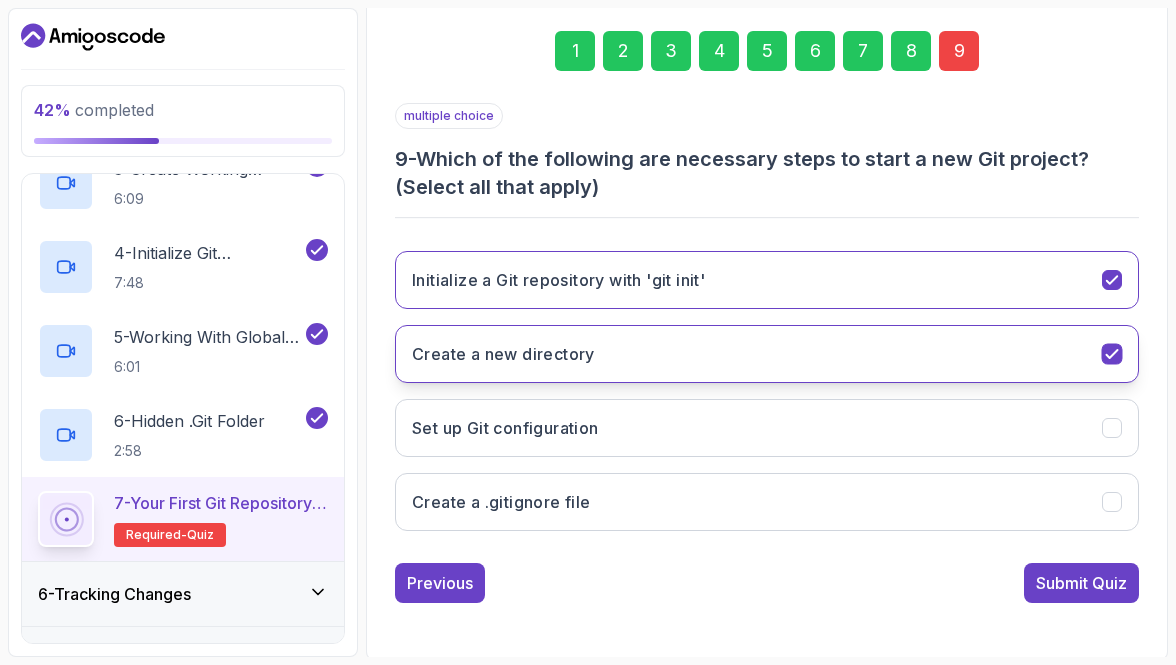 click 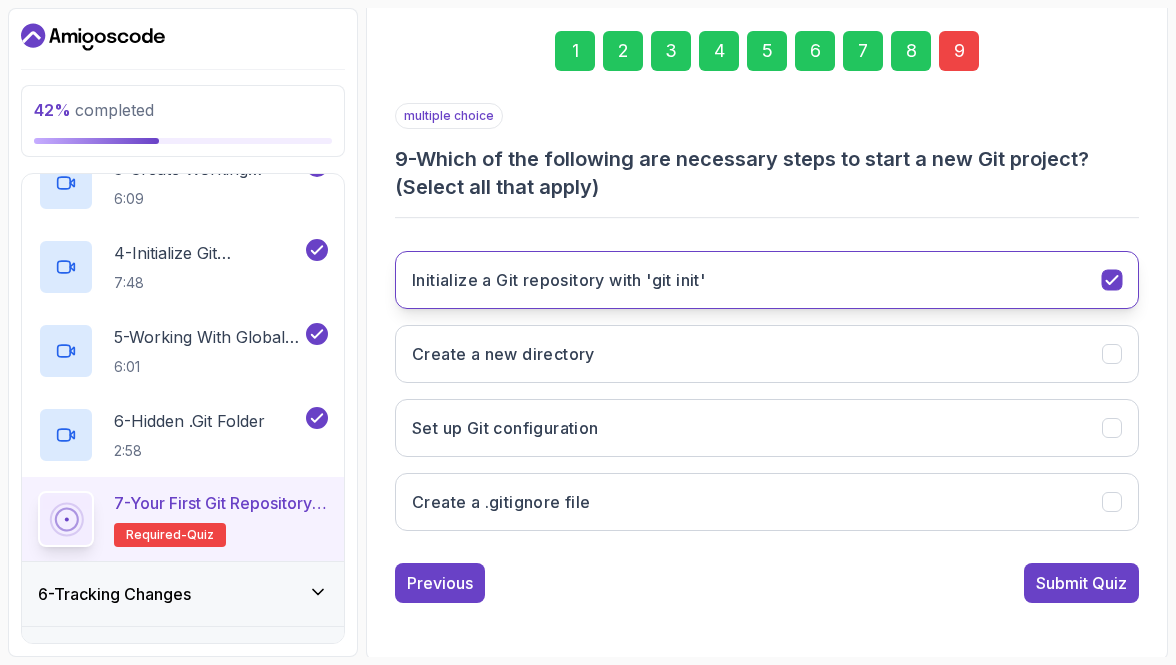 click 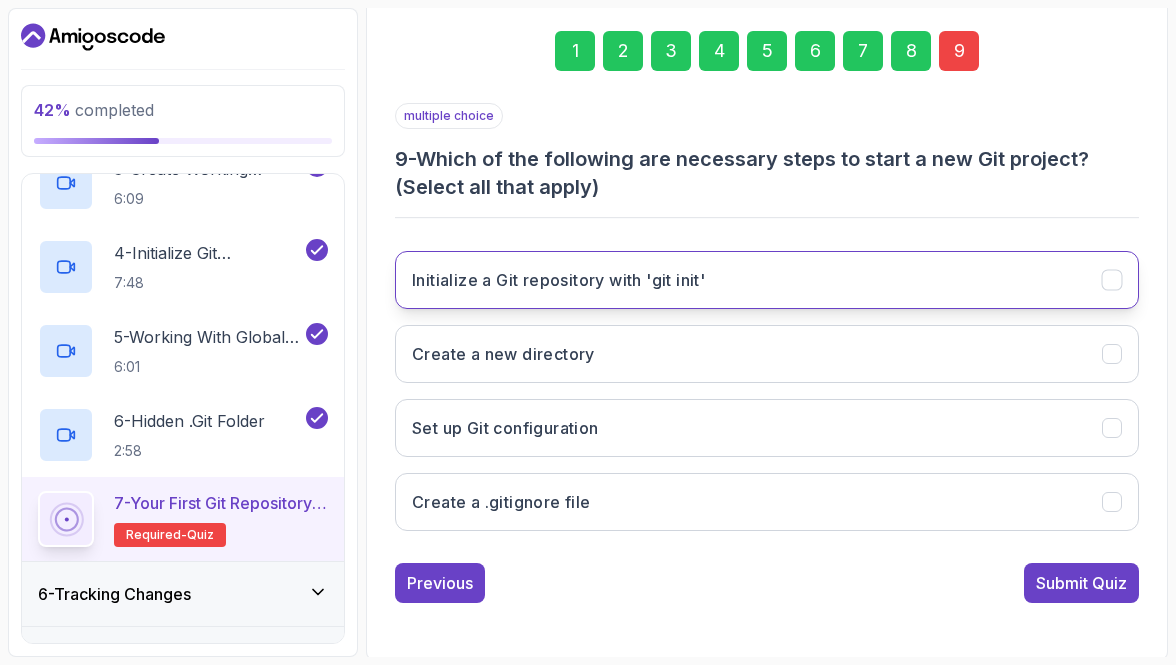click 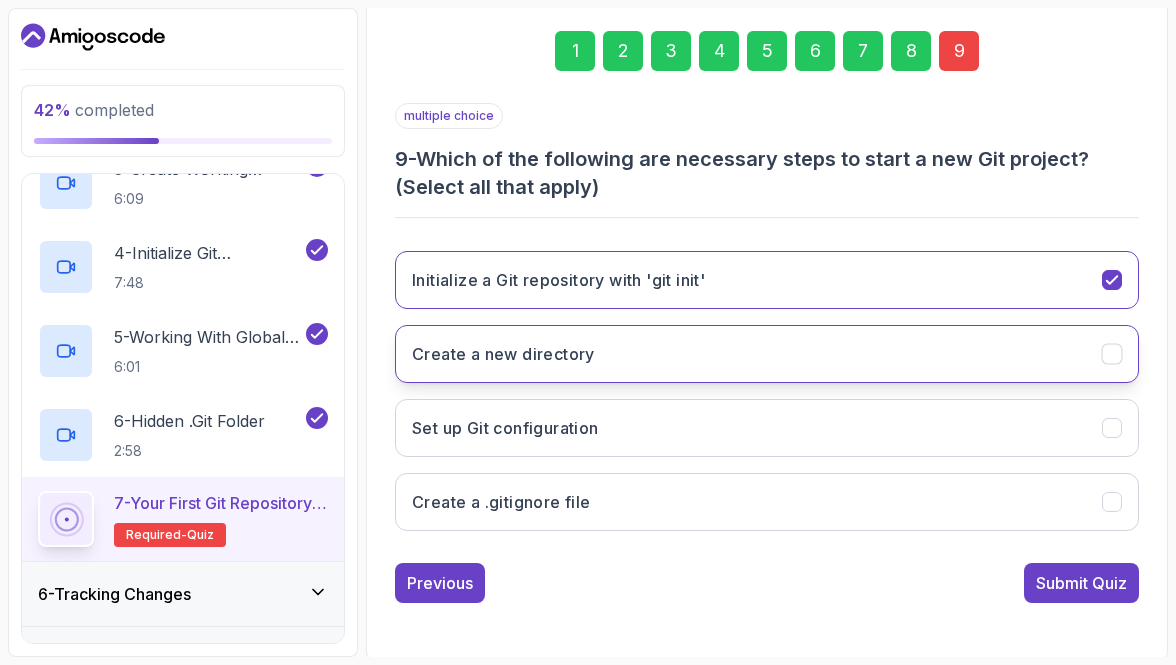 click 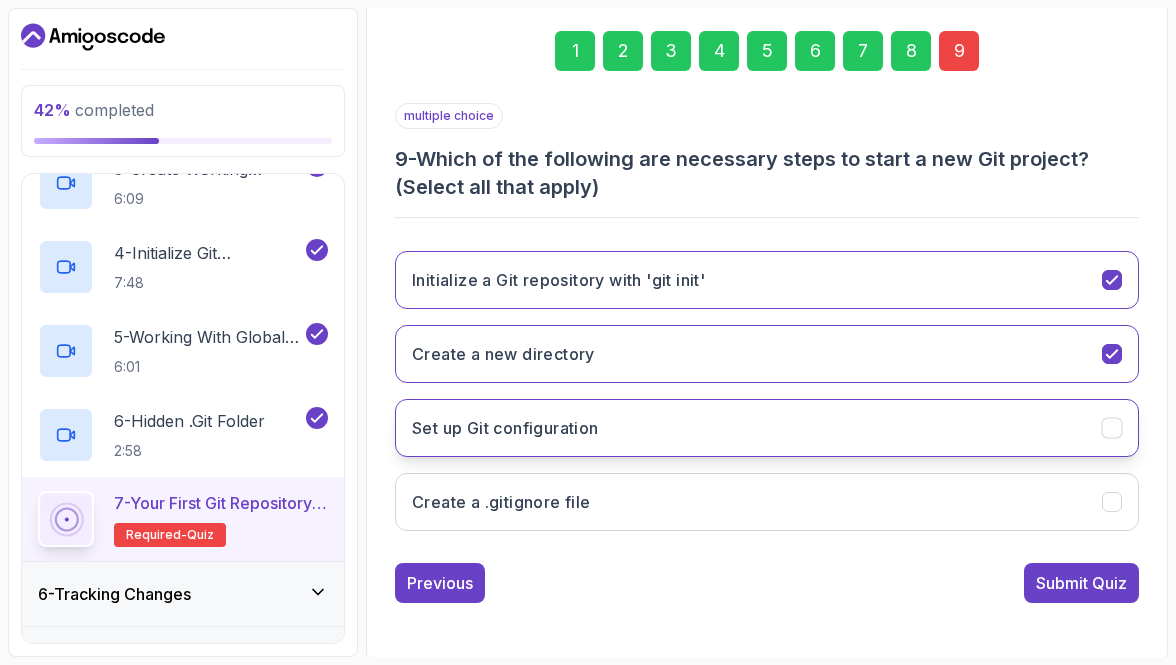 click 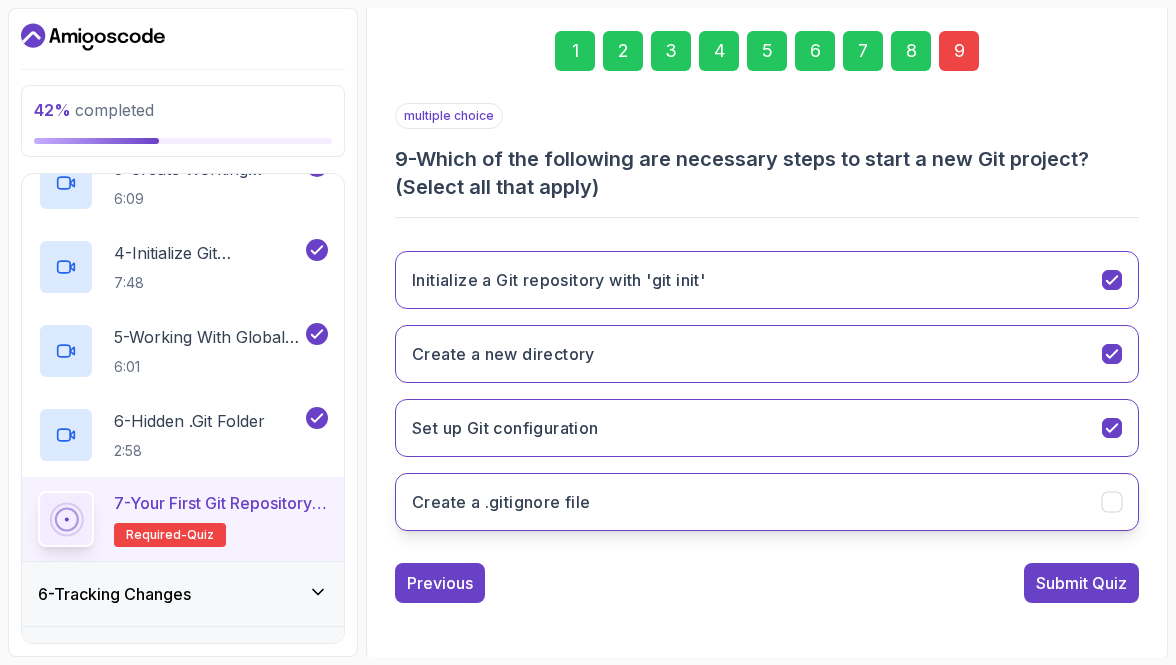 click 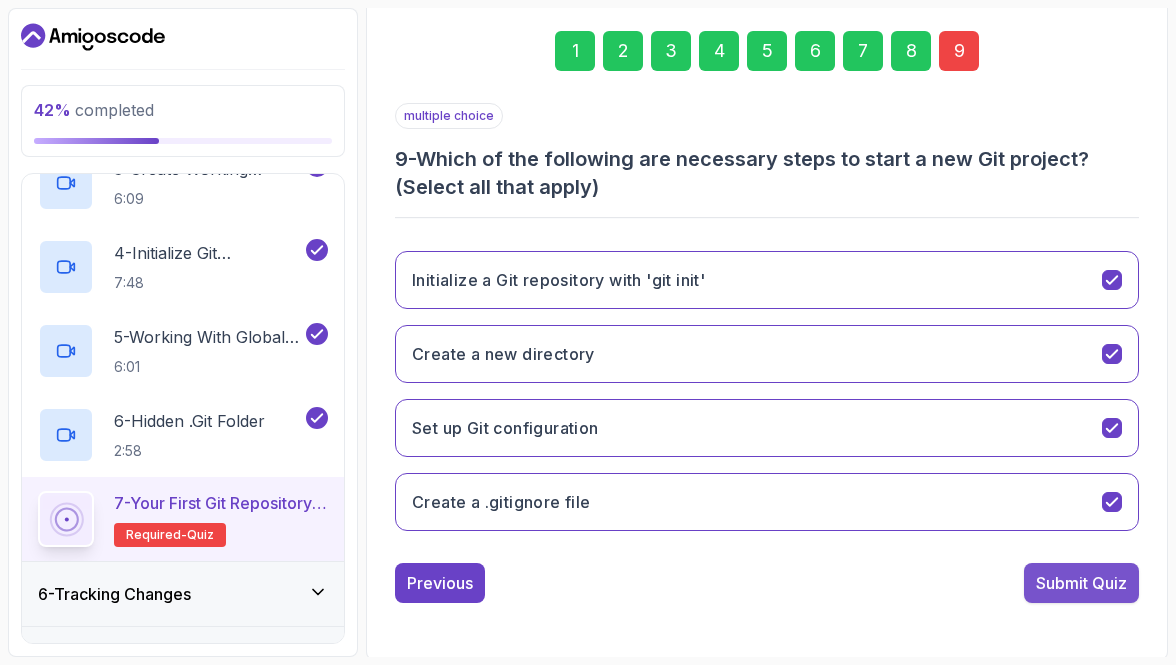 click on "Submit Quiz" at bounding box center [1081, 583] 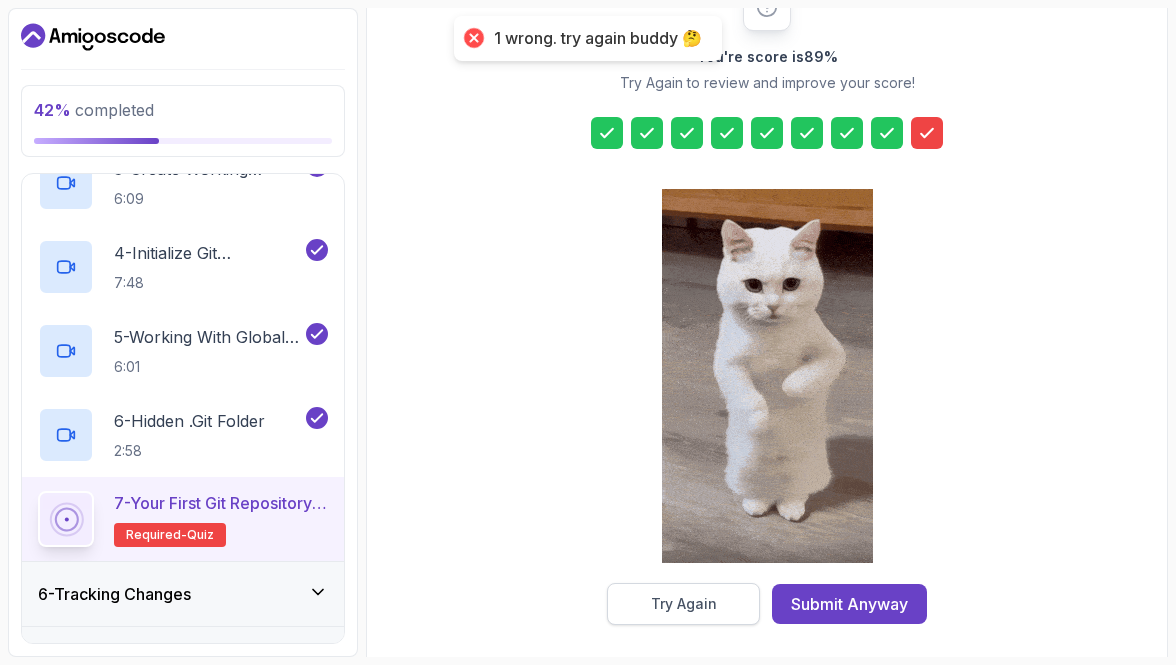 click on "Try Again" at bounding box center [683, 604] 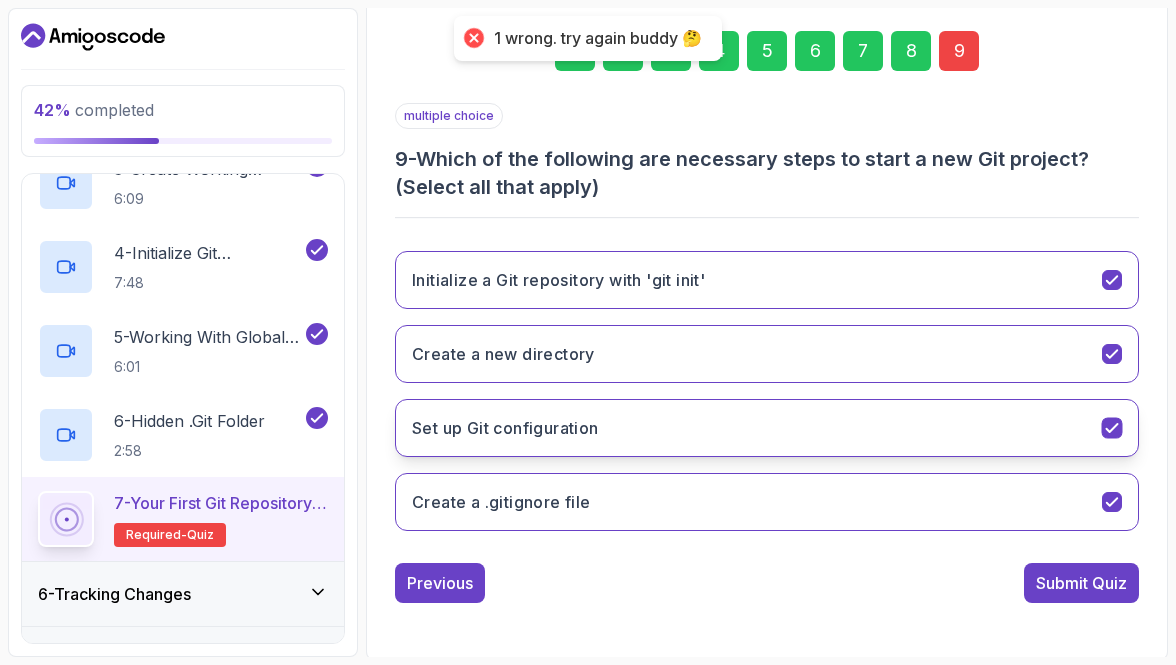 click 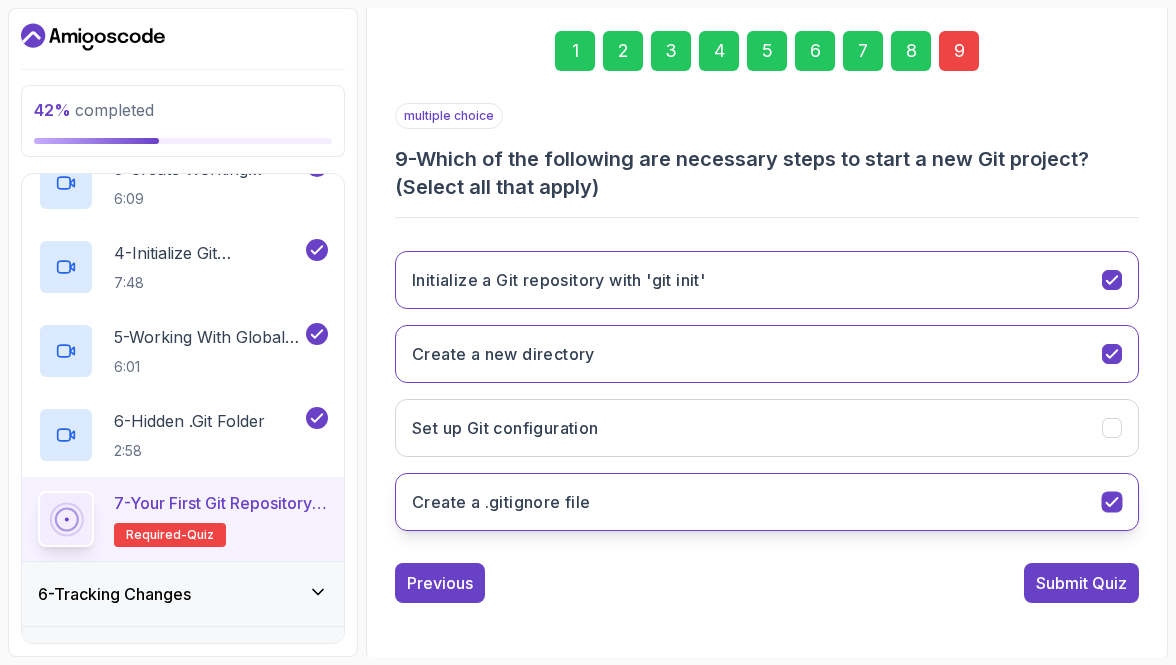 click 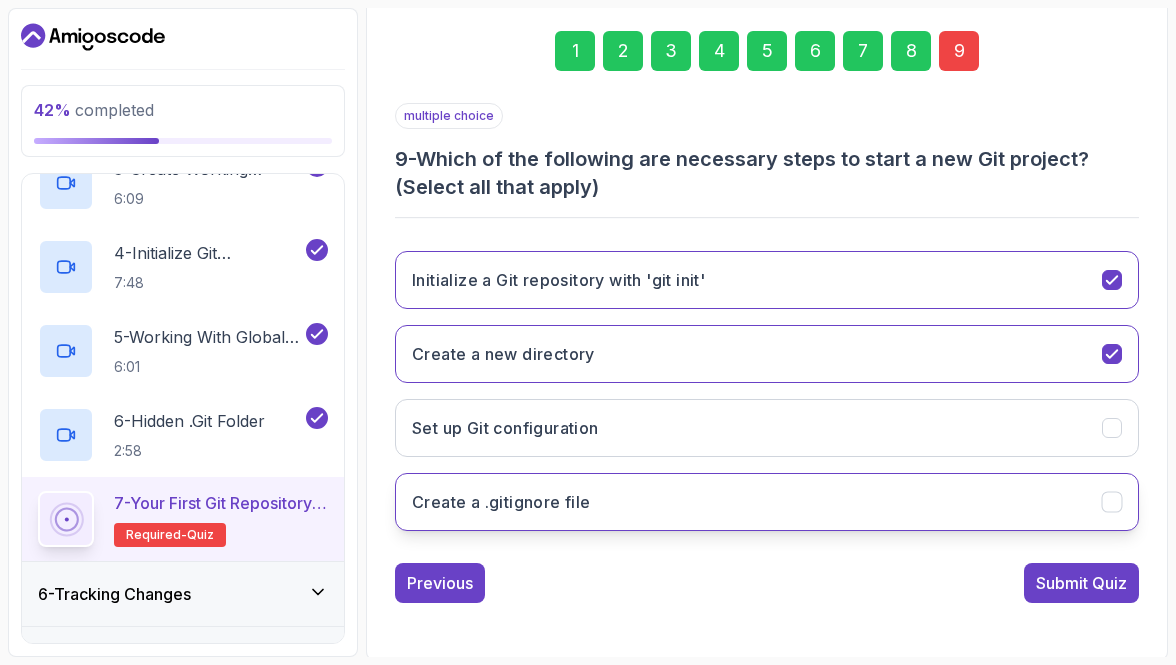 click 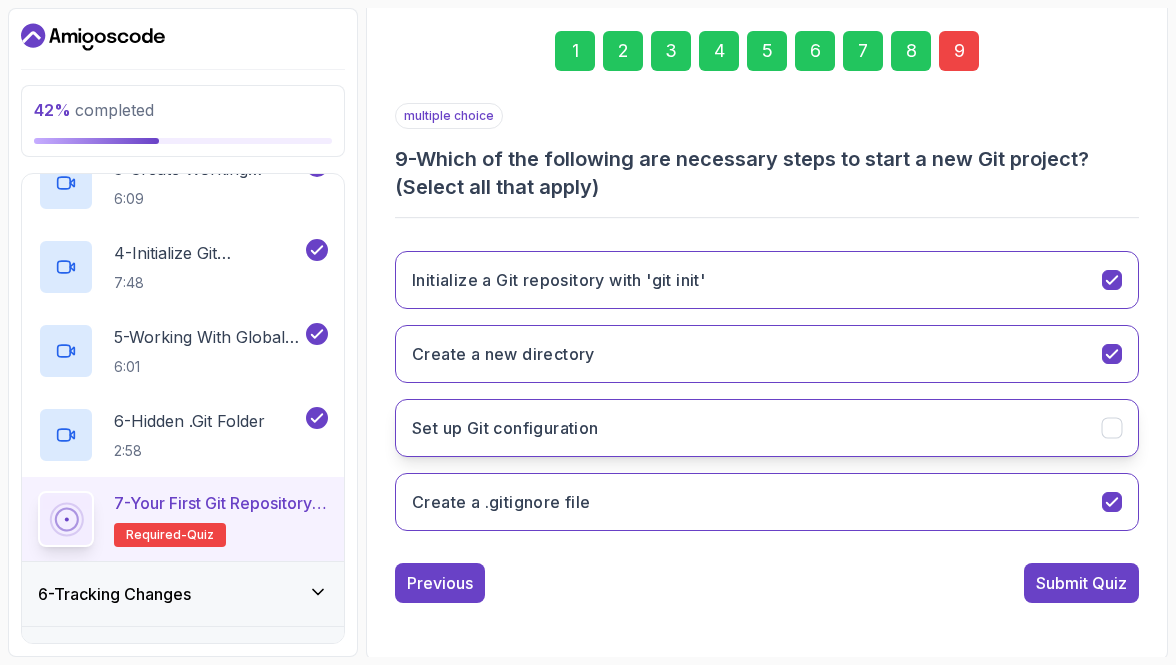 click 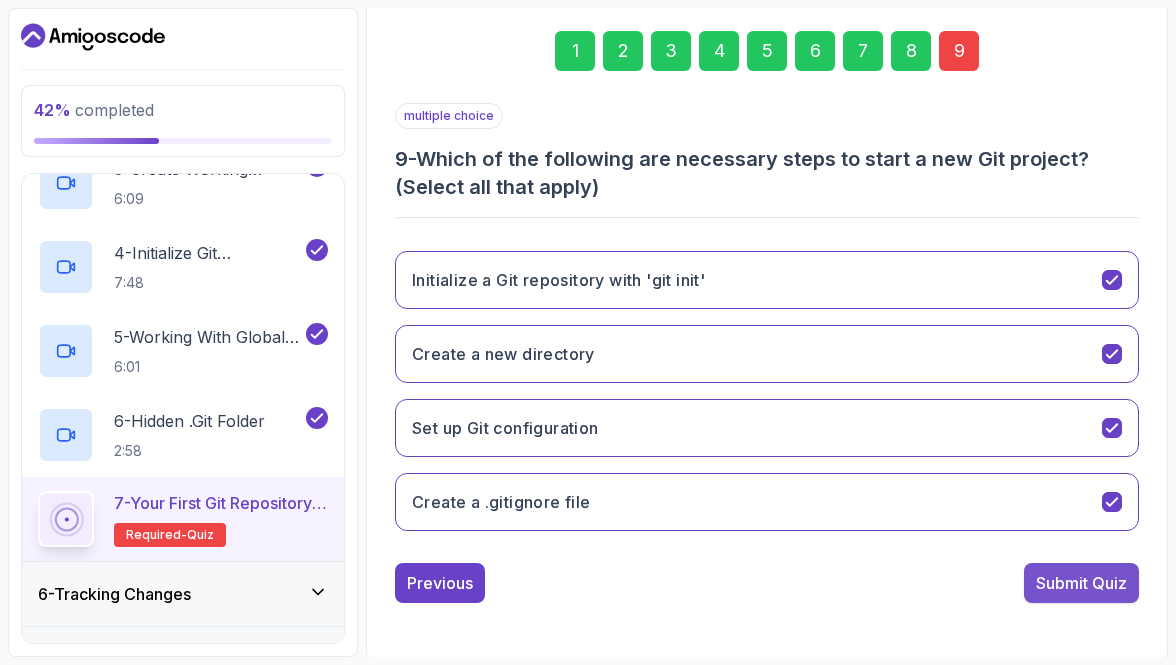click on "Submit Quiz" at bounding box center (1081, 583) 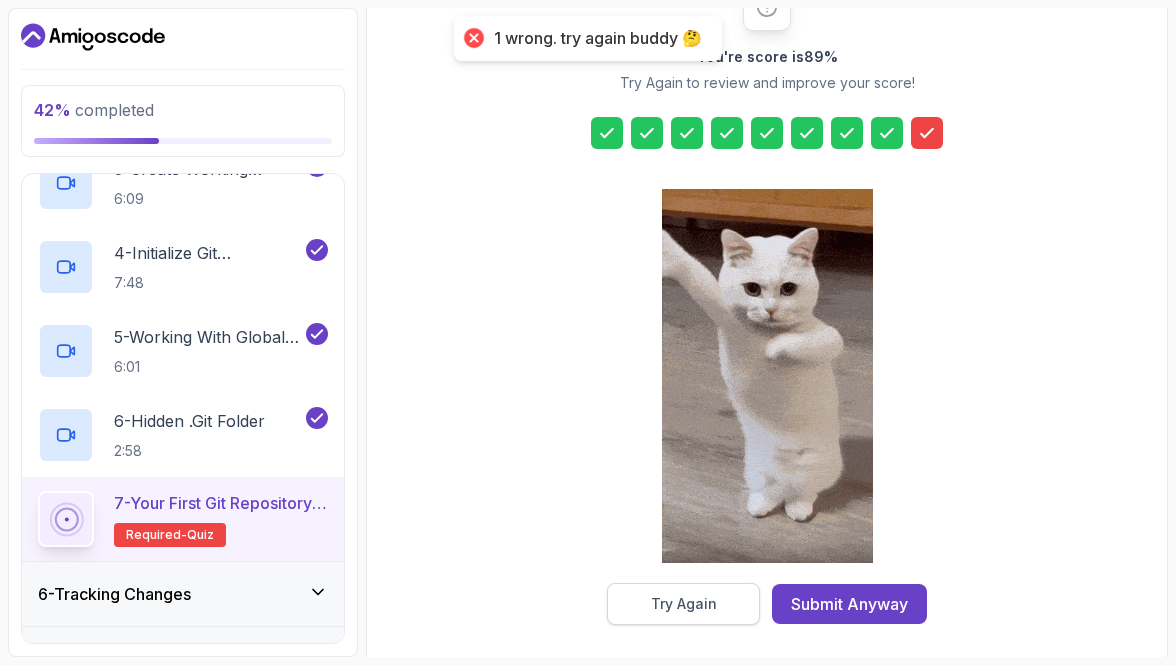 click on "Try Again" at bounding box center (683, 604) 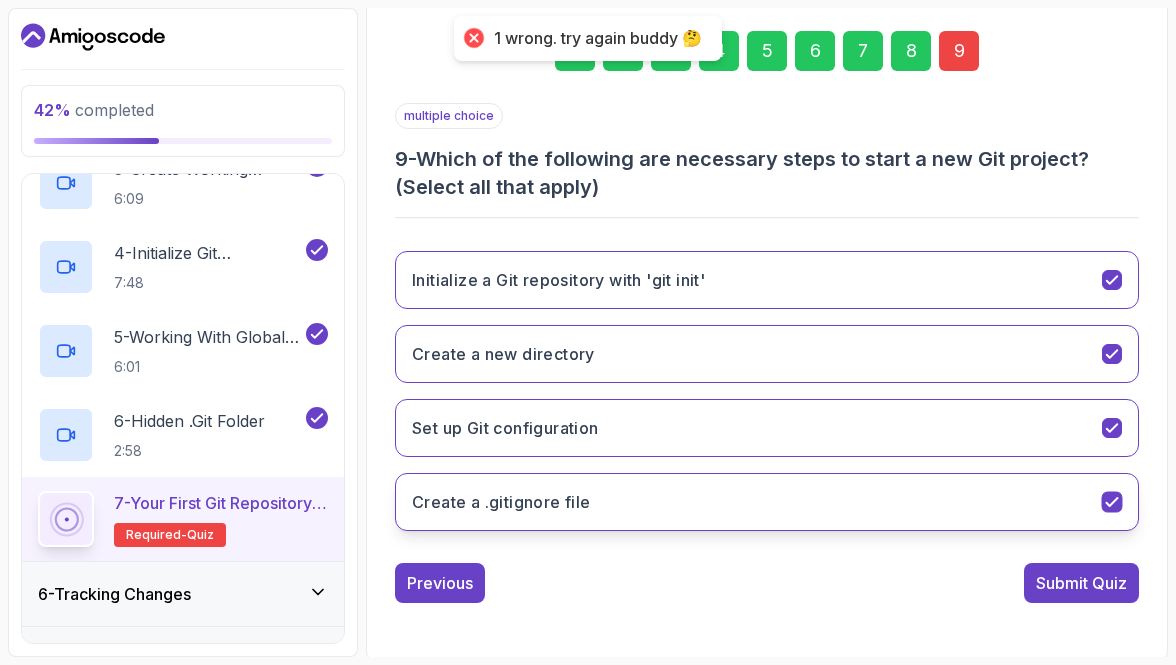 click 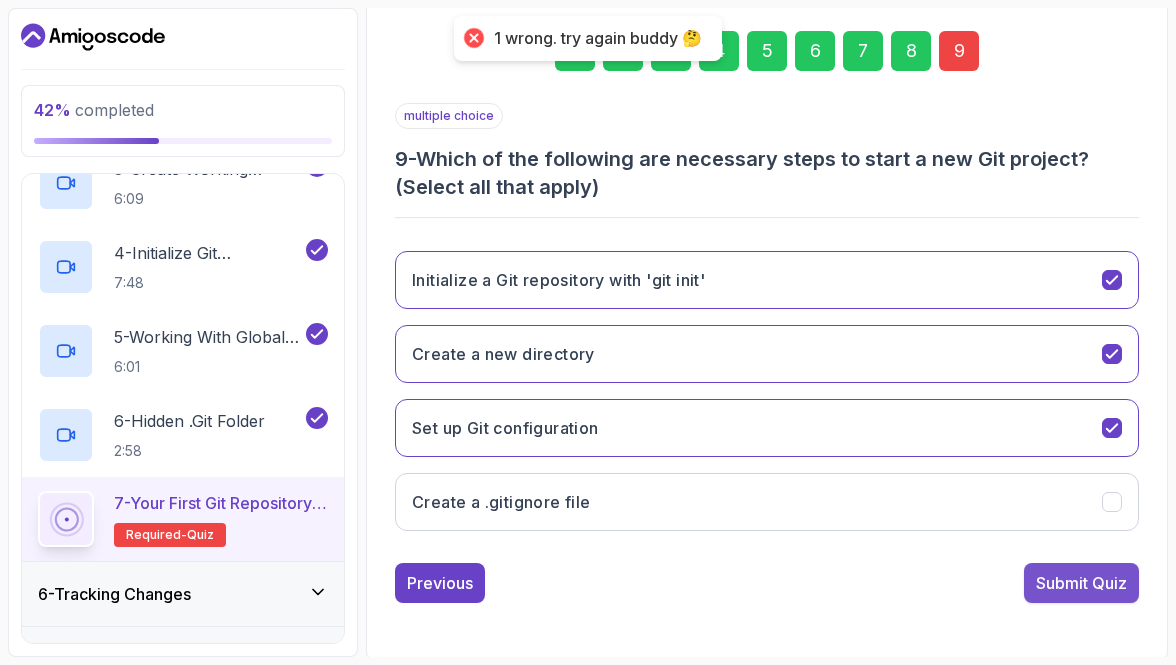 click on "Submit Quiz" at bounding box center (1081, 583) 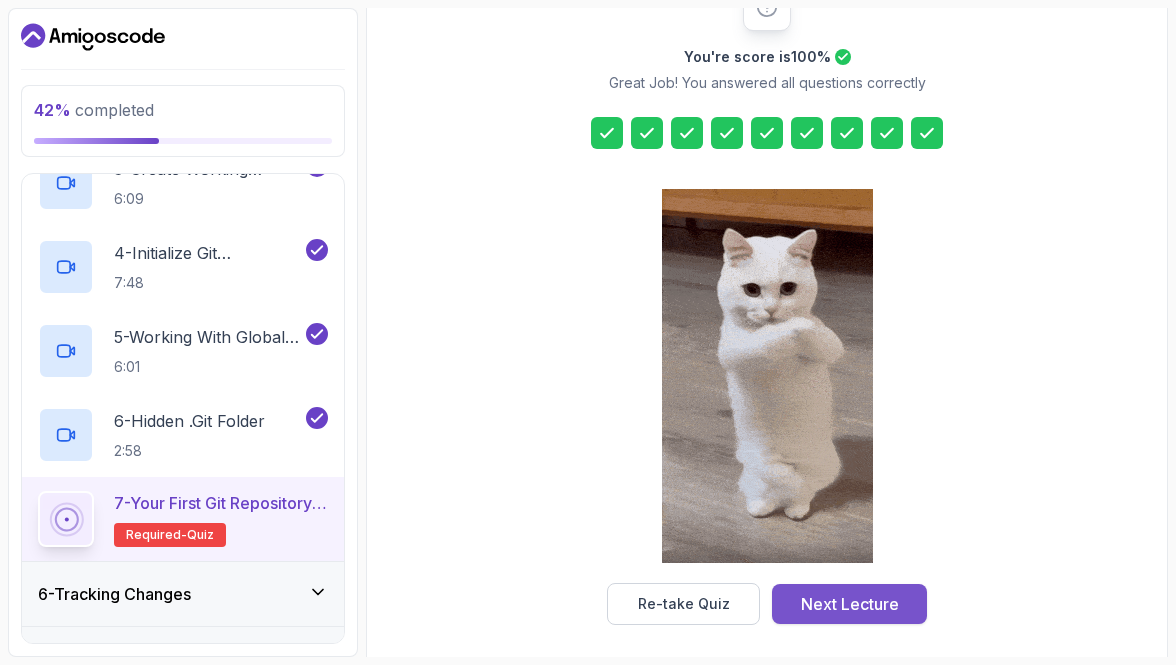 click on "Next Lecture" at bounding box center [850, 604] 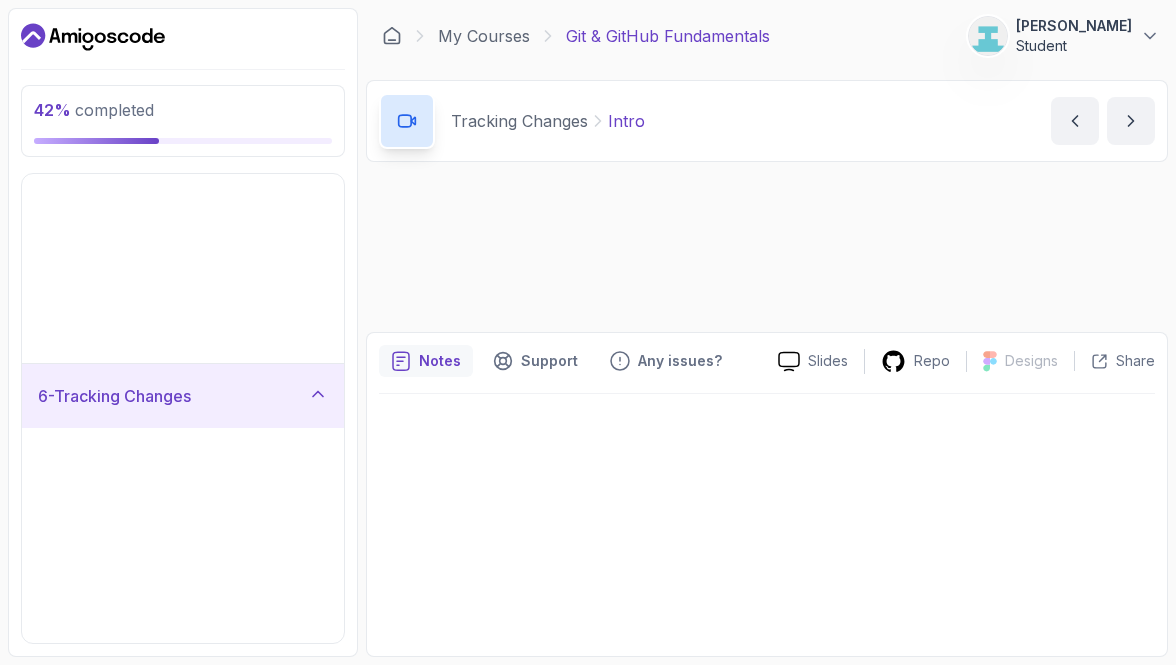scroll, scrollTop: 0, scrollLeft: 0, axis: both 